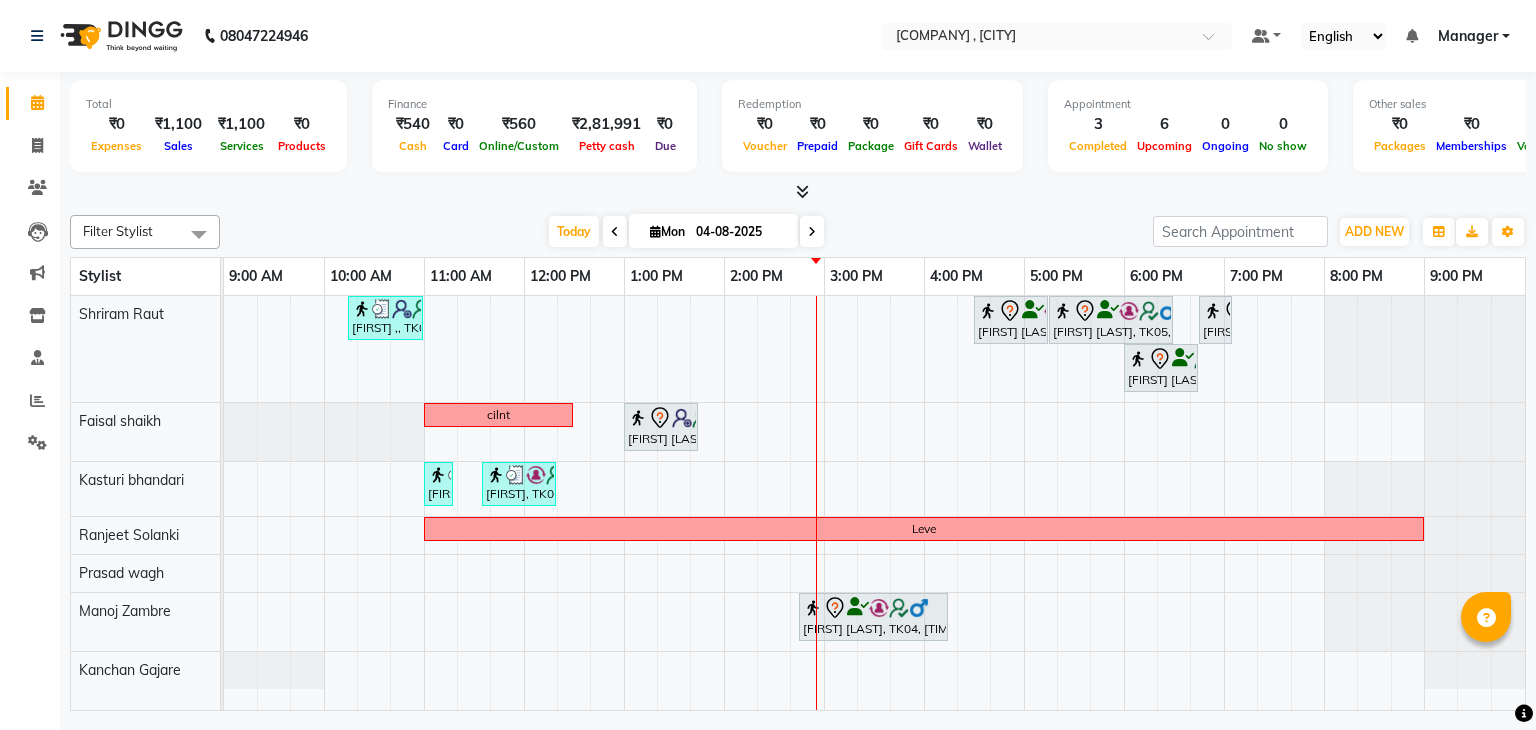 scroll, scrollTop: 0, scrollLeft: 0, axis: both 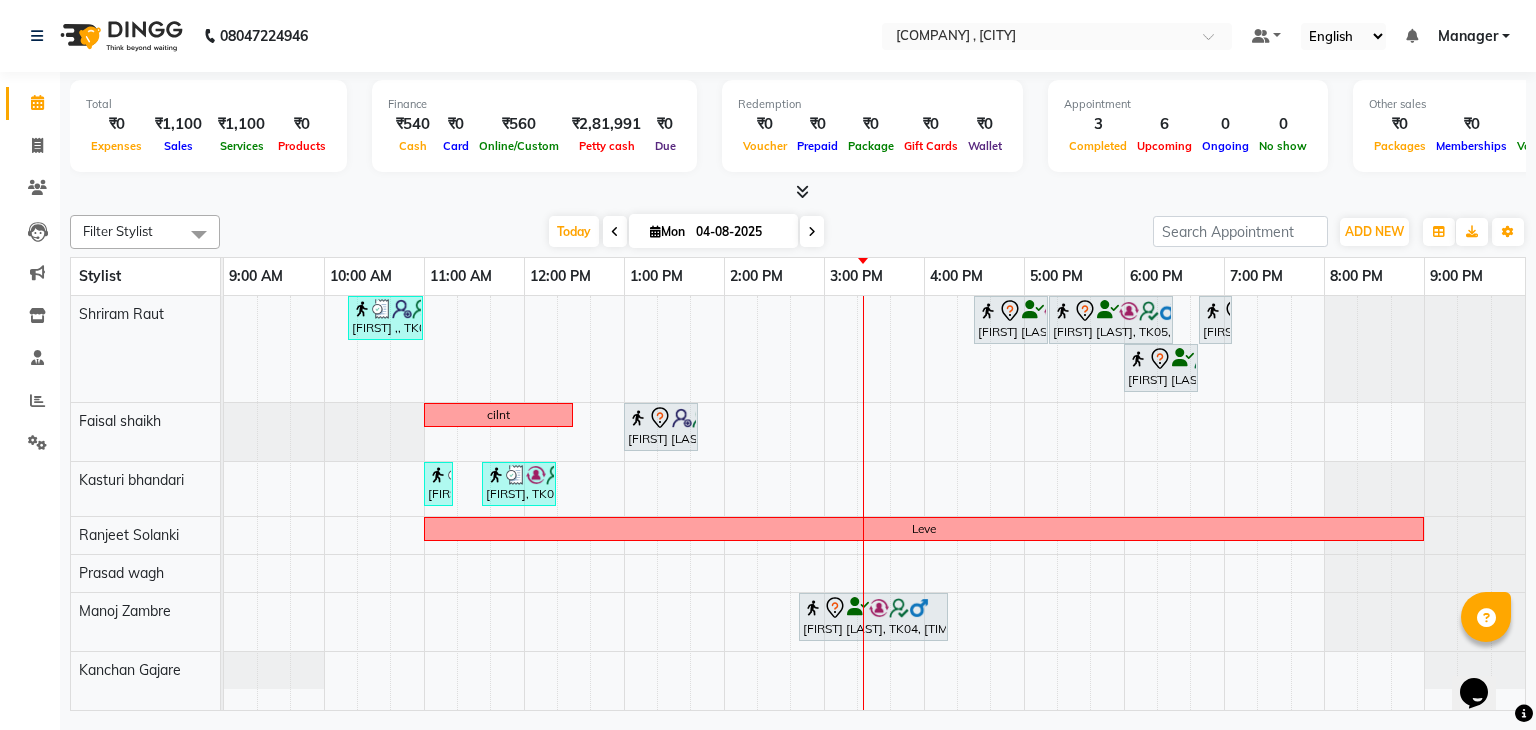 click at bounding box center (812, 231) 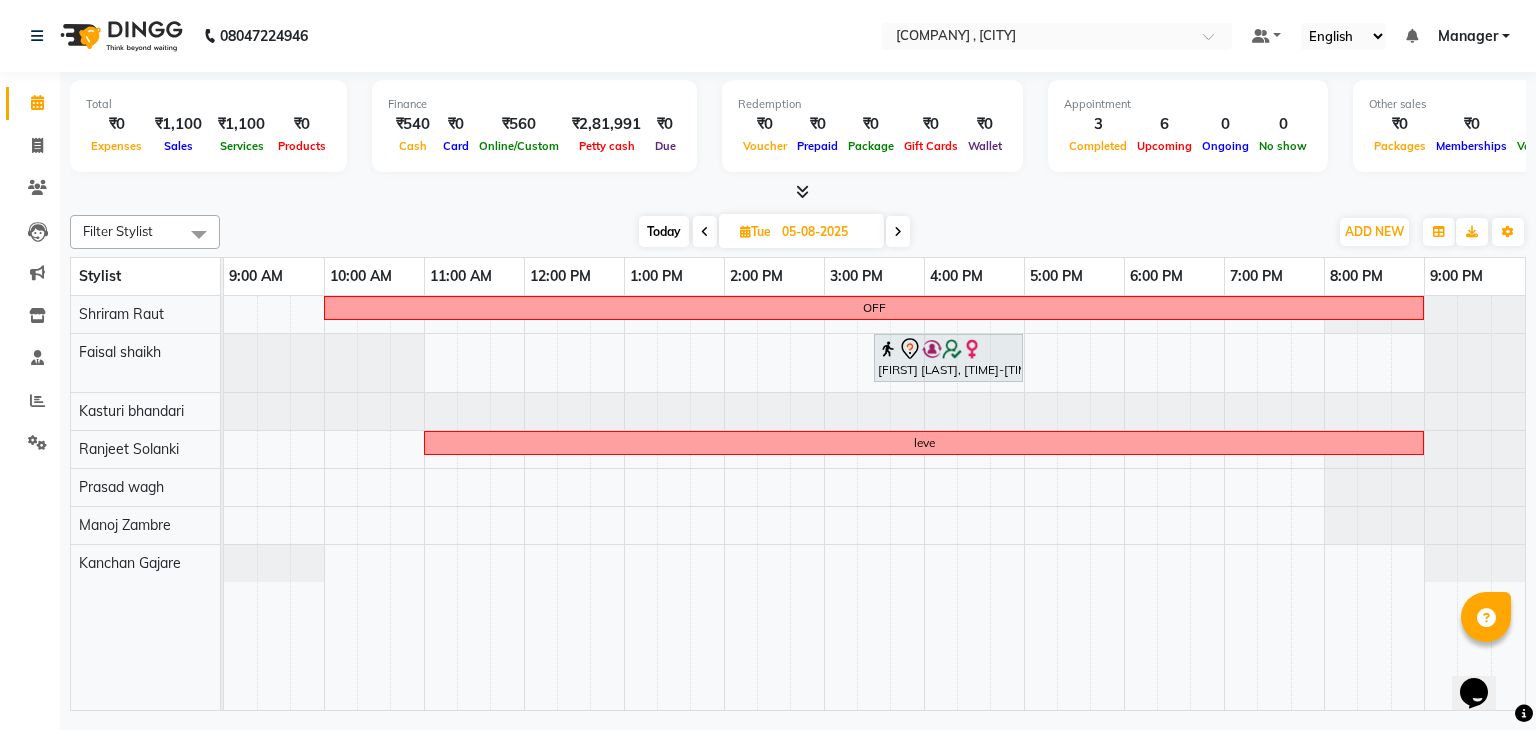 click at bounding box center [705, 231] 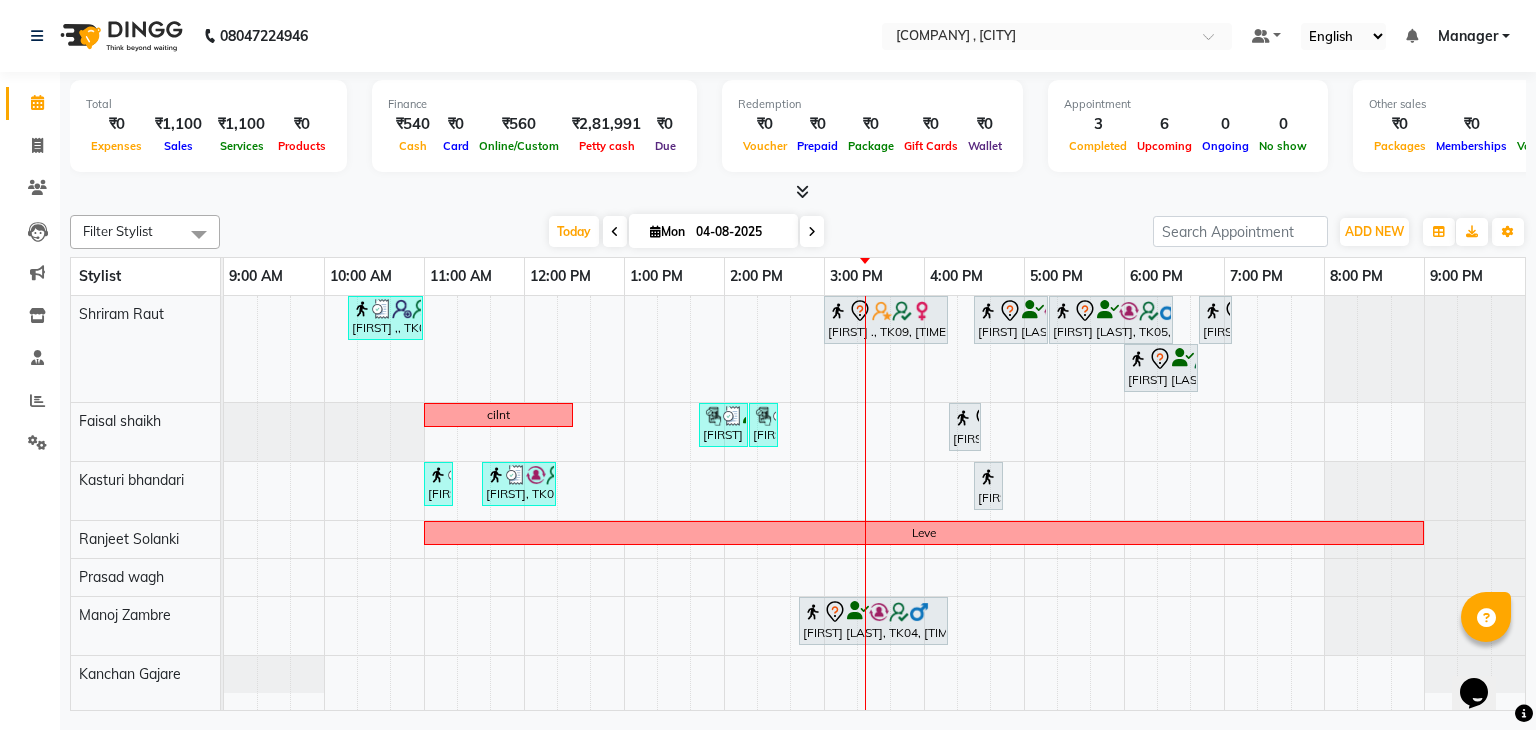 click at bounding box center (812, 232) 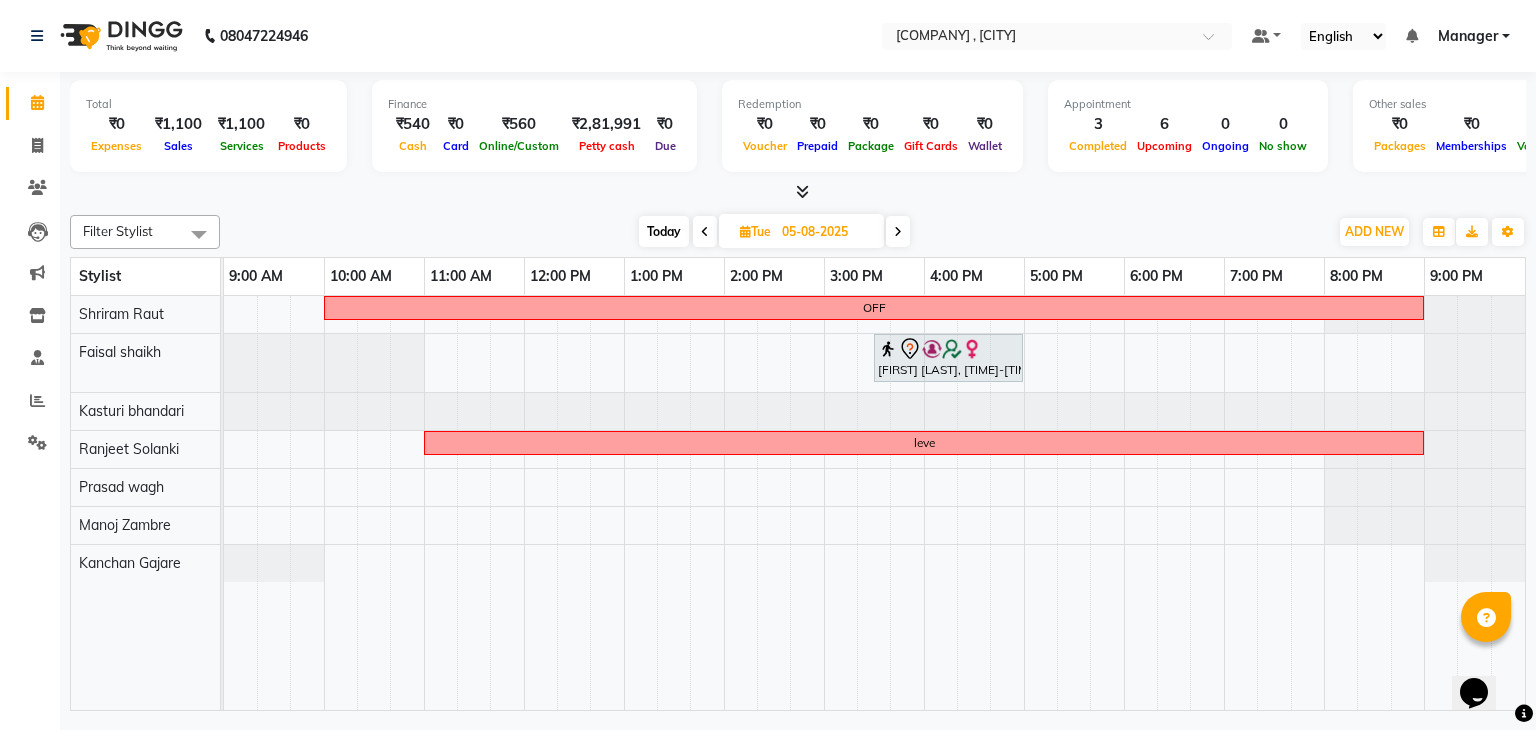 click at bounding box center (898, 231) 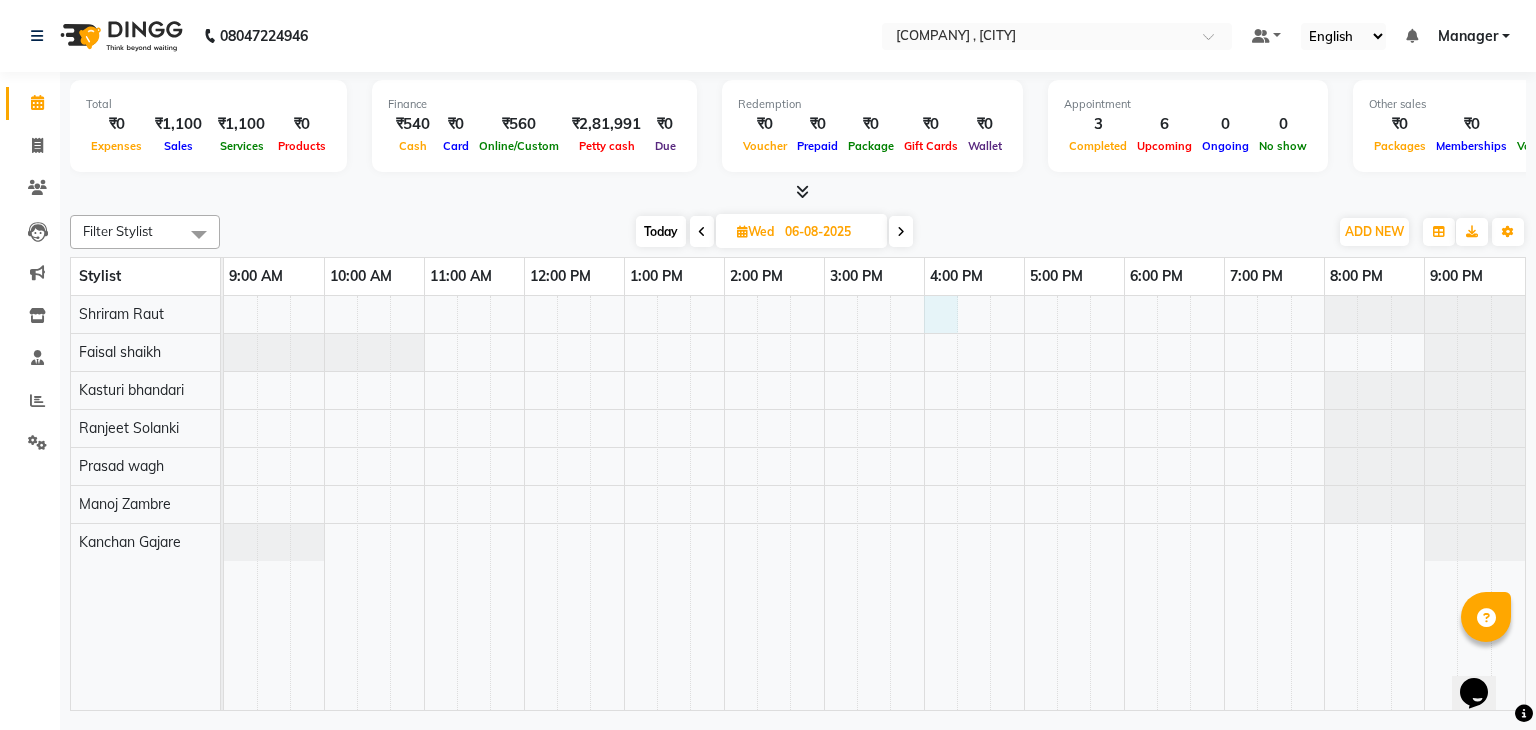 click at bounding box center [874, 503] 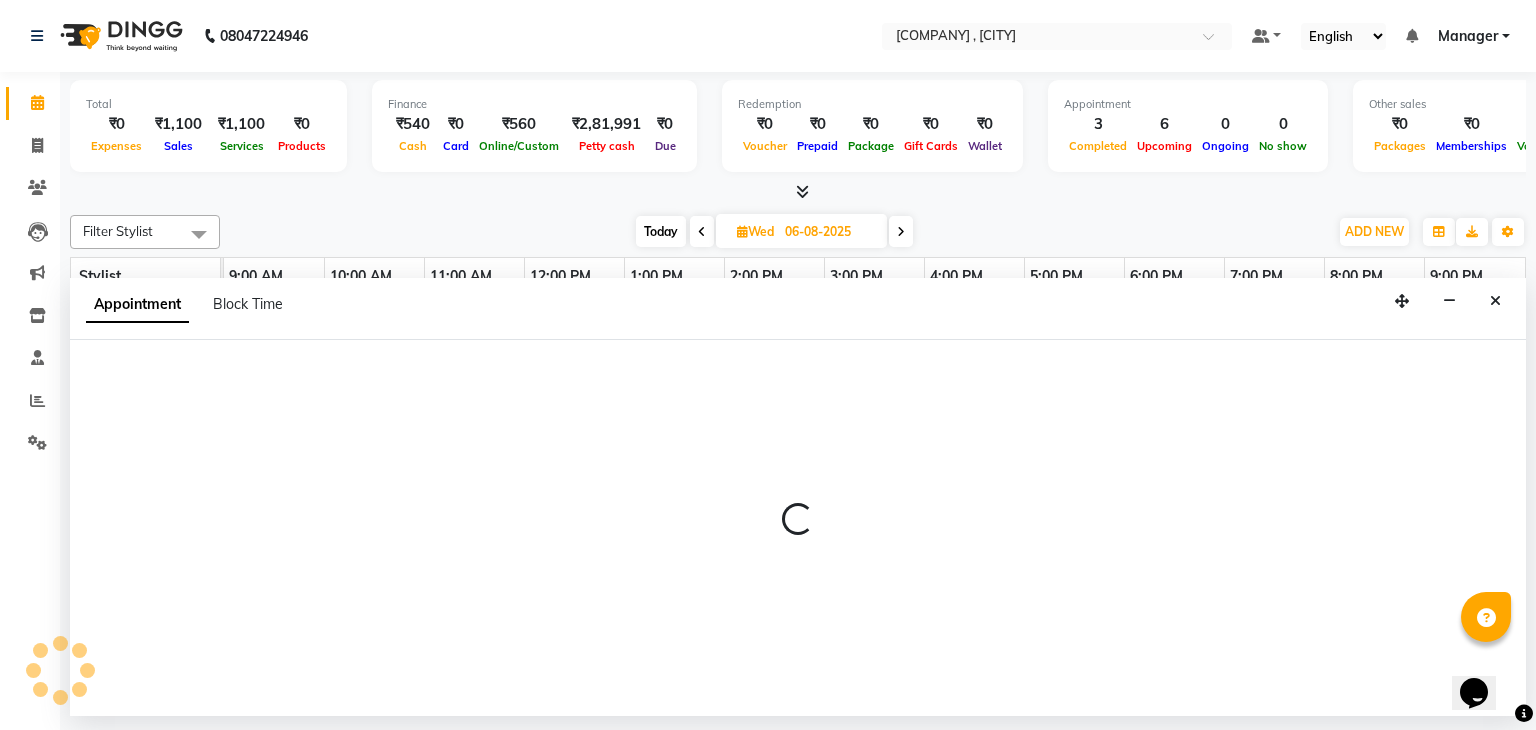 select on "74577" 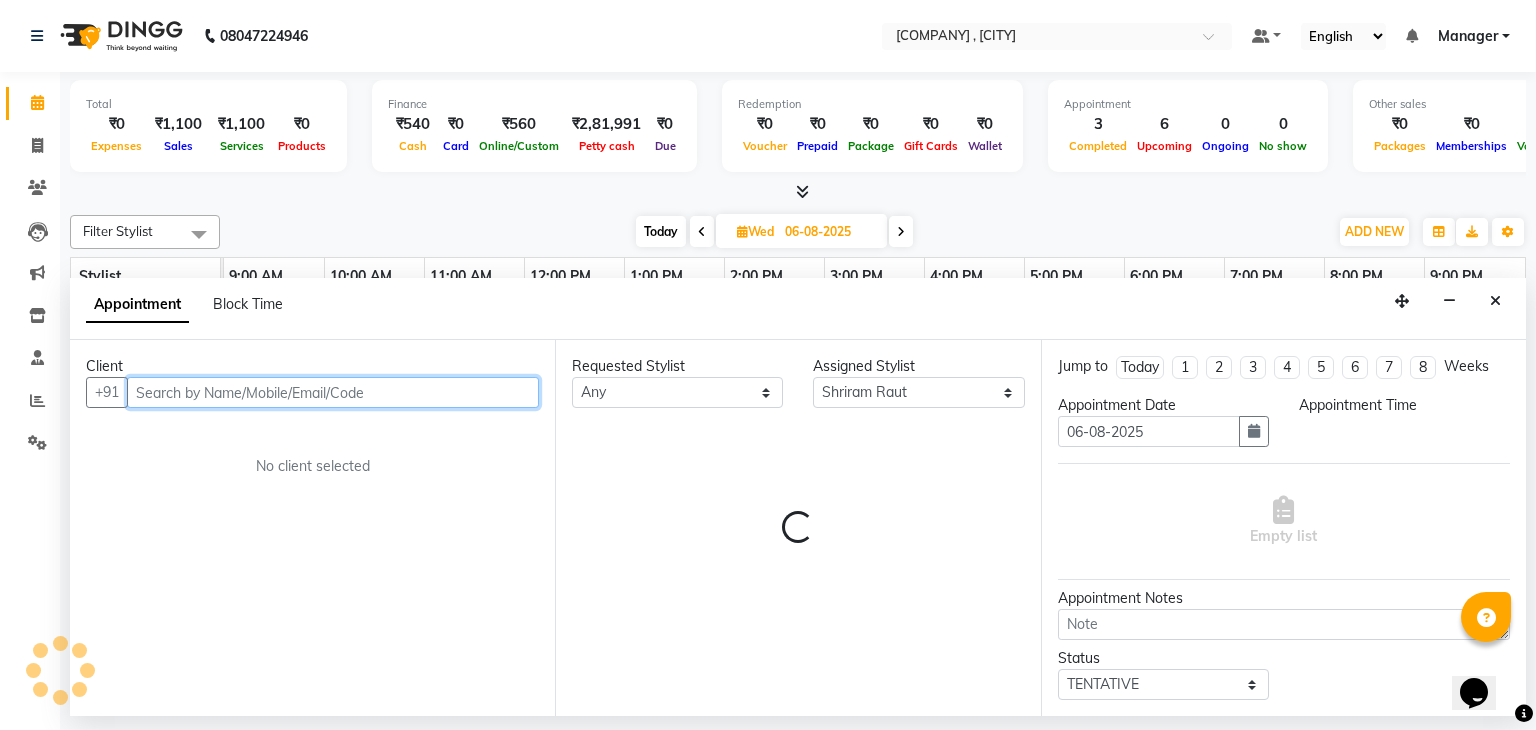 select on "960" 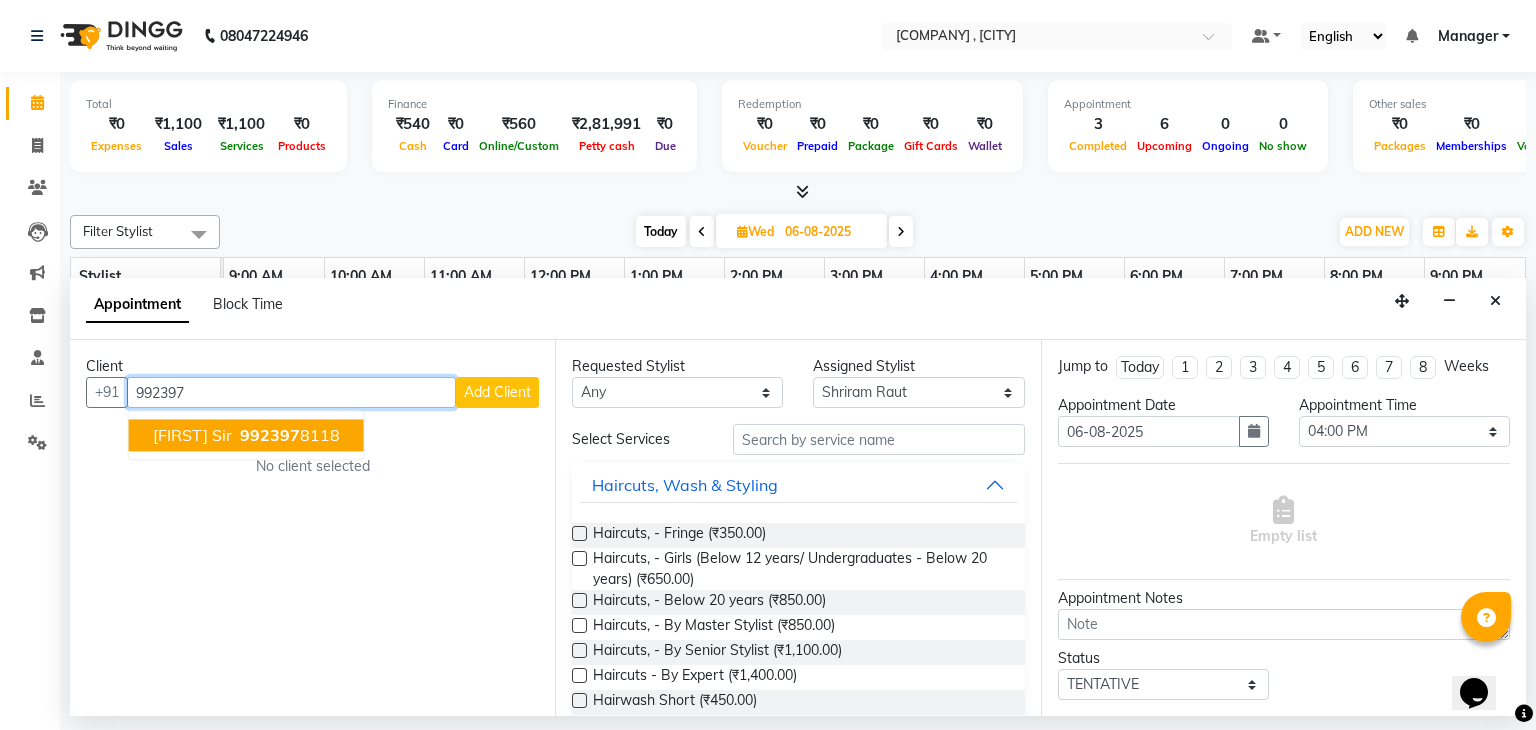 click on "992397" at bounding box center (270, 436) 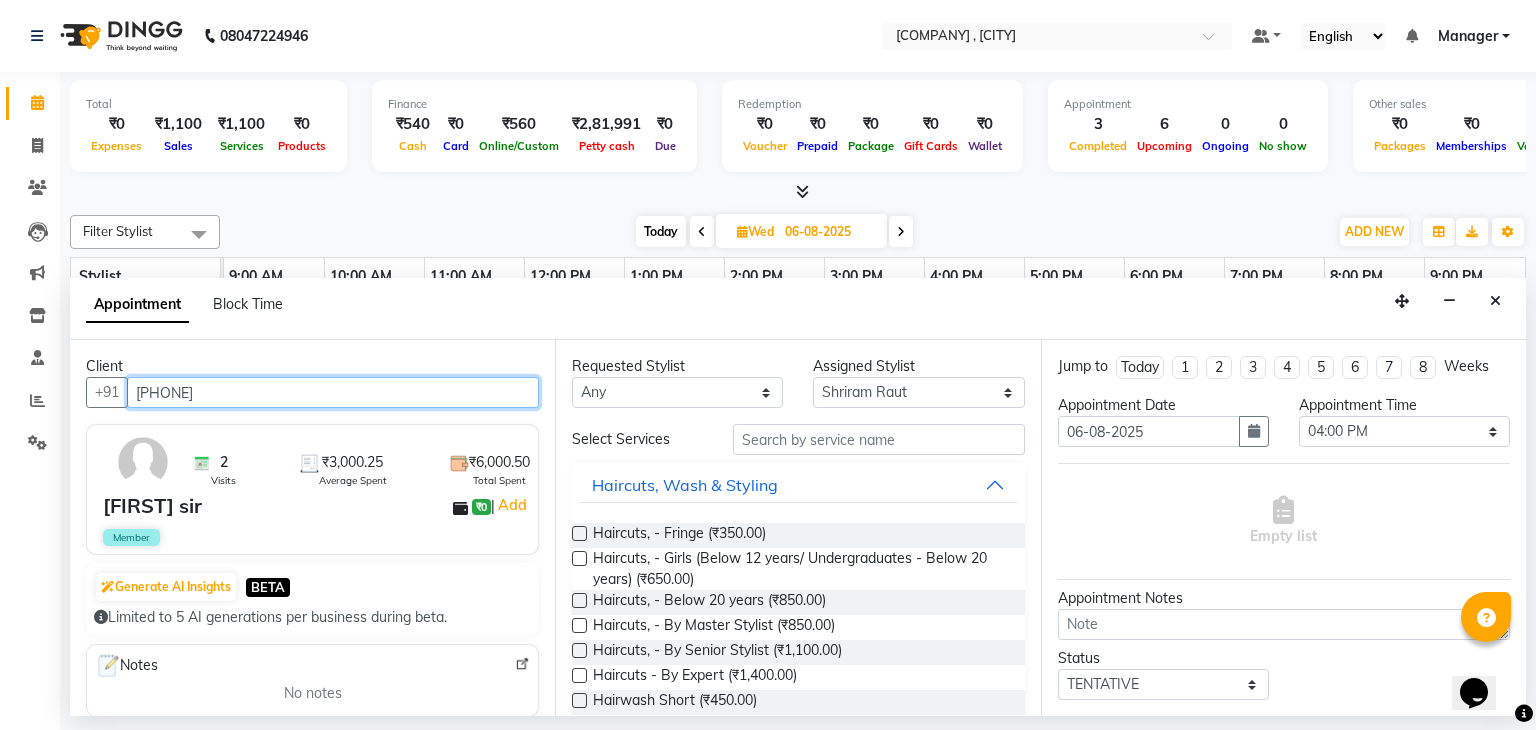 type on "9923978118" 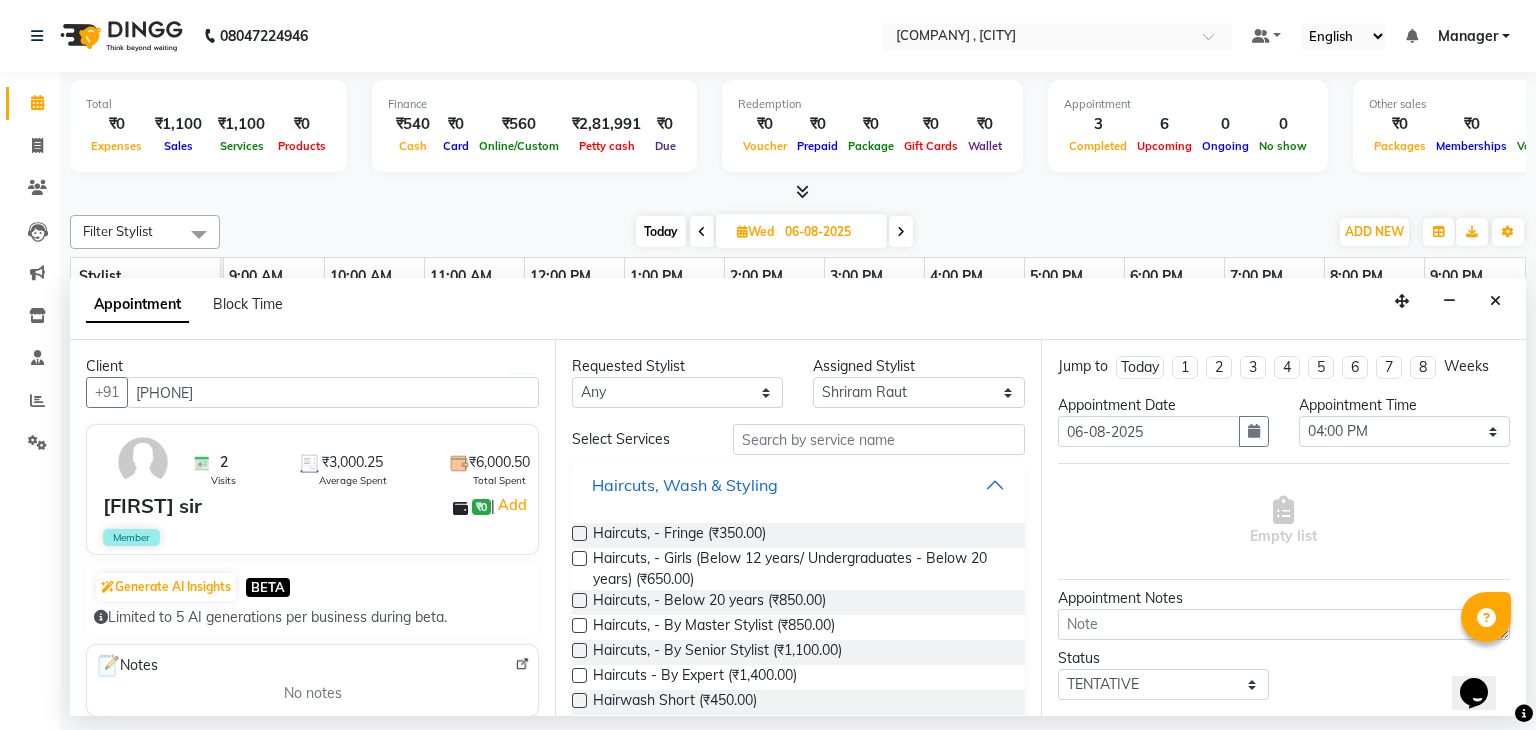 click on "Haircuts, Wash & Styling" at bounding box center (798, 485) 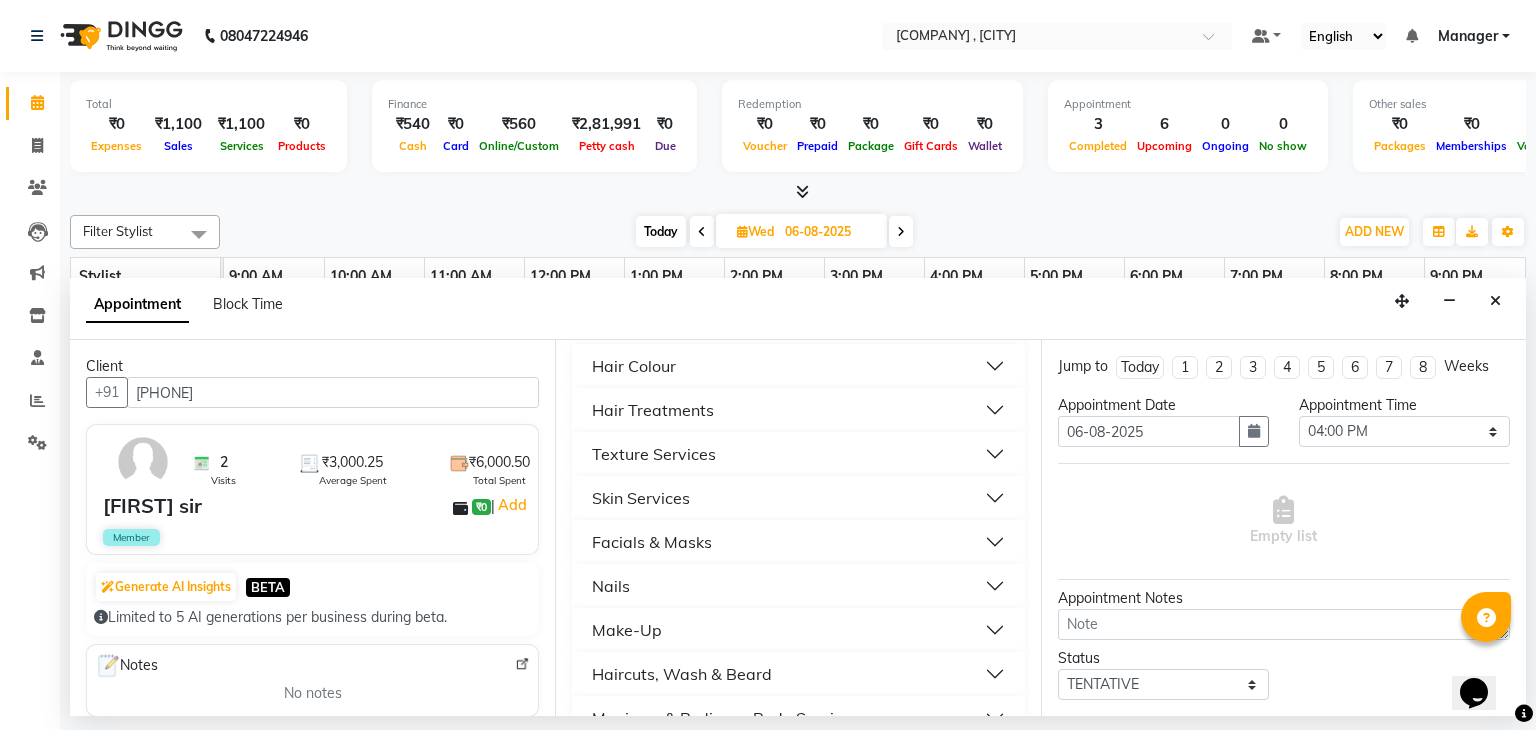 scroll, scrollTop: 166, scrollLeft: 0, axis: vertical 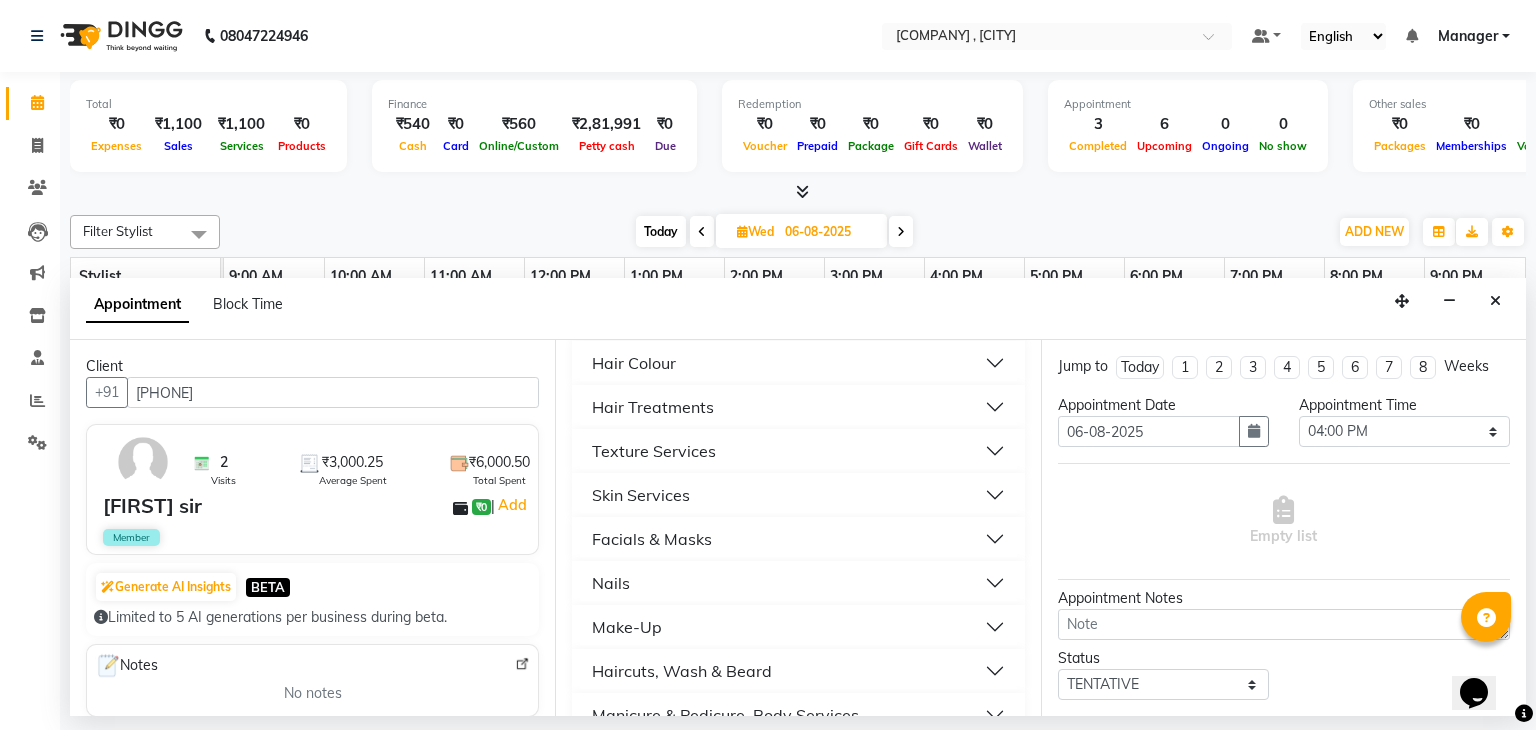 click on "Haircuts, Wash & Beard" at bounding box center [798, 671] 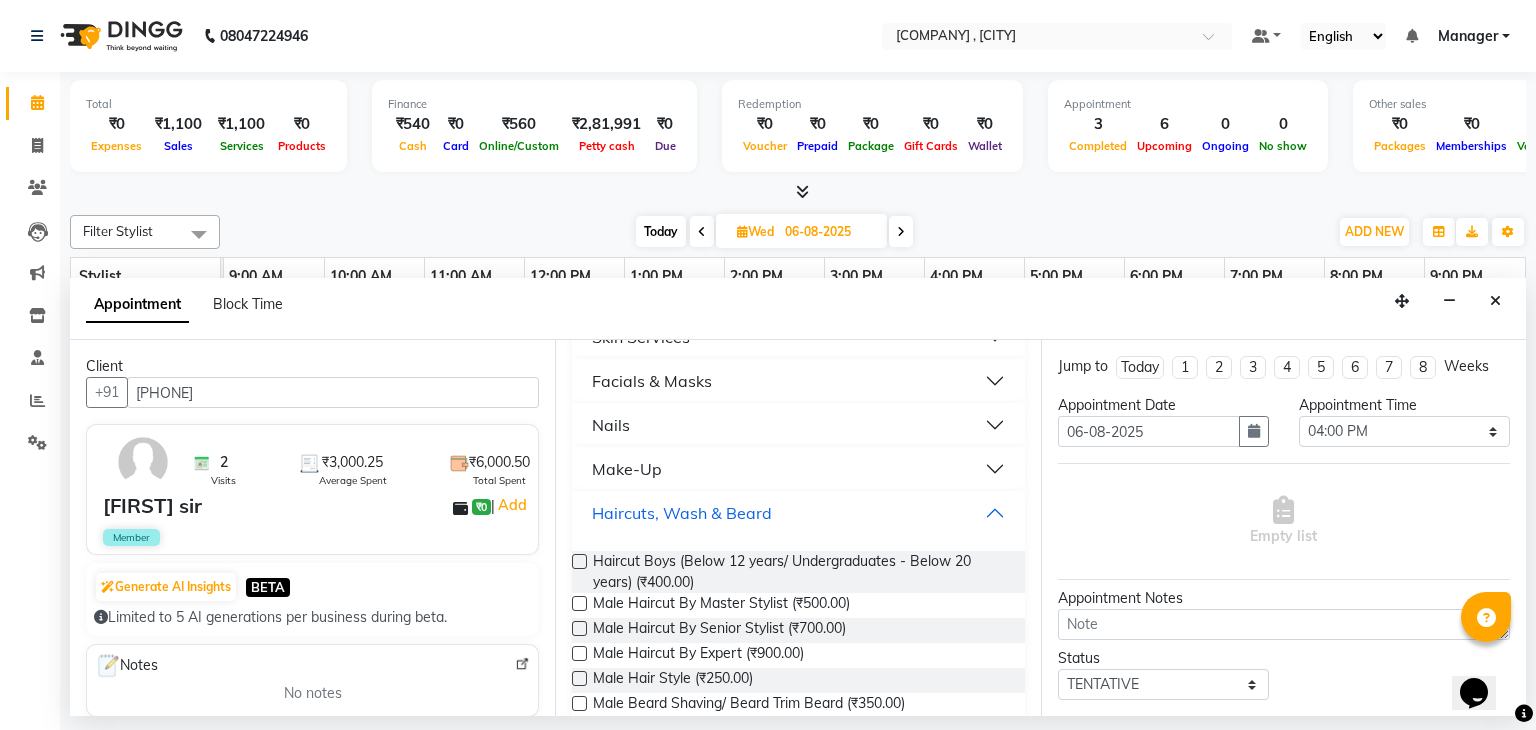scroll, scrollTop: 339, scrollLeft: 0, axis: vertical 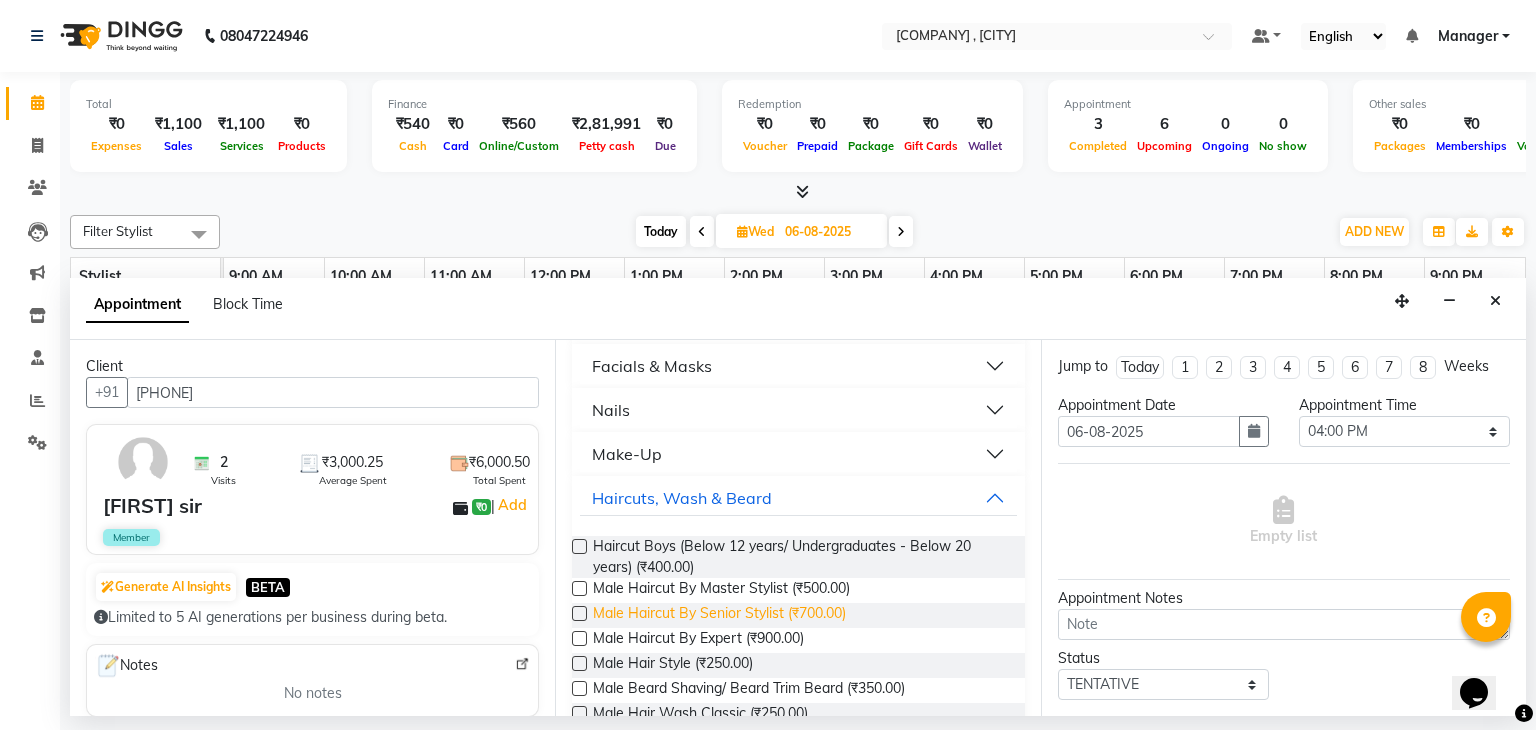 click on "Male Haircut By Senior Stylist (₹700.00)" at bounding box center (719, 615) 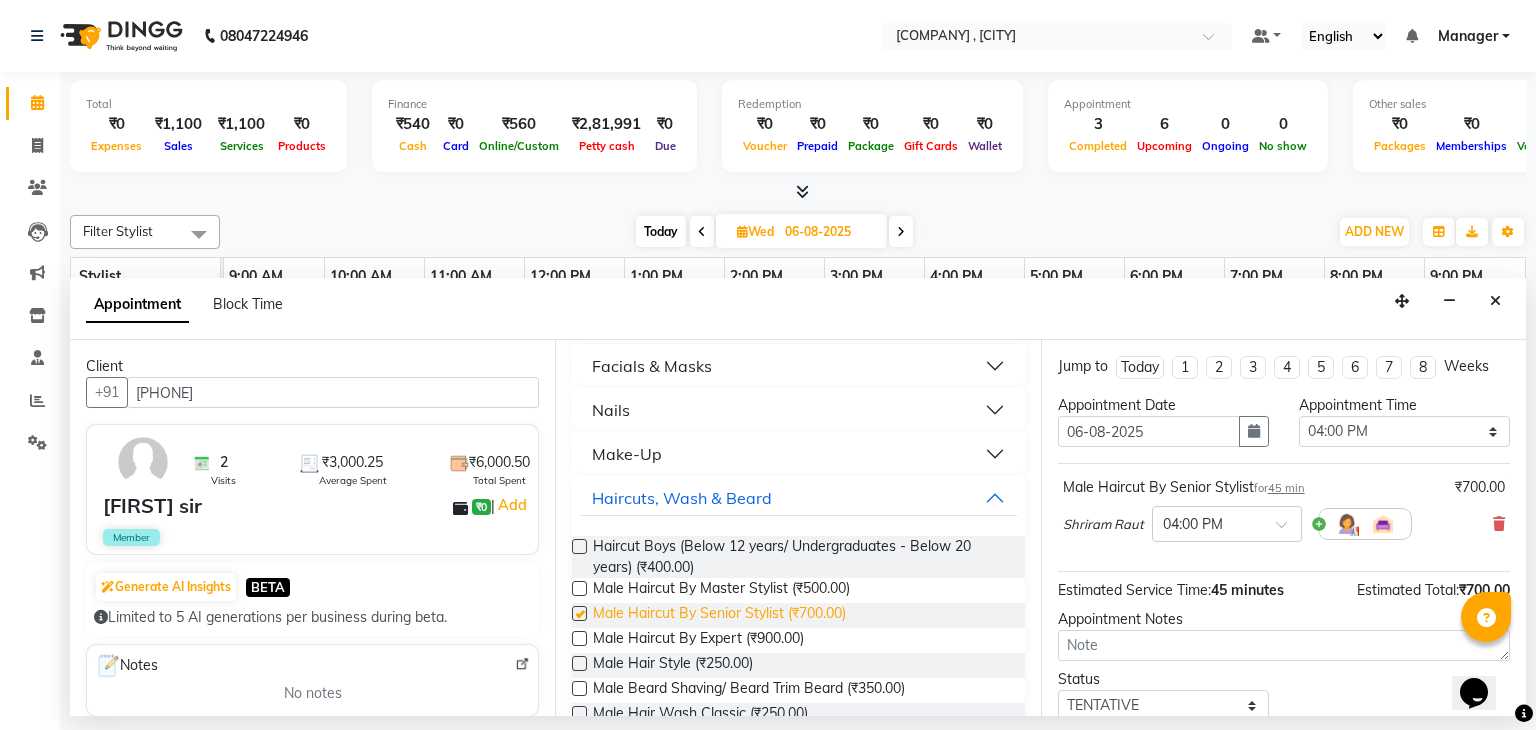 checkbox on "false" 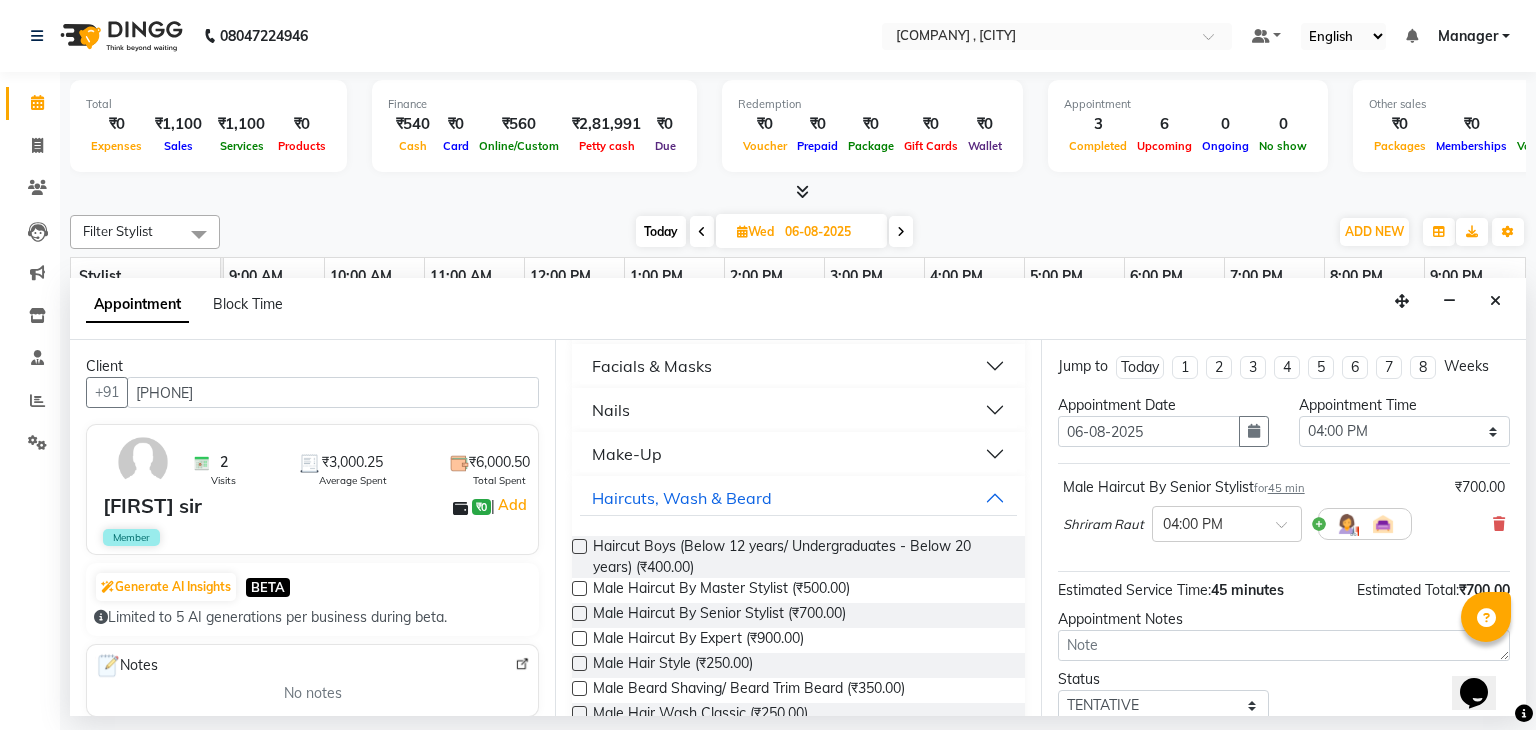 scroll, scrollTop: 130, scrollLeft: 0, axis: vertical 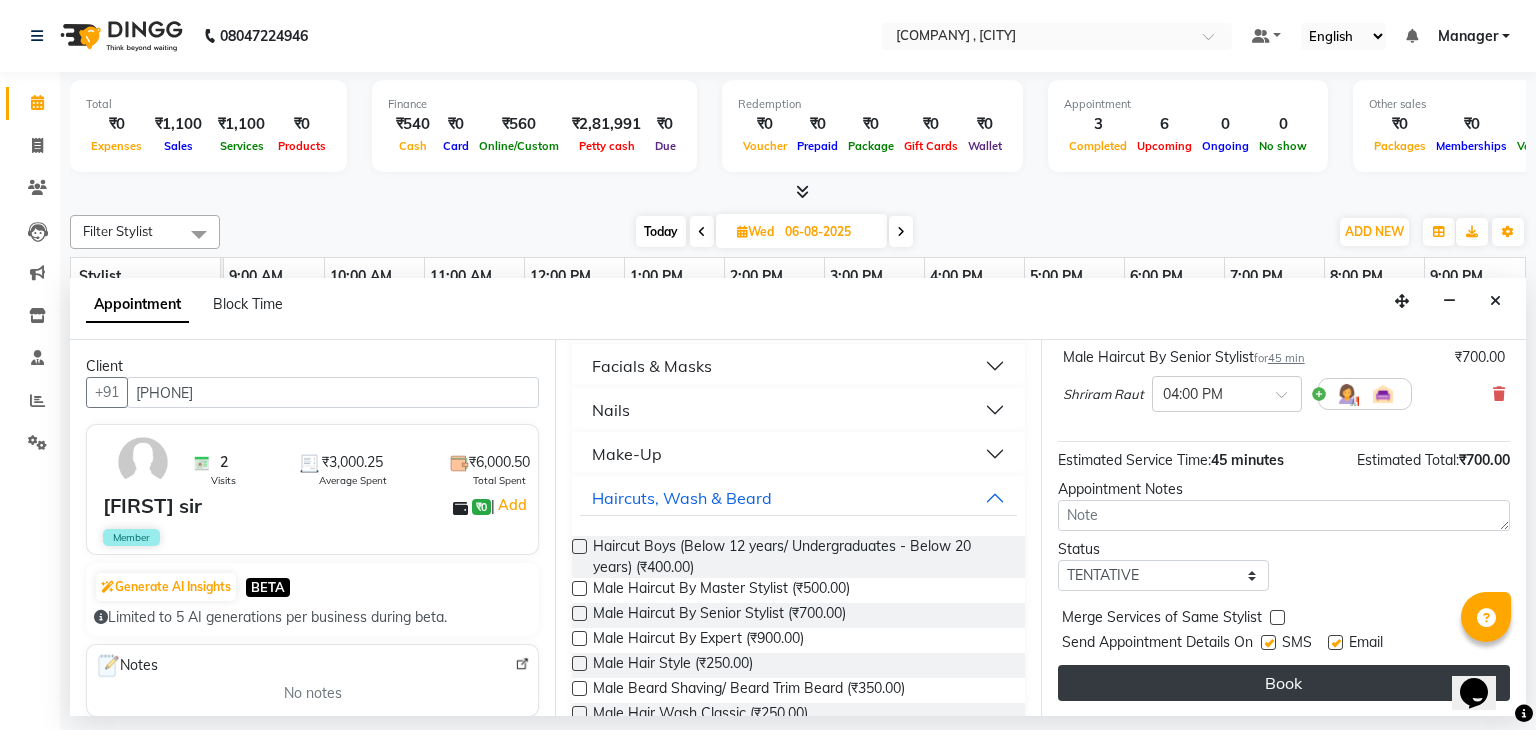 click on "Book" at bounding box center [1284, 683] 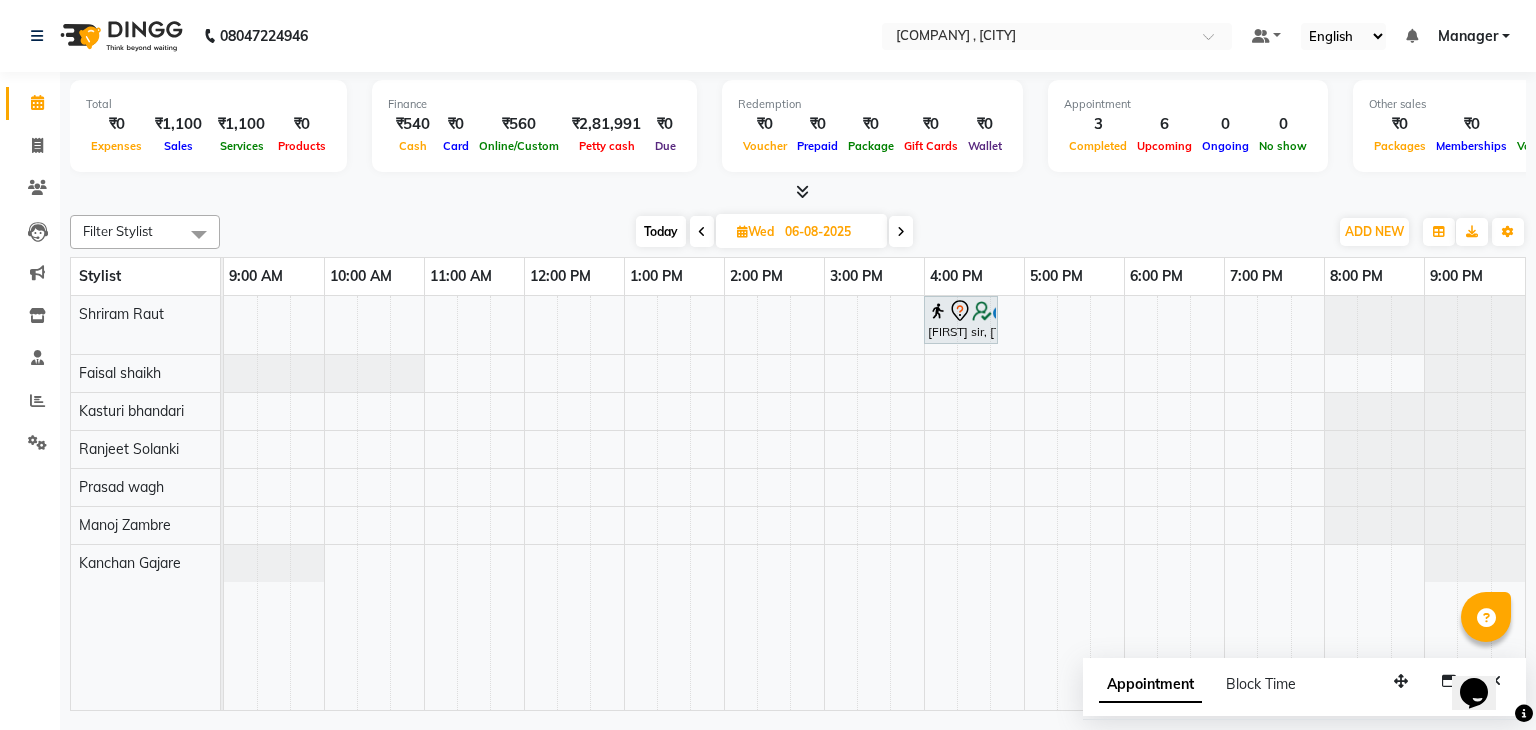 click on "Today" at bounding box center (661, 231) 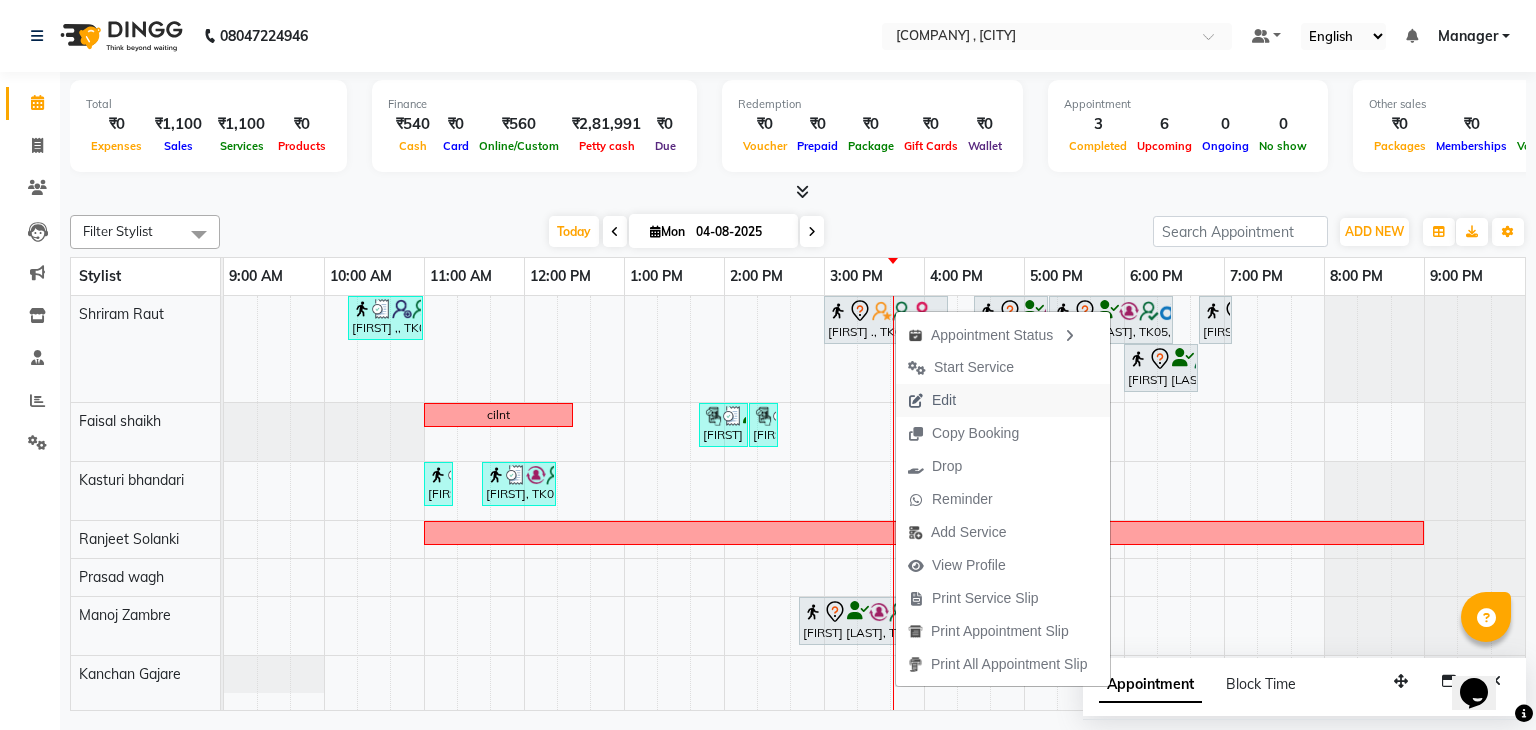 click on "Edit" at bounding box center [944, 400] 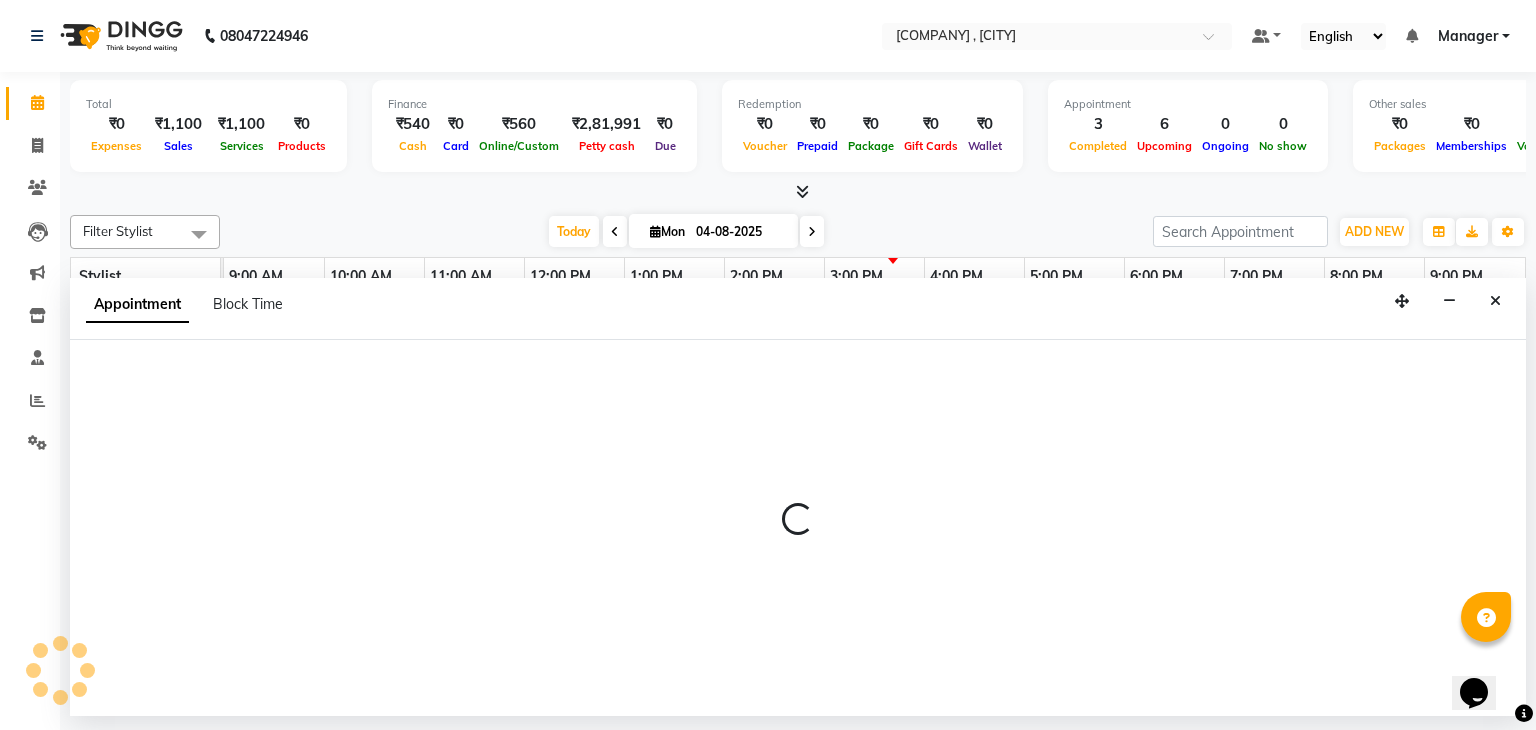 select on "74577" 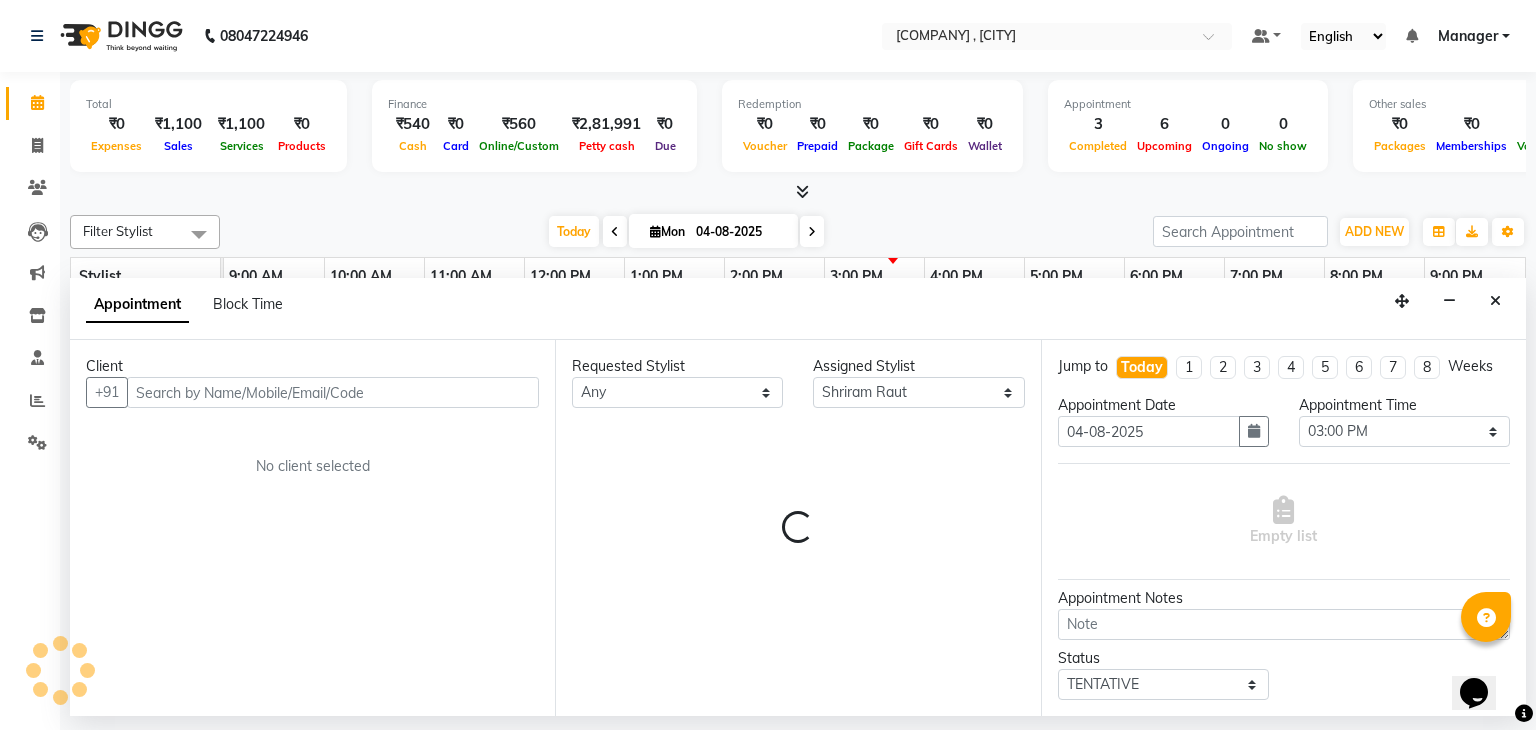 select on "4060" 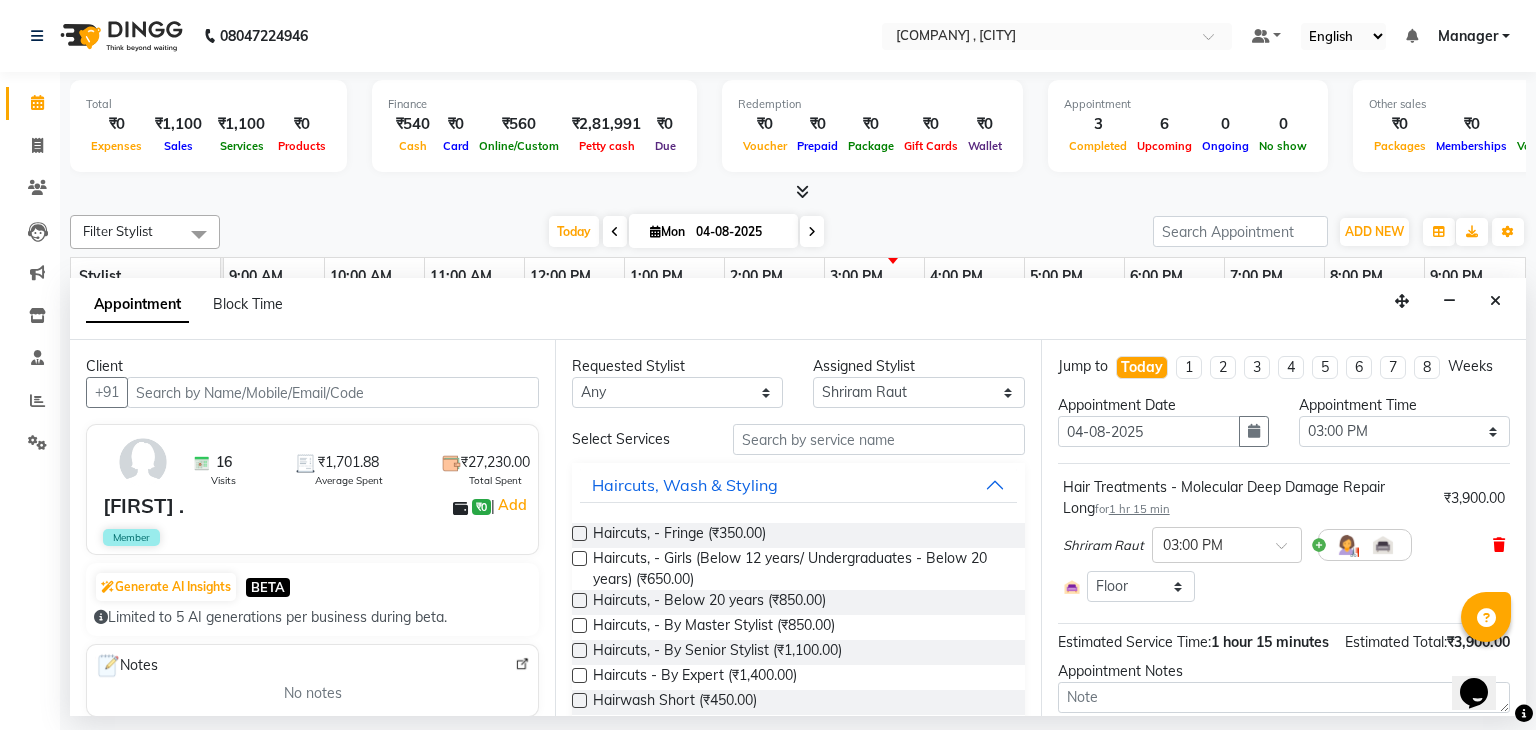 click at bounding box center (1499, 545) 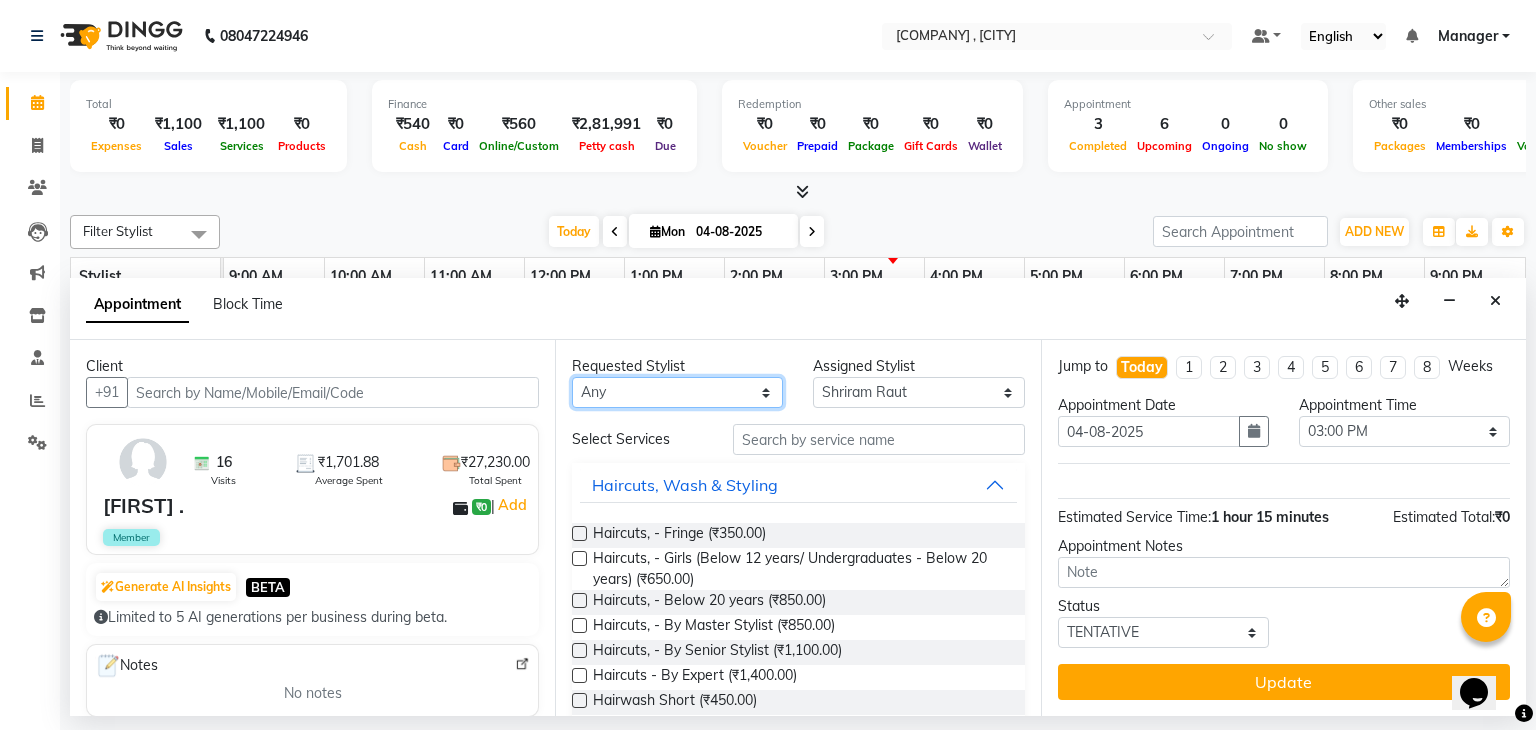 click on "Any Faisal shaikh Kanchan Gajare  Kasturi bhandari Manoj Zambre Prasad wagh Ranjeet Solanki Shriram Raut" at bounding box center [677, 392] 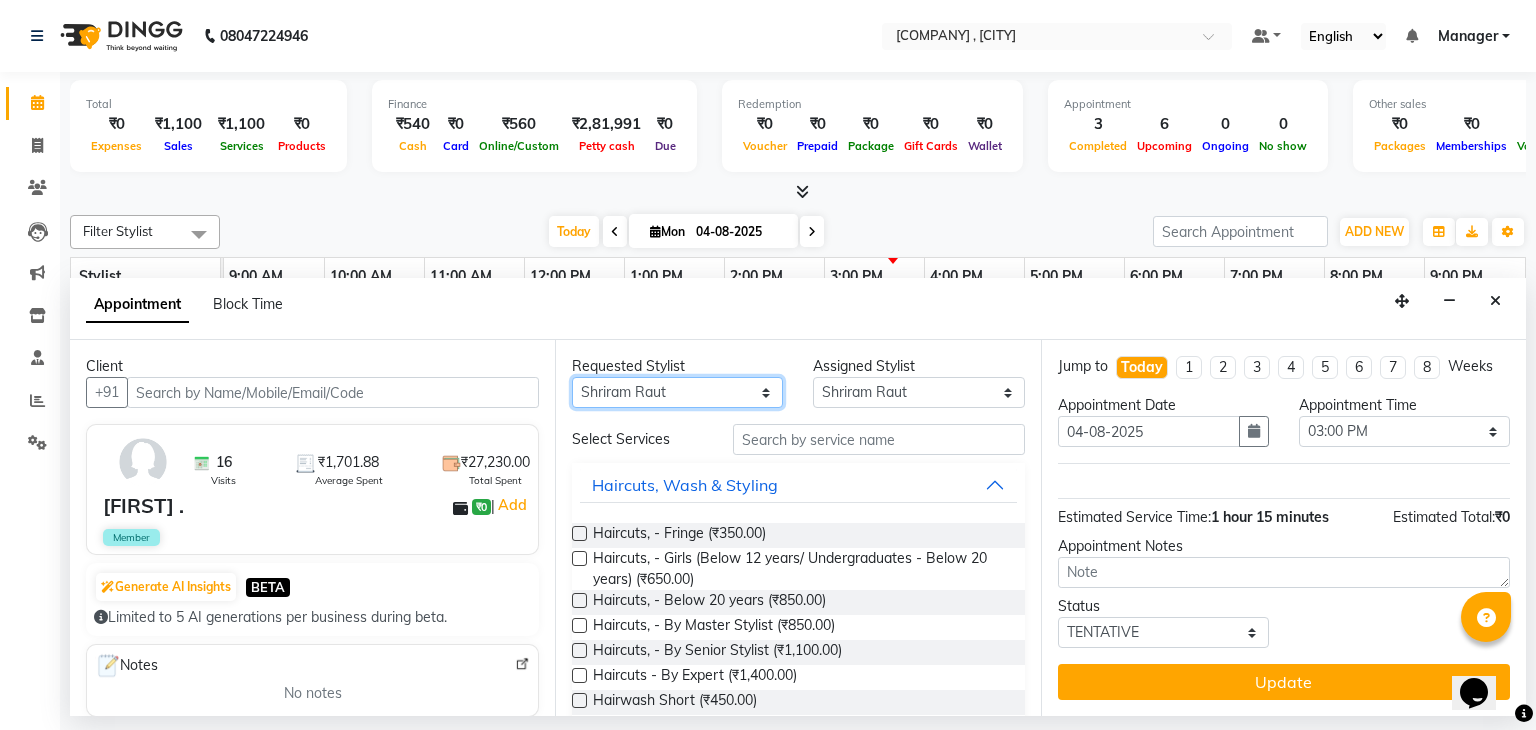 click on "Any Faisal shaikh Kanchan Gajare  Kasturi bhandari Manoj Zambre Prasad wagh Ranjeet Solanki Shriram Raut" at bounding box center (677, 392) 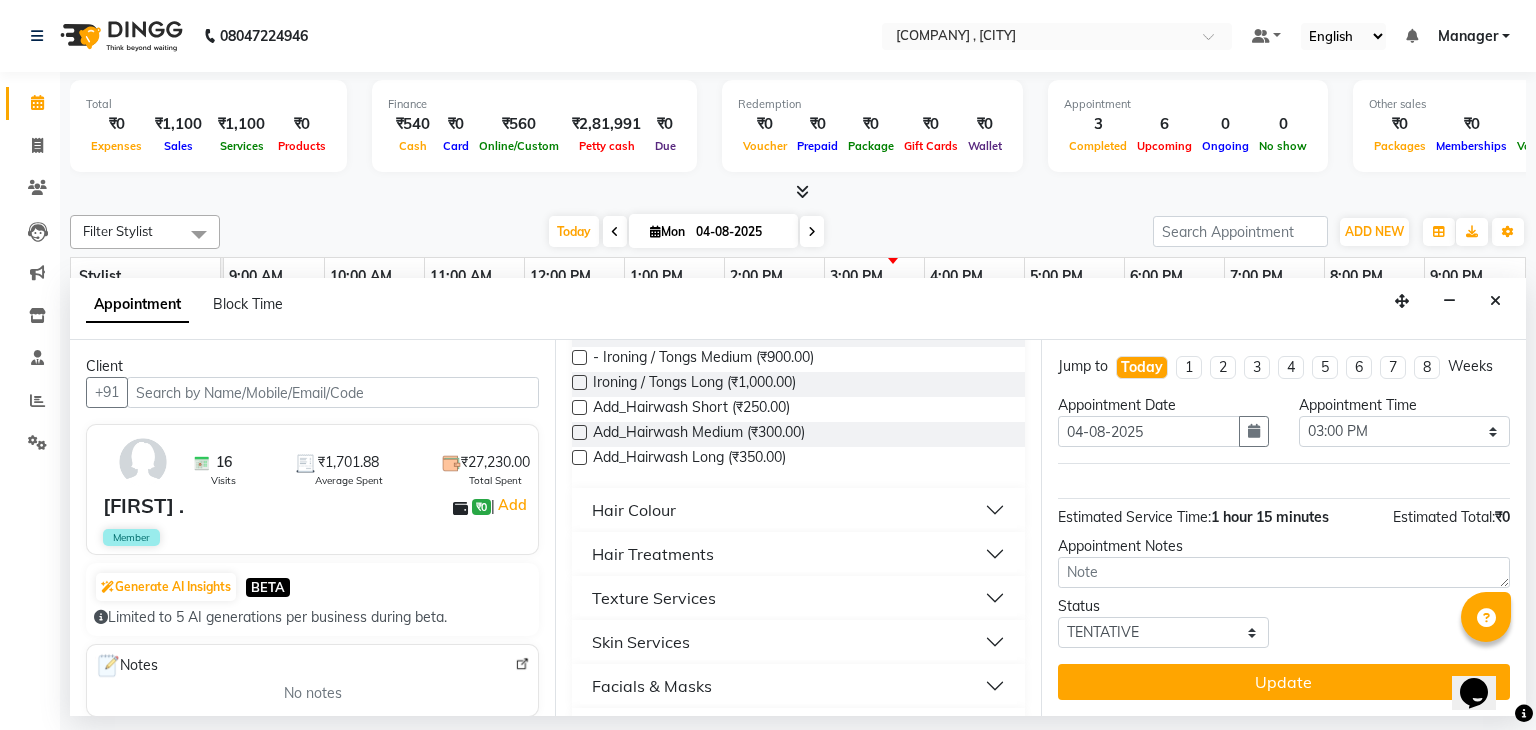 scroll, scrollTop: 526, scrollLeft: 0, axis: vertical 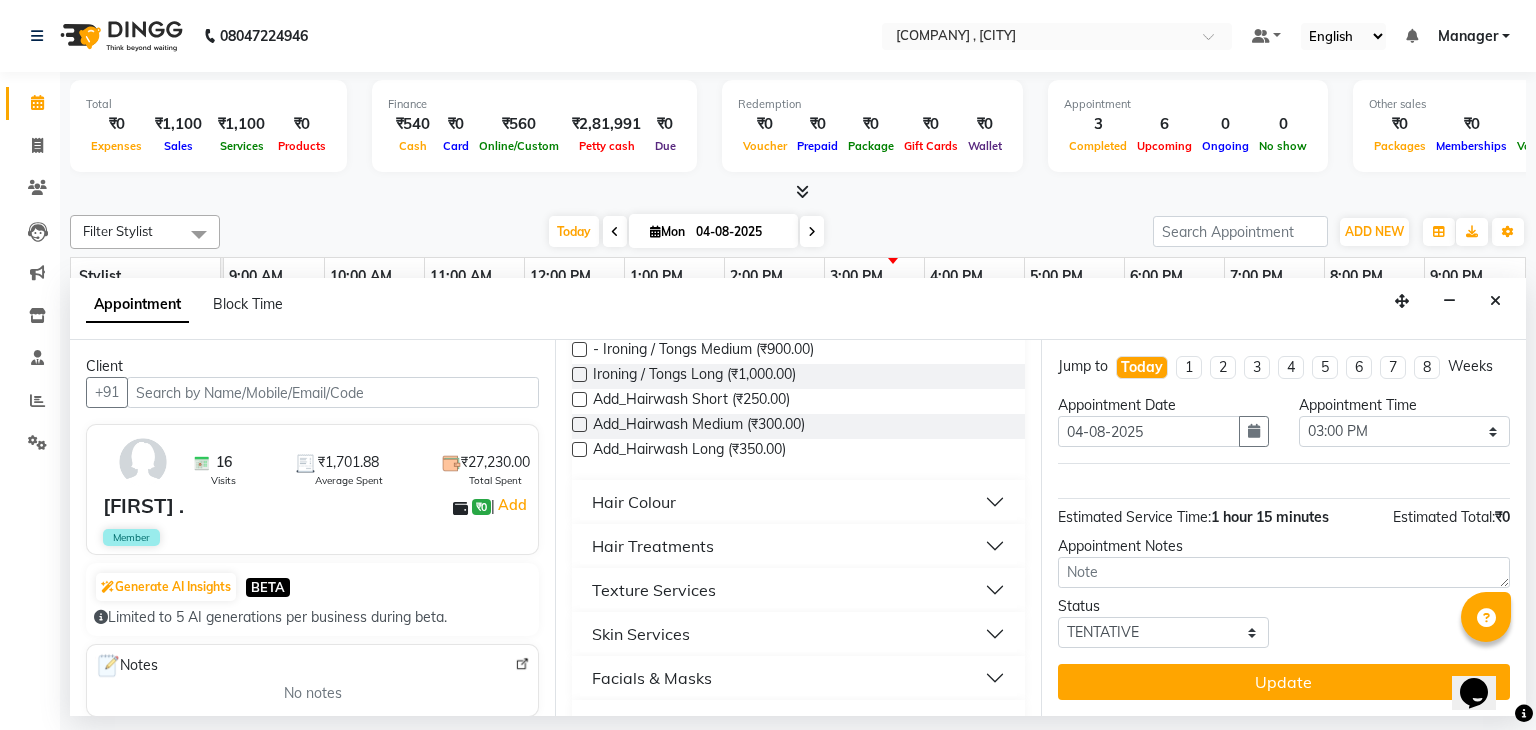 click on "Hair Treatments" at bounding box center [653, 546] 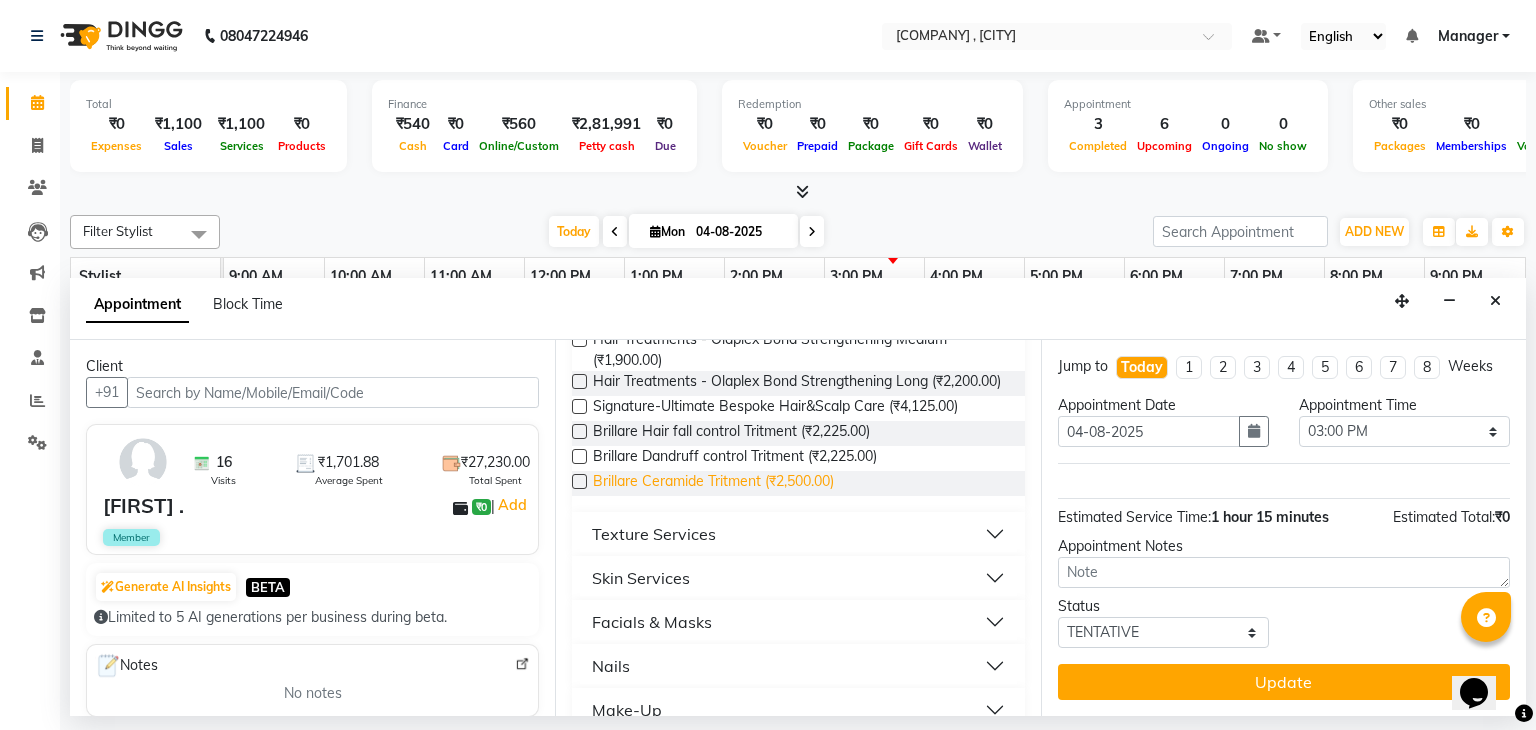 scroll, scrollTop: 1294, scrollLeft: 0, axis: vertical 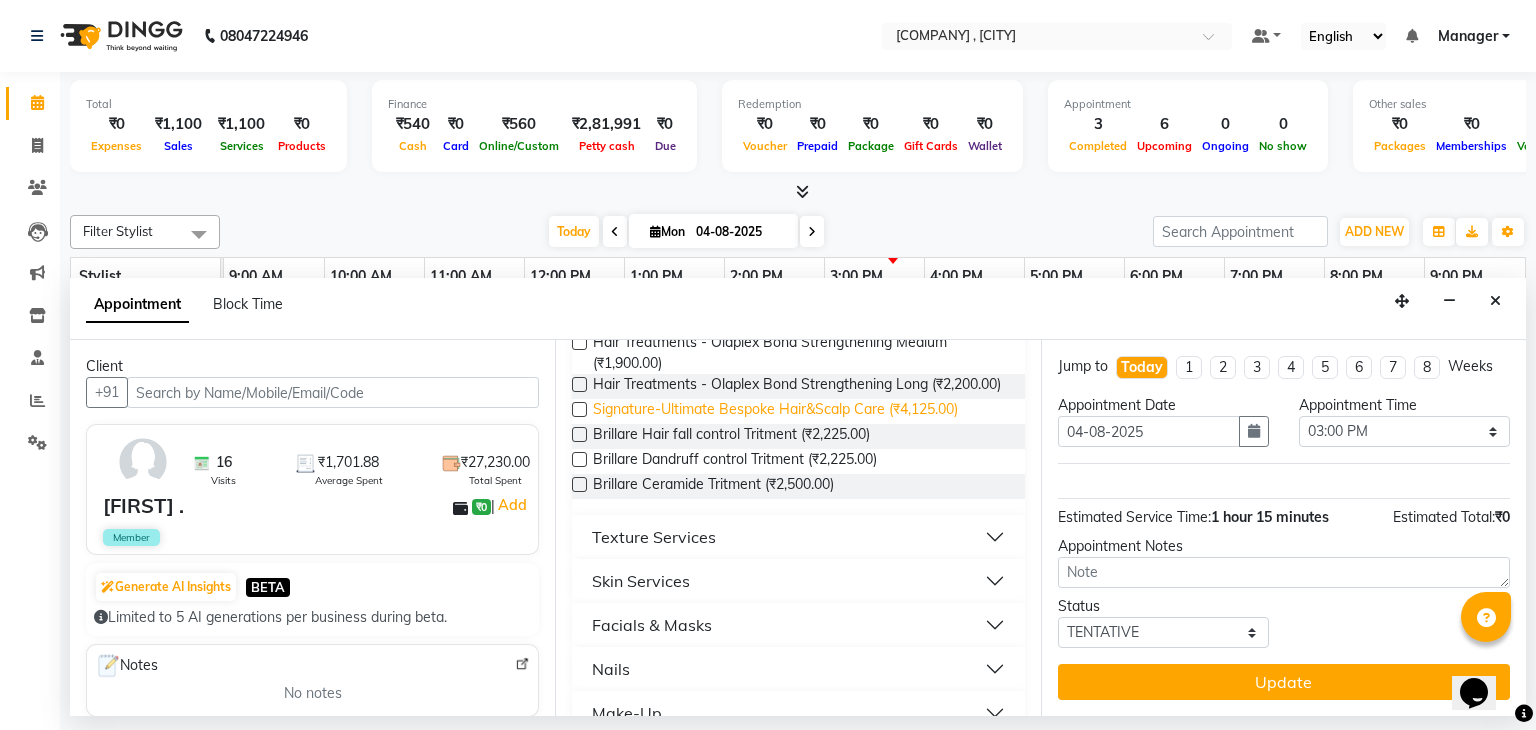 click on "Signature-Ultimate Bespoke Hair&Scalp Care (₹4,125.00)" at bounding box center [775, 411] 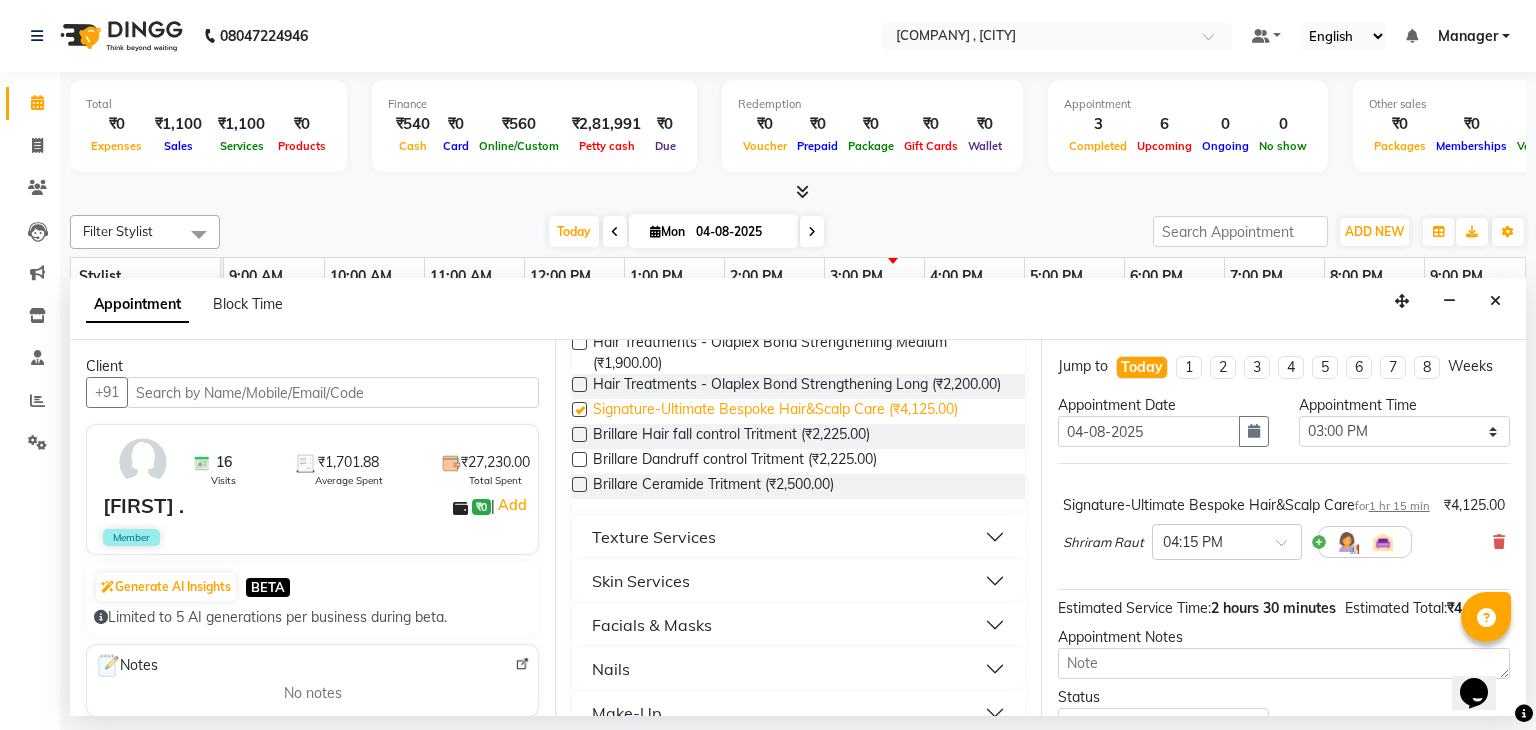 checkbox on "false" 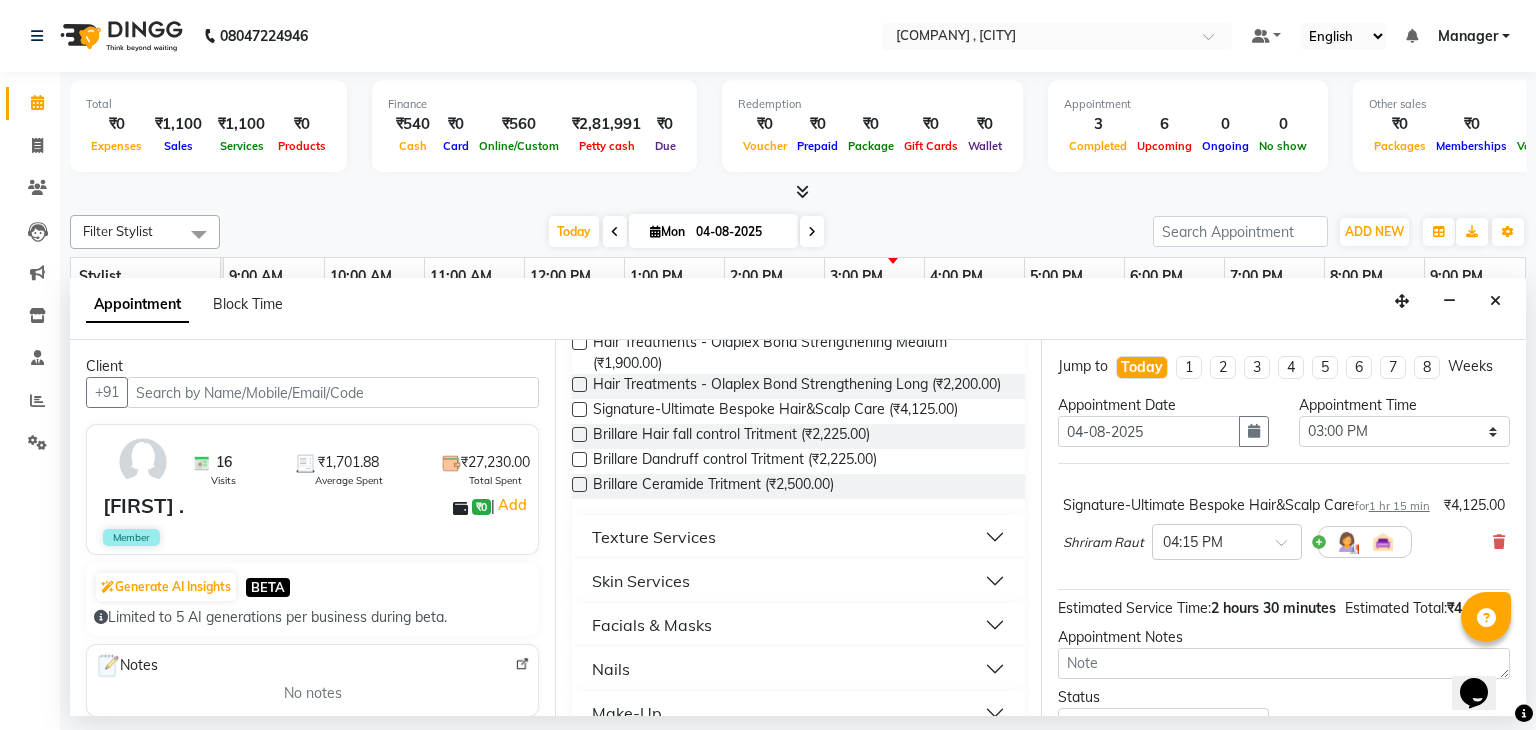 scroll, scrollTop: 132, scrollLeft: 0, axis: vertical 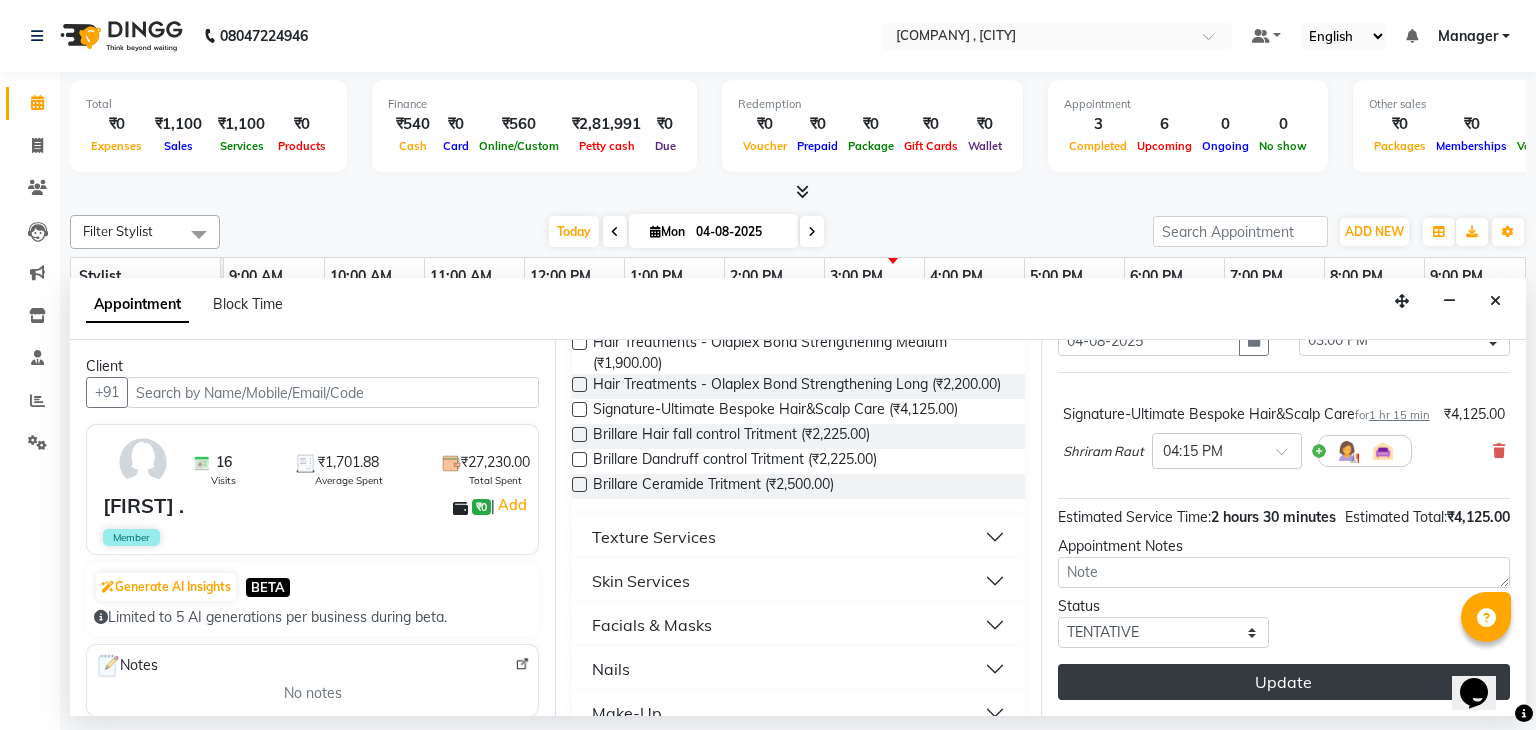 click on "Update" at bounding box center [1284, 682] 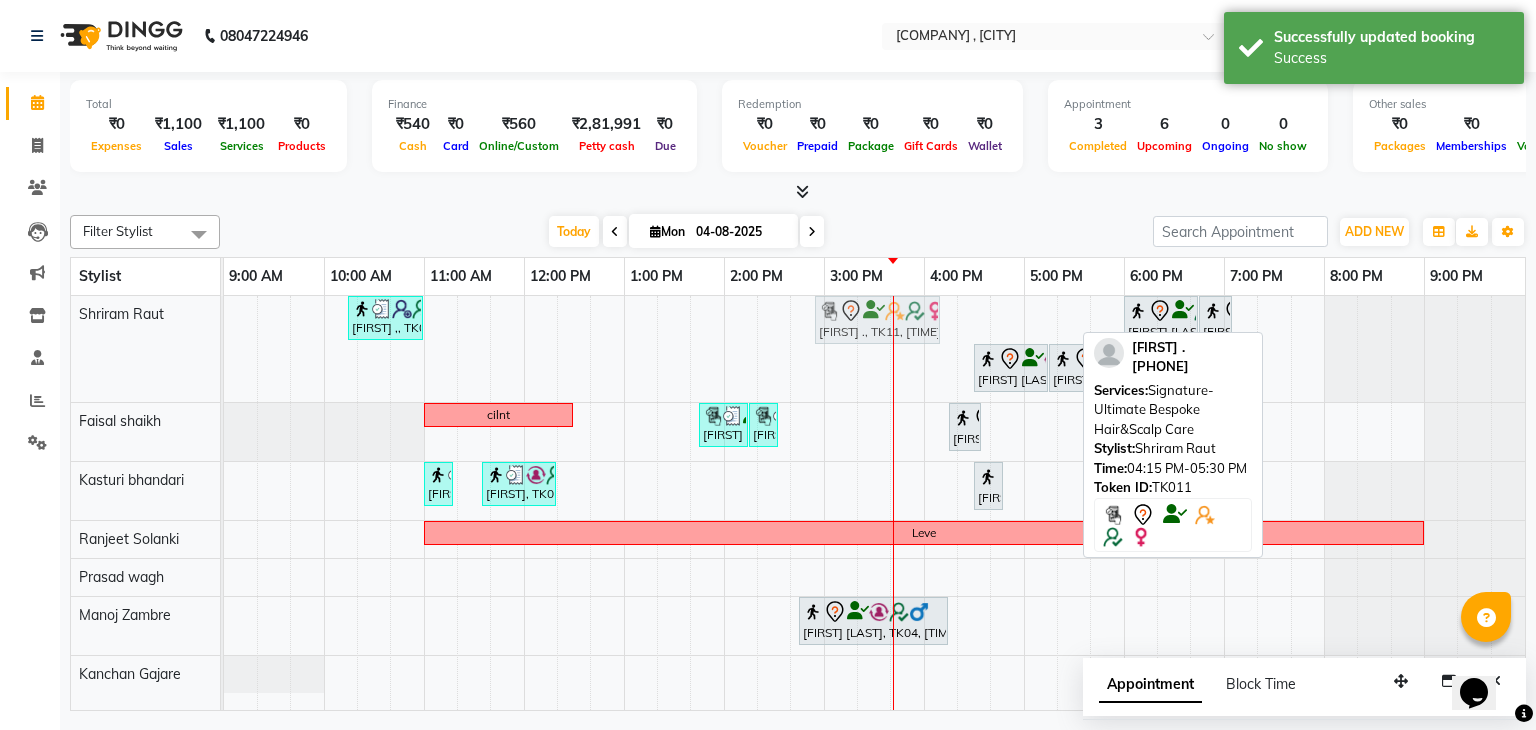 drag, startPoint x: 1037, startPoint y: 309, endPoint x: 900, endPoint y: 304, distance: 137.09122 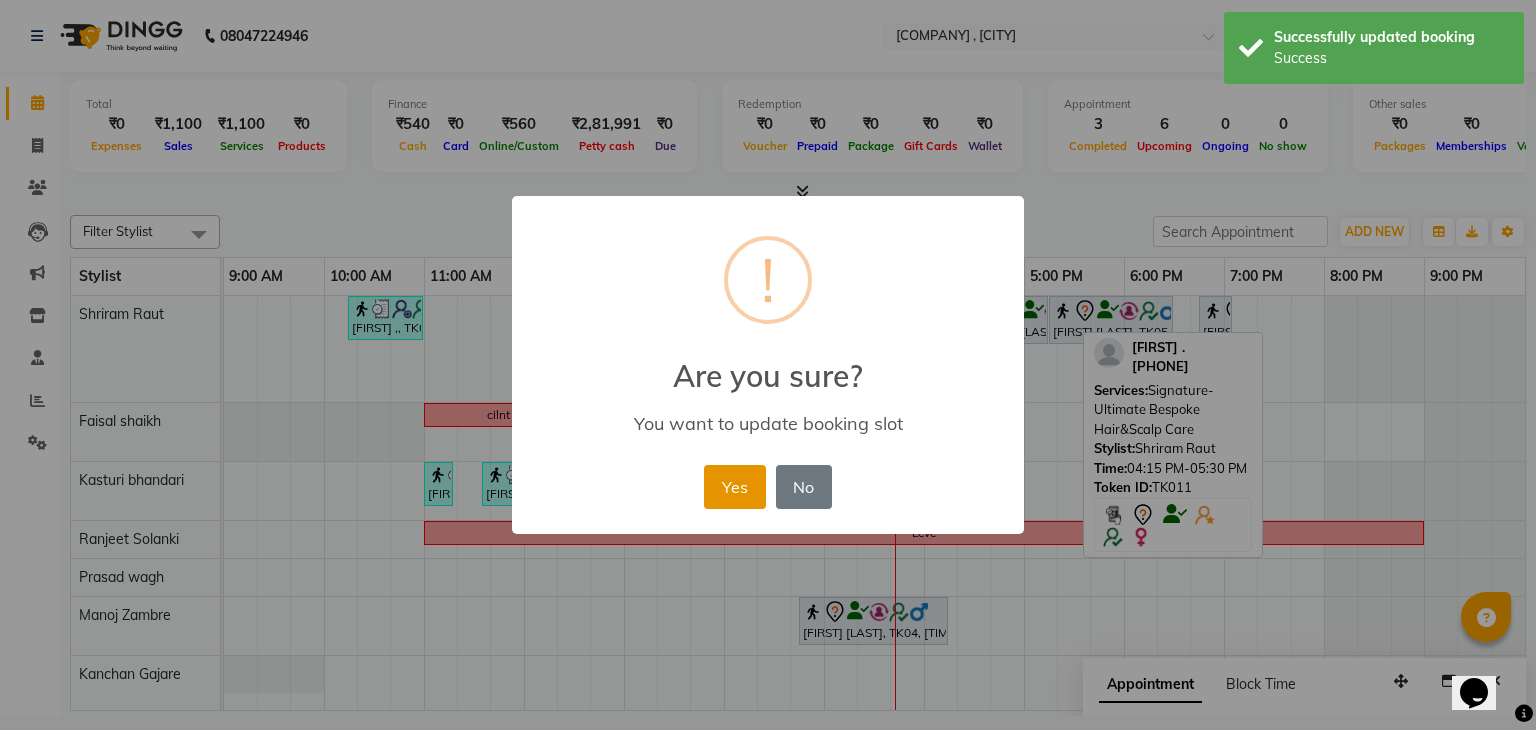 click on "Yes" at bounding box center (734, 487) 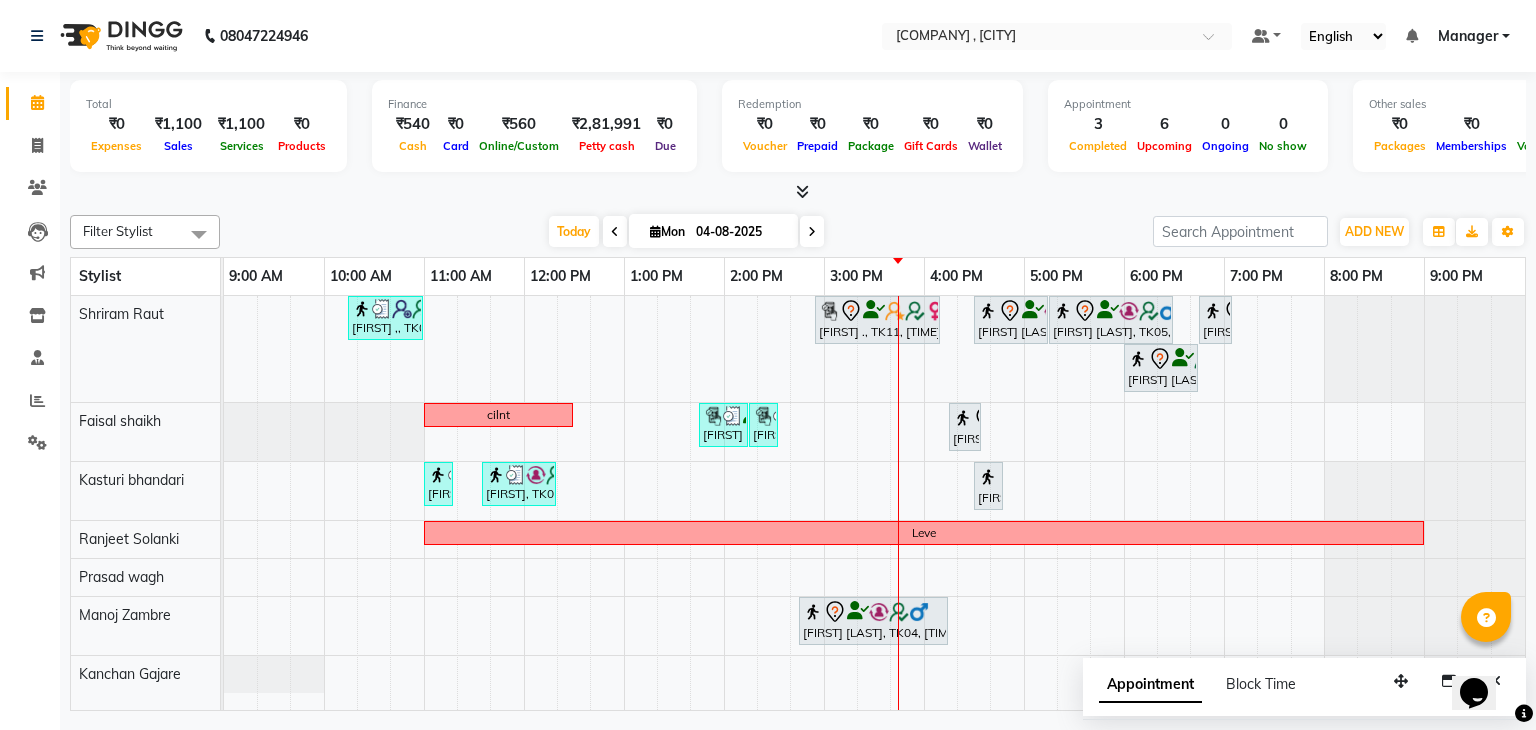 click at bounding box center (798, 192) 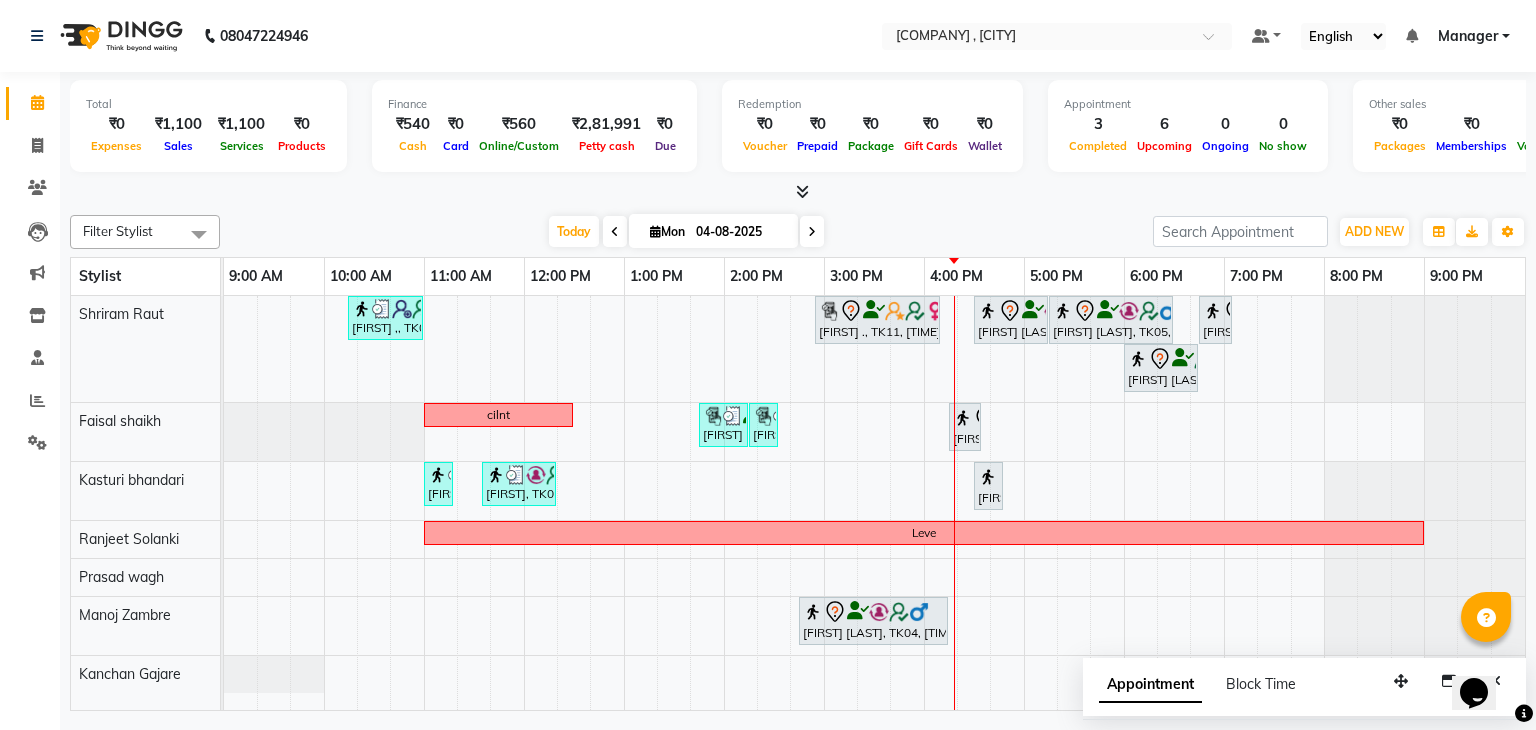 click on "04-08-2025" at bounding box center (740, 232) 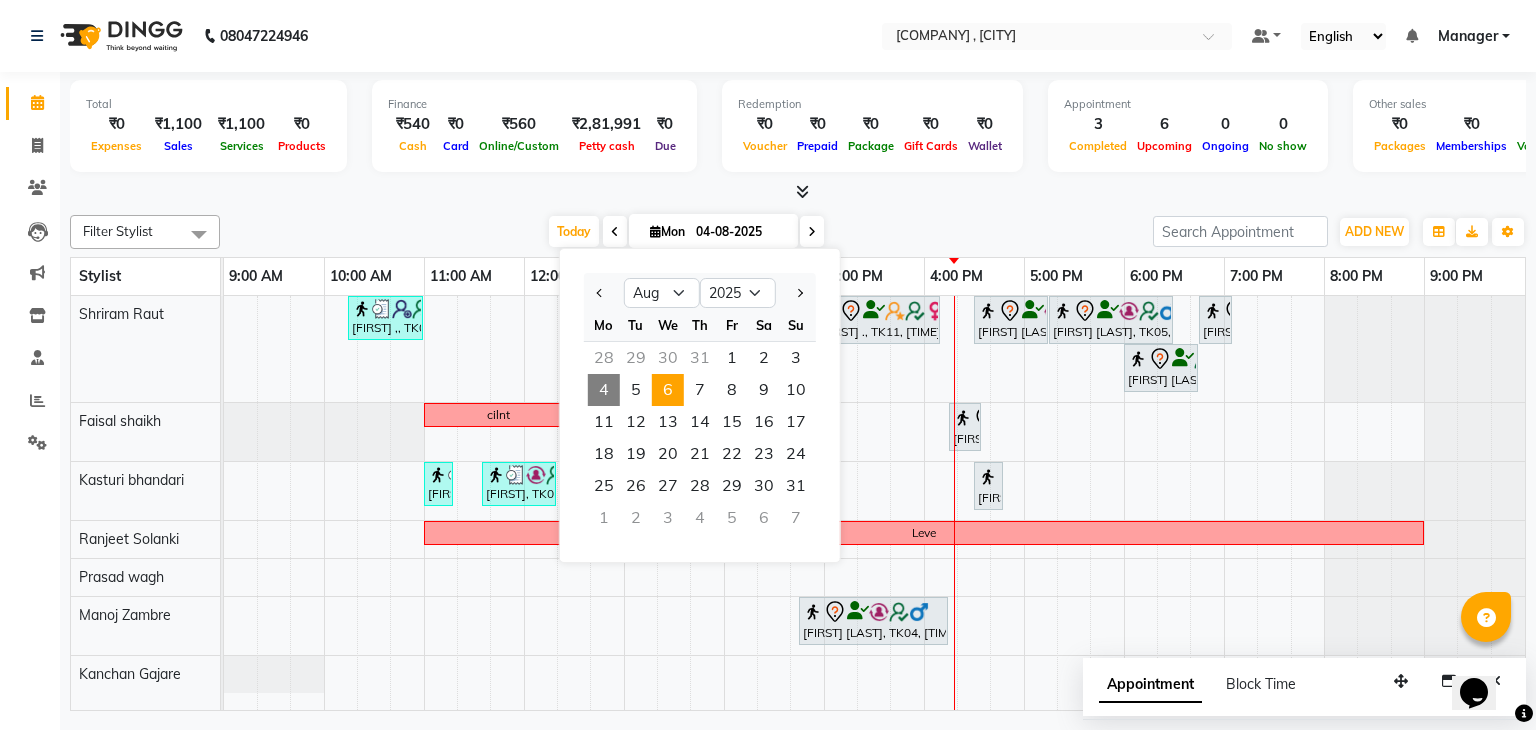 click on "6" at bounding box center (668, 390) 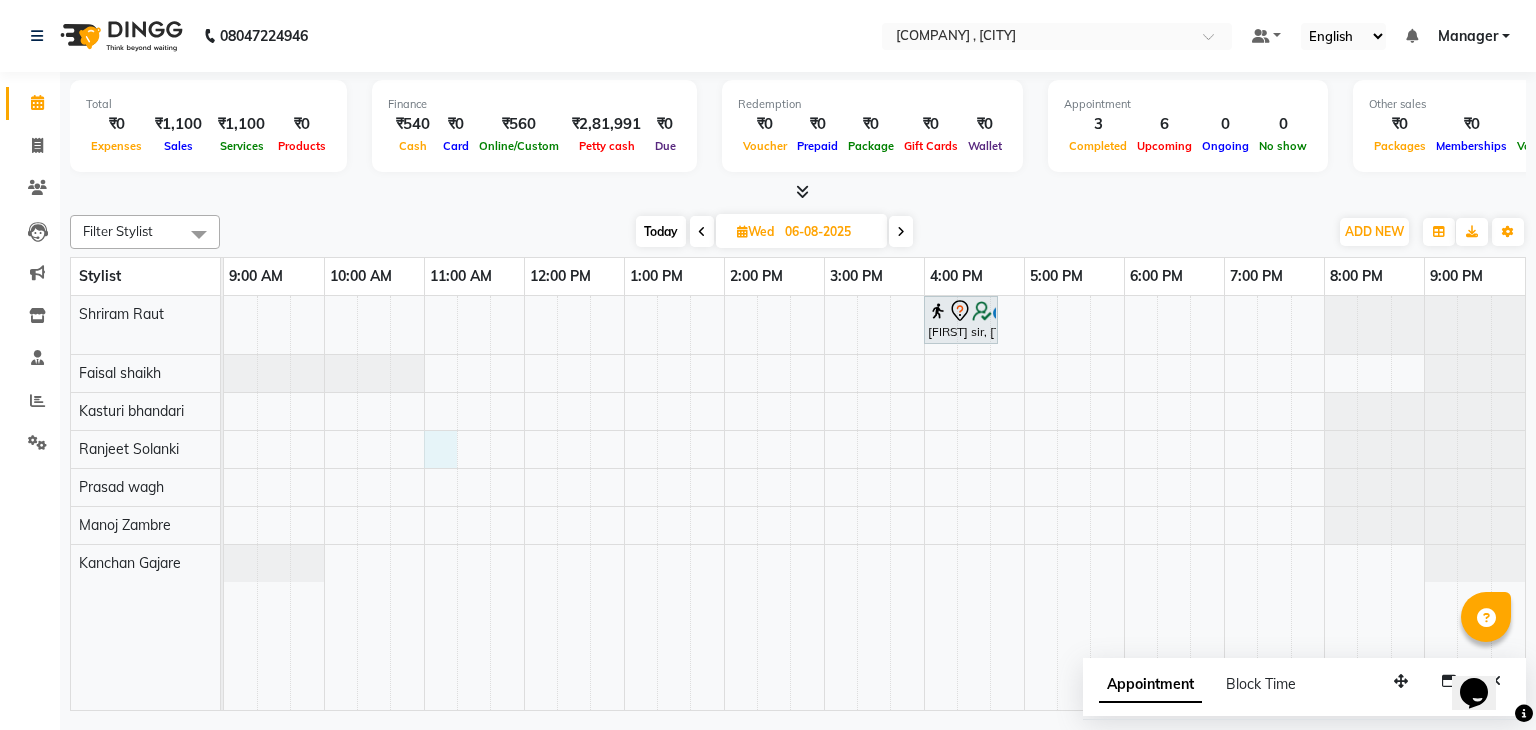 click on "[FIRST] [LAST], [TIME]-[TIME], Male Haircut By Senior Stylist" at bounding box center (874, 503) 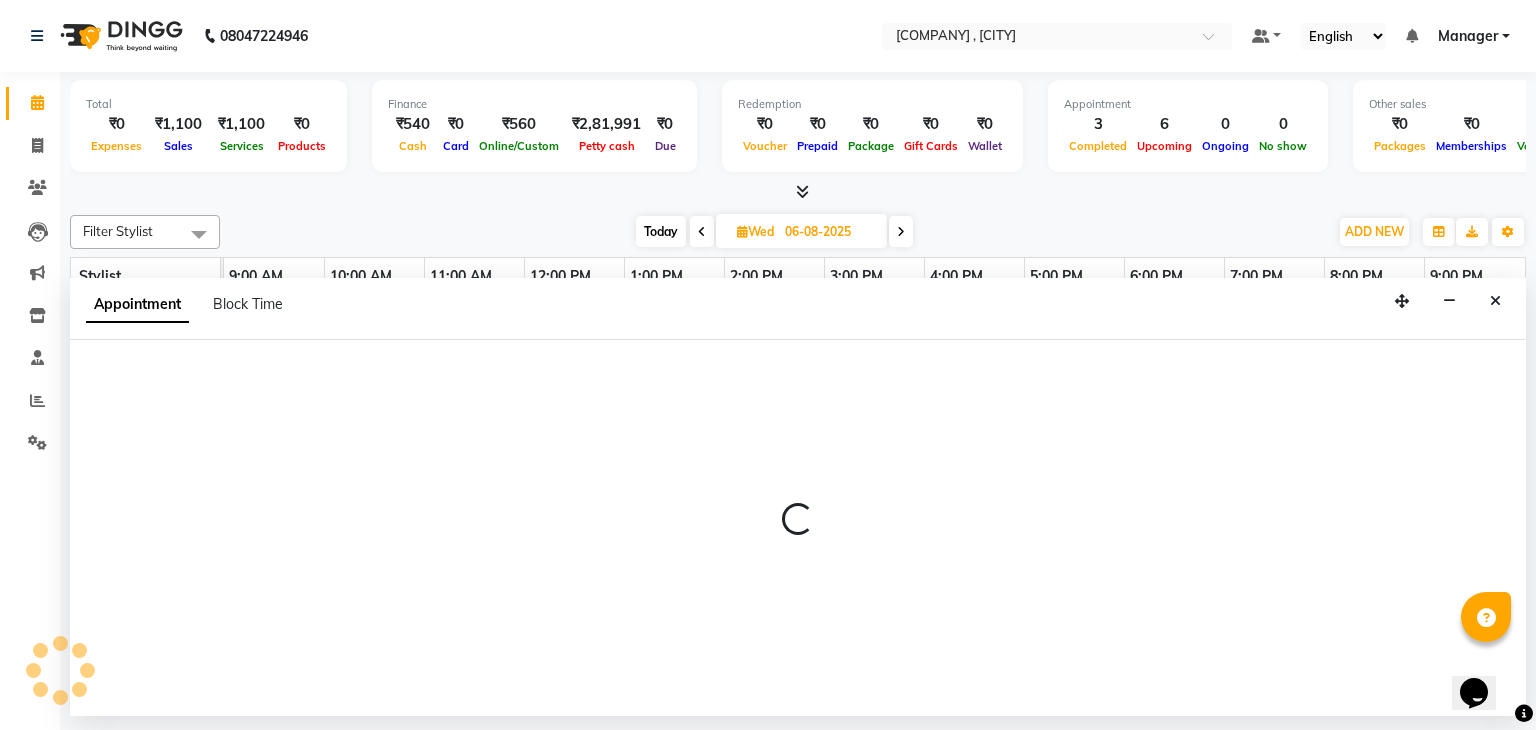 select on "74580" 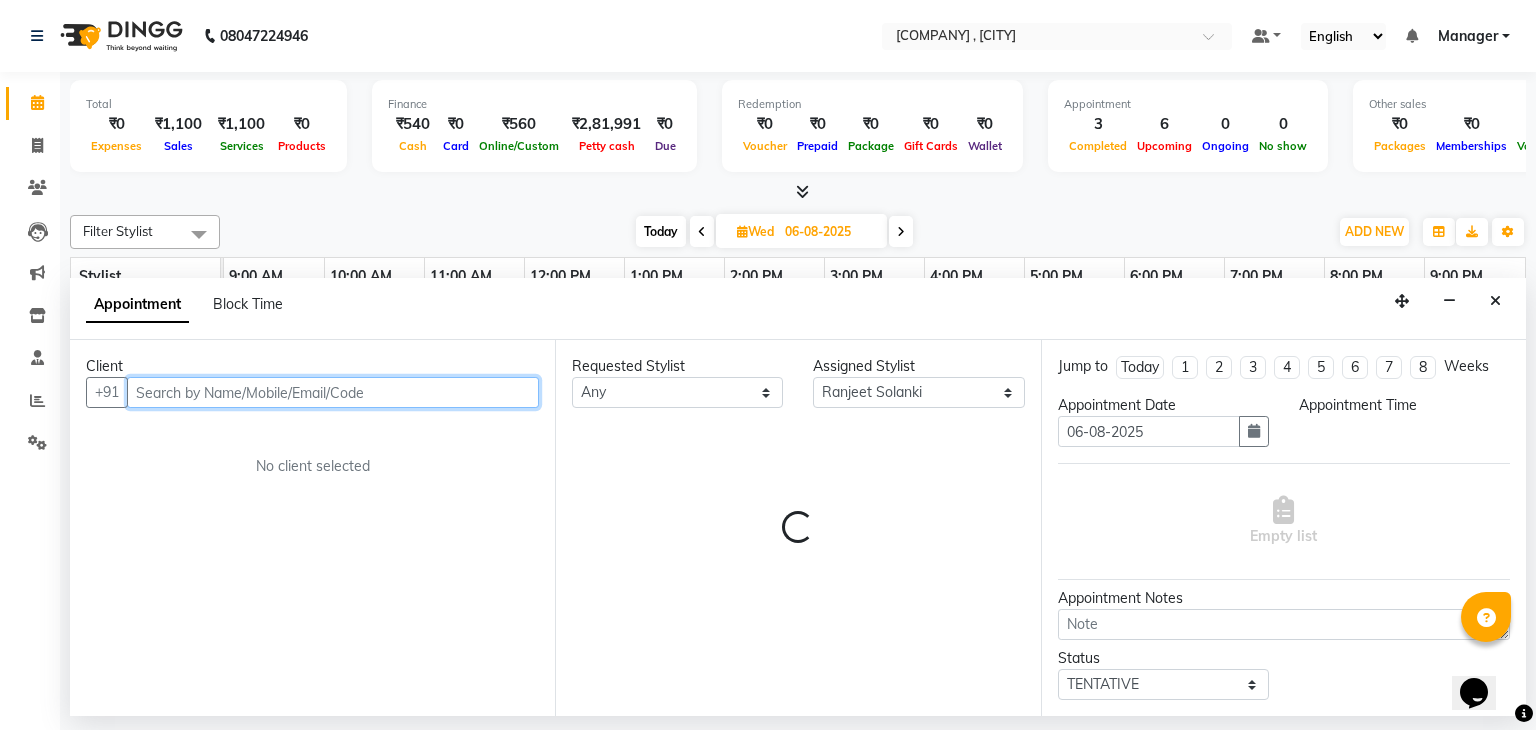 select on "660" 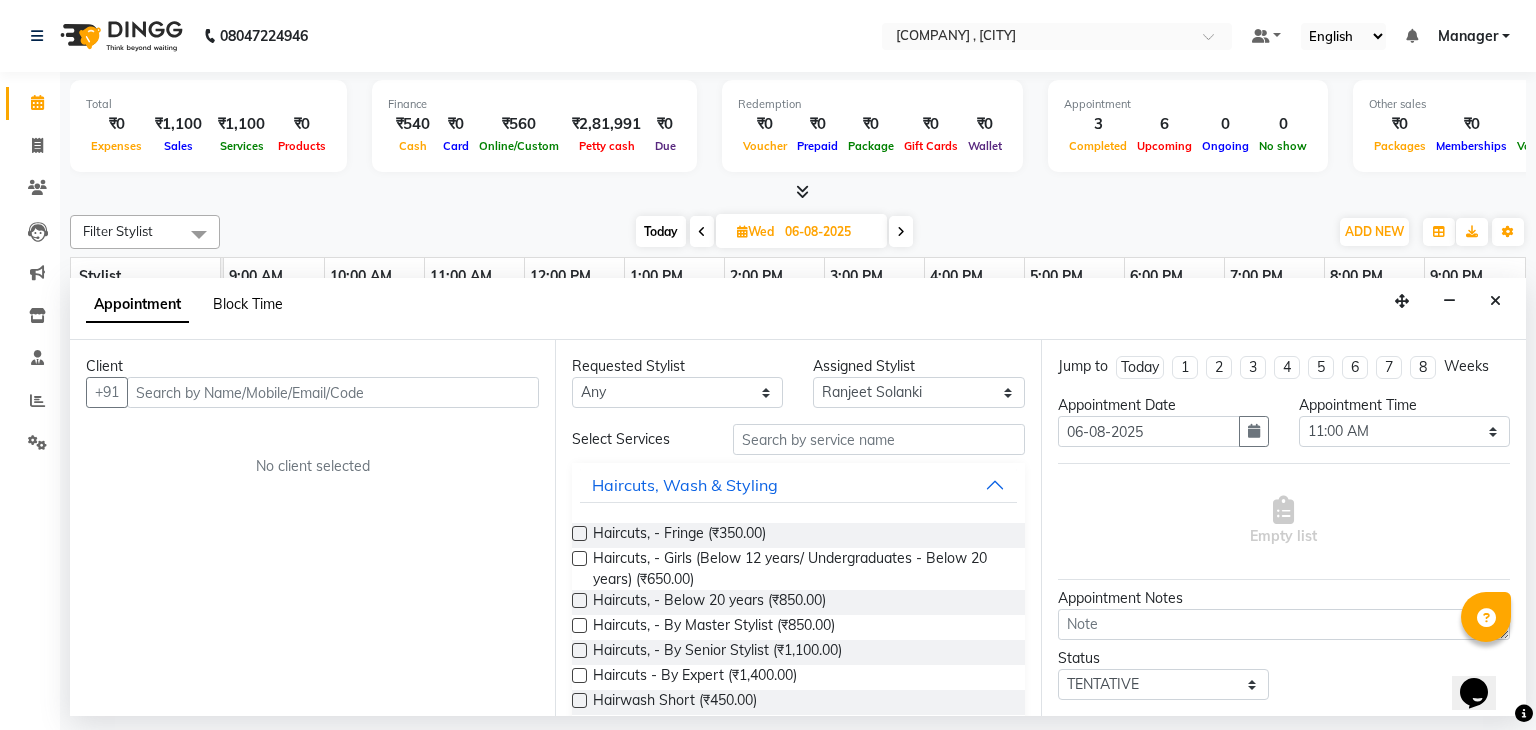 click on "Block Time" at bounding box center [248, 304] 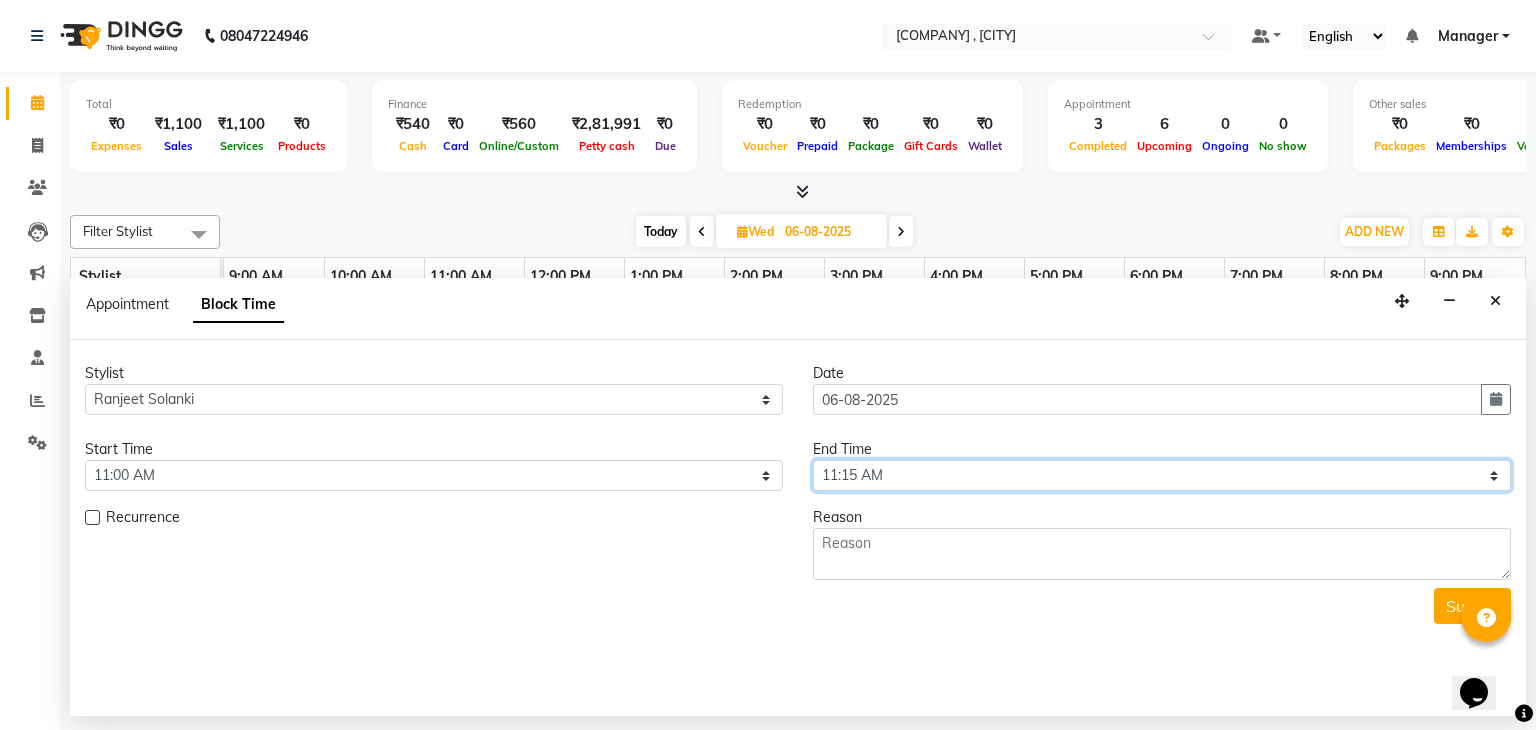 click on "Select 10:00 AM 10:15 AM 10:30 AM 10:45 AM 11:00 AM 11:15 AM 11:30 AM 11:45 AM 12:00 PM 12:15 PM 12:30 PM 12:45 PM 01:00 PM 01:15 PM 01:30 PM 01:45 PM 02:00 PM 02:15 PM 02:30 PM 02:45 PM 03:00 PM 03:15 PM 03:30 PM 03:45 PM 04:00 PM 04:15 PM 04:30 PM 04:45 PM 05:00 PM 05:15 PM 05:30 PM 05:45 PM 06:00 PM 06:15 PM 06:30 PM 06:45 PM 07:00 PM 07:15 PM 07:30 PM 07:45 PM 08:00 PM 08:15 PM 08:30 PM 08:45 PM 09:00 PM" at bounding box center (1162, 475) 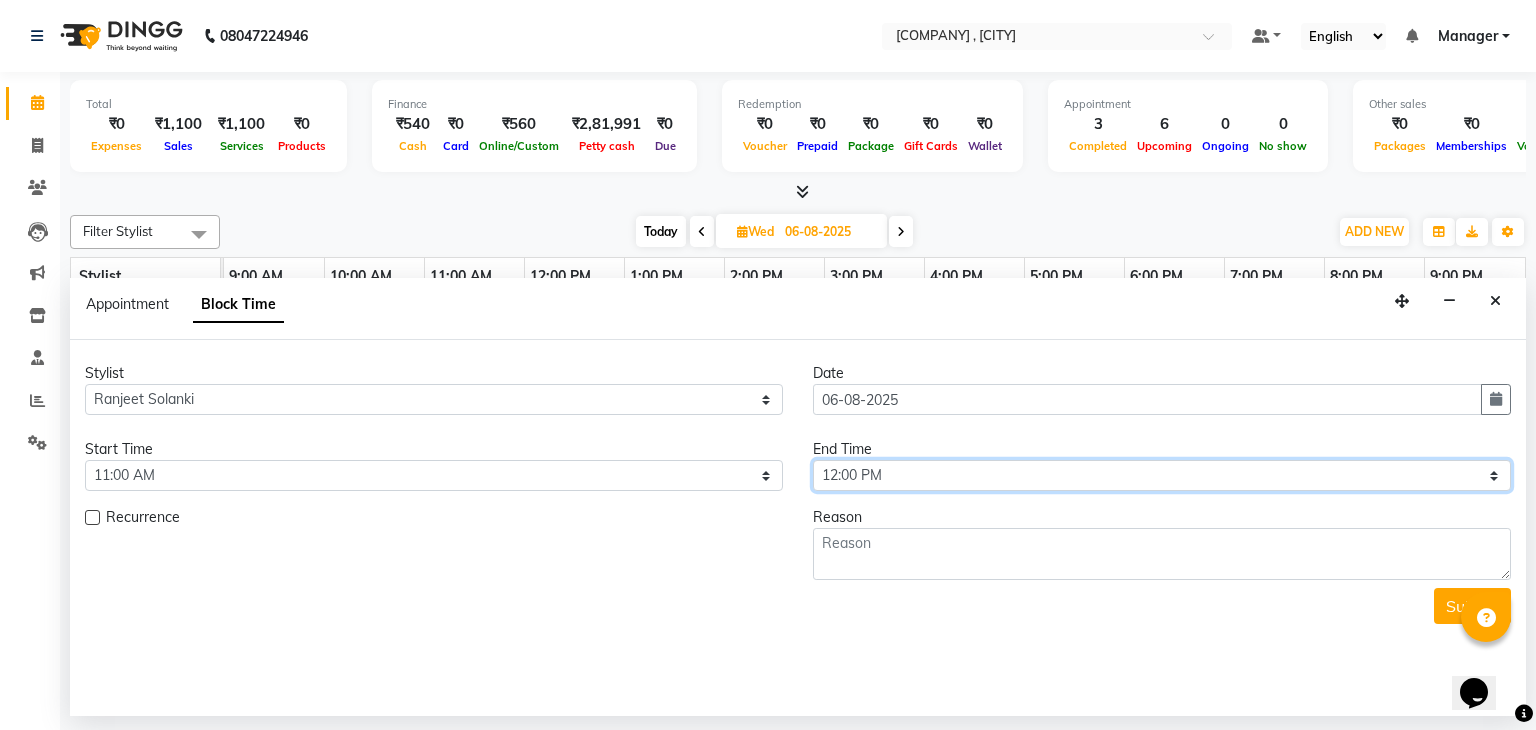 click on "Select 10:00 AM 10:15 AM 10:30 AM 10:45 AM 11:00 AM 11:15 AM 11:30 AM 11:45 AM 12:00 PM 12:15 PM 12:30 PM 12:45 PM 01:00 PM 01:15 PM 01:30 PM 01:45 PM 02:00 PM 02:15 PM 02:30 PM 02:45 PM 03:00 PM 03:15 PM 03:30 PM 03:45 PM 04:00 PM 04:15 PM 04:30 PM 04:45 PM 05:00 PM 05:15 PM 05:30 PM 05:45 PM 06:00 PM 06:15 PM 06:30 PM 06:45 PM 07:00 PM 07:15 PM 07:30 PM 07:45 PM 08:00 PM 08:15 PM 08:30 PM 08:45 PM 09:00 PM" at bounding box center (1162, 475) 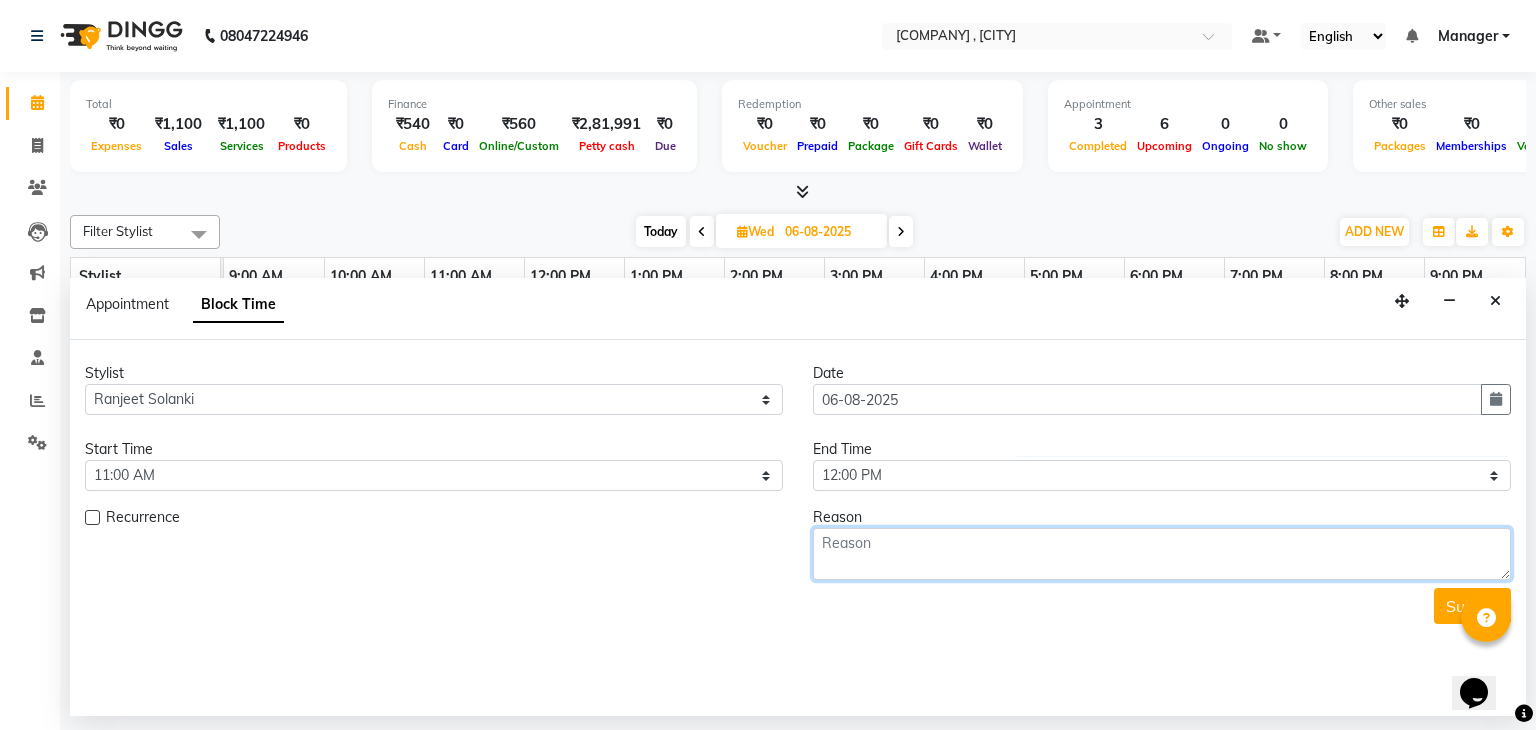 click at bounding box center (1162, 554) 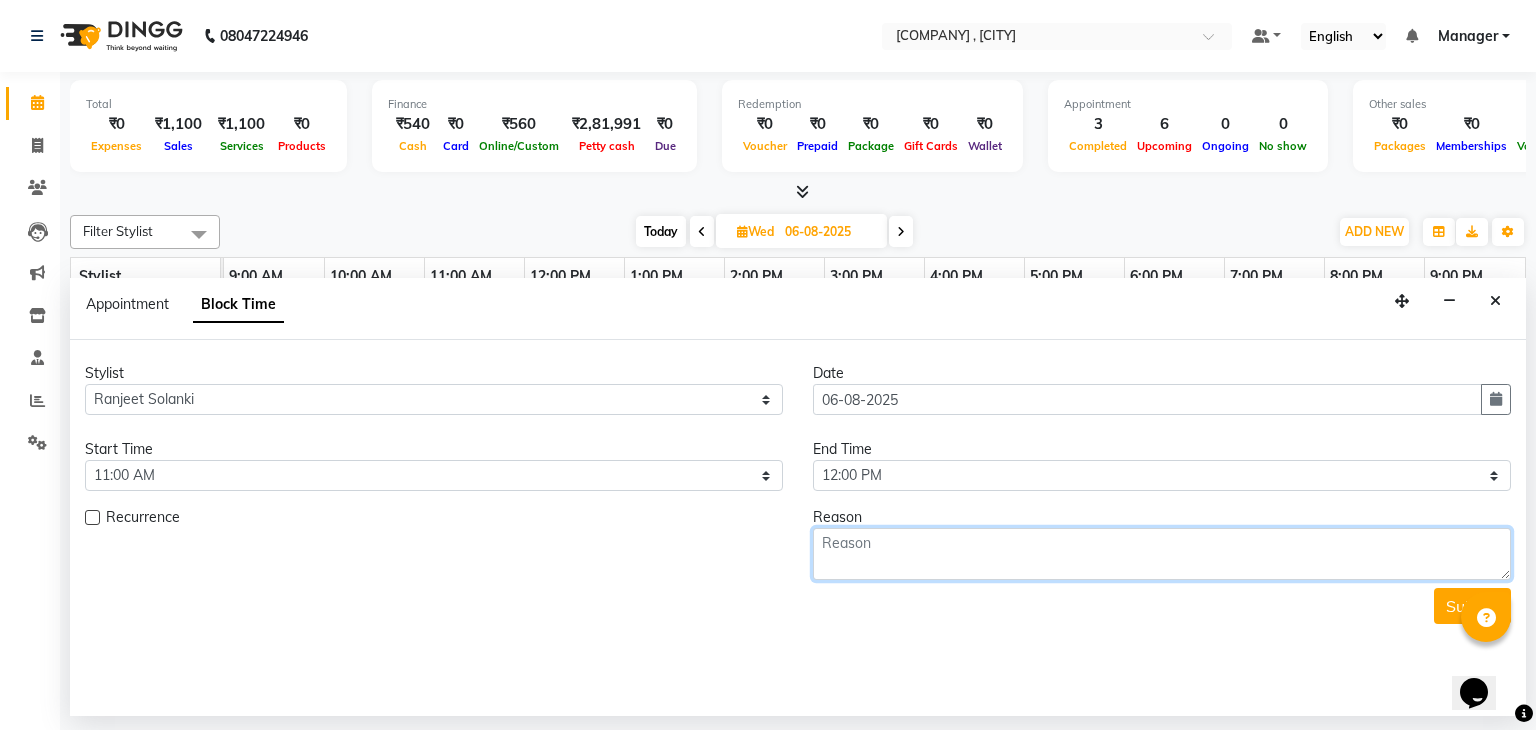 type on "N" 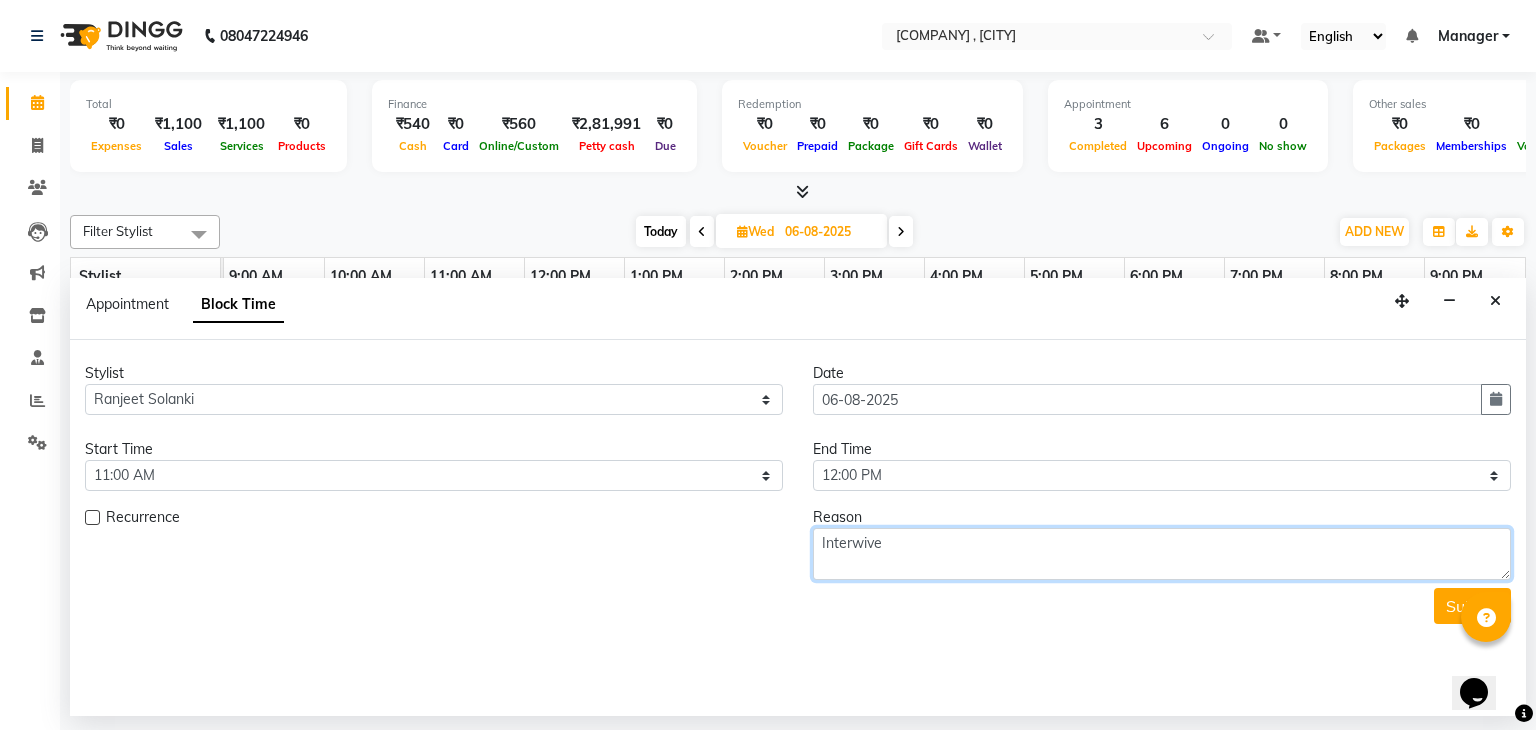 click on "Interwive" at bounding box center [1162, 554] 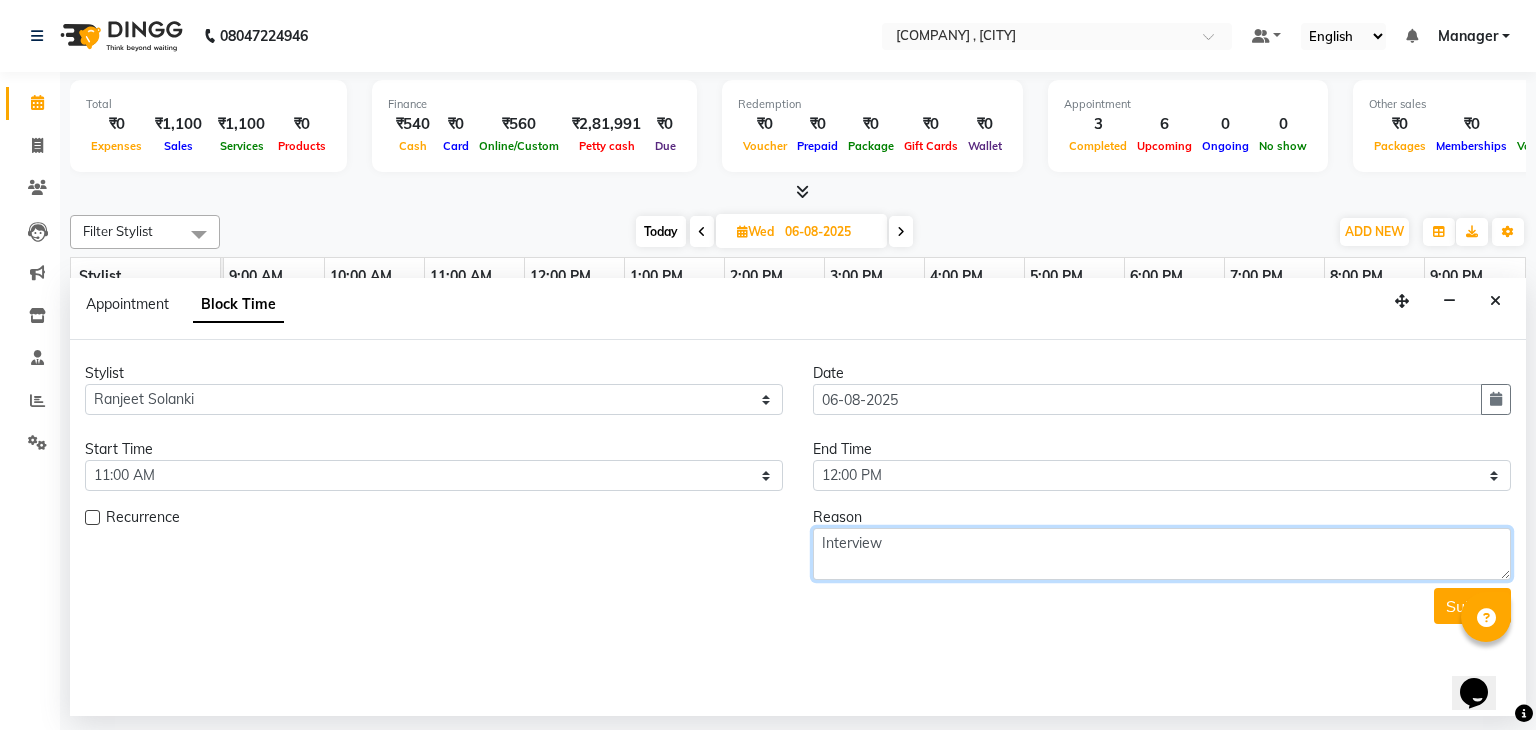 type on "Interview" 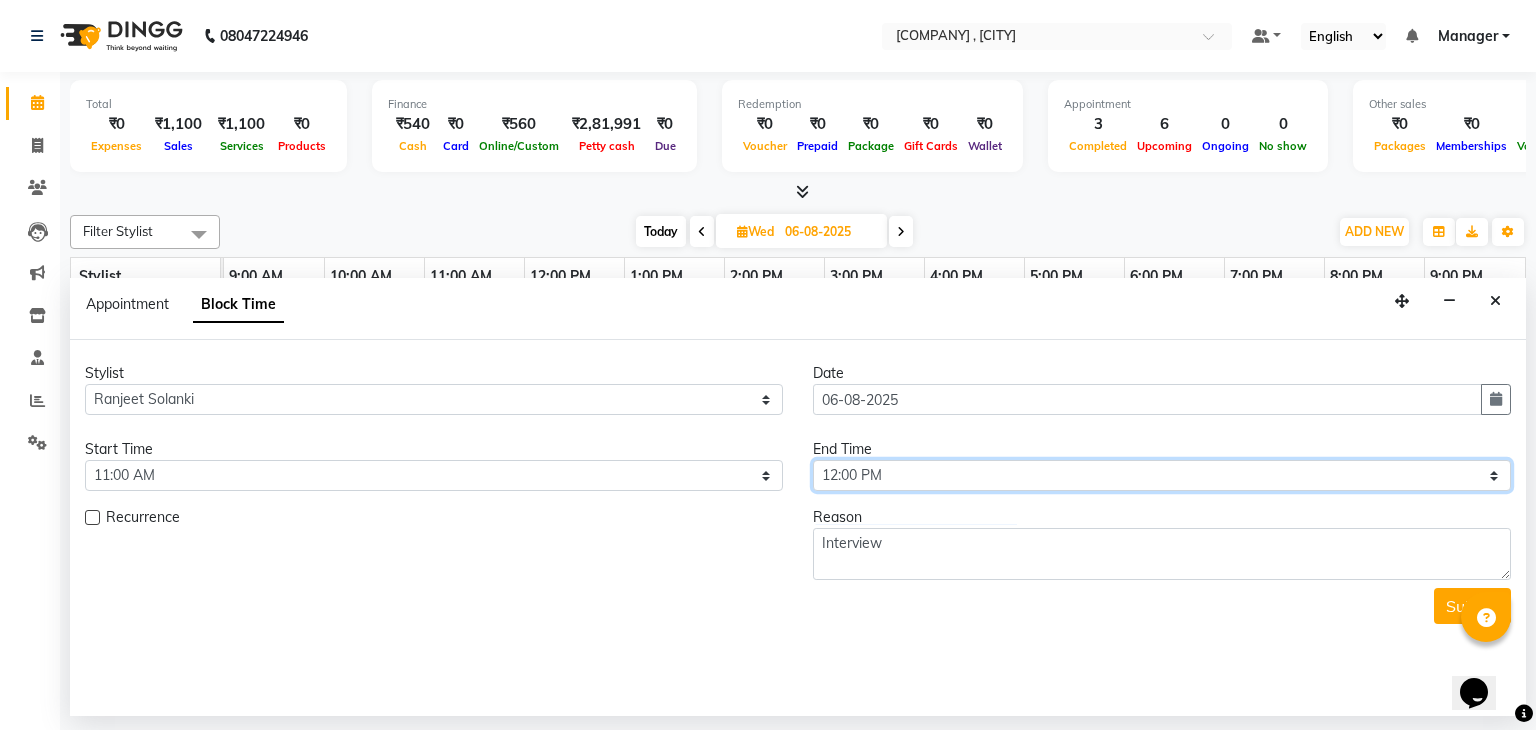 click on "Select 10:00 AM 10:15 AM 10:30 AM 10:45 AM 11:00 AM 11:15 AM 11:30 AM 11:45 AM 12:00 PM 12:15 PM 12:30 PM 12:45 PM 01:00 PM 01:15 PM 01:30 PM 01:45 PM 02:00 PM 02:15 PM 02:30 PM 02:45 PM 03:00 PM 03:15 PM 03:30 PM 03:45 PM 04:00 PM 04:15 PM 04:30 PM 04:45 PM 05:00 PM 05:15 PM 05:30 PM 05:45 PM 06:00 PM 06:15 PM 06:30 PM 06:45 PM 07:00 PM 07:15 PM 07:30 PM 07:45 PM 08:00 PM 08:15 PM 08:30 PM 08:45 PM 09:00 PM" at bounding box center (1162, 475) 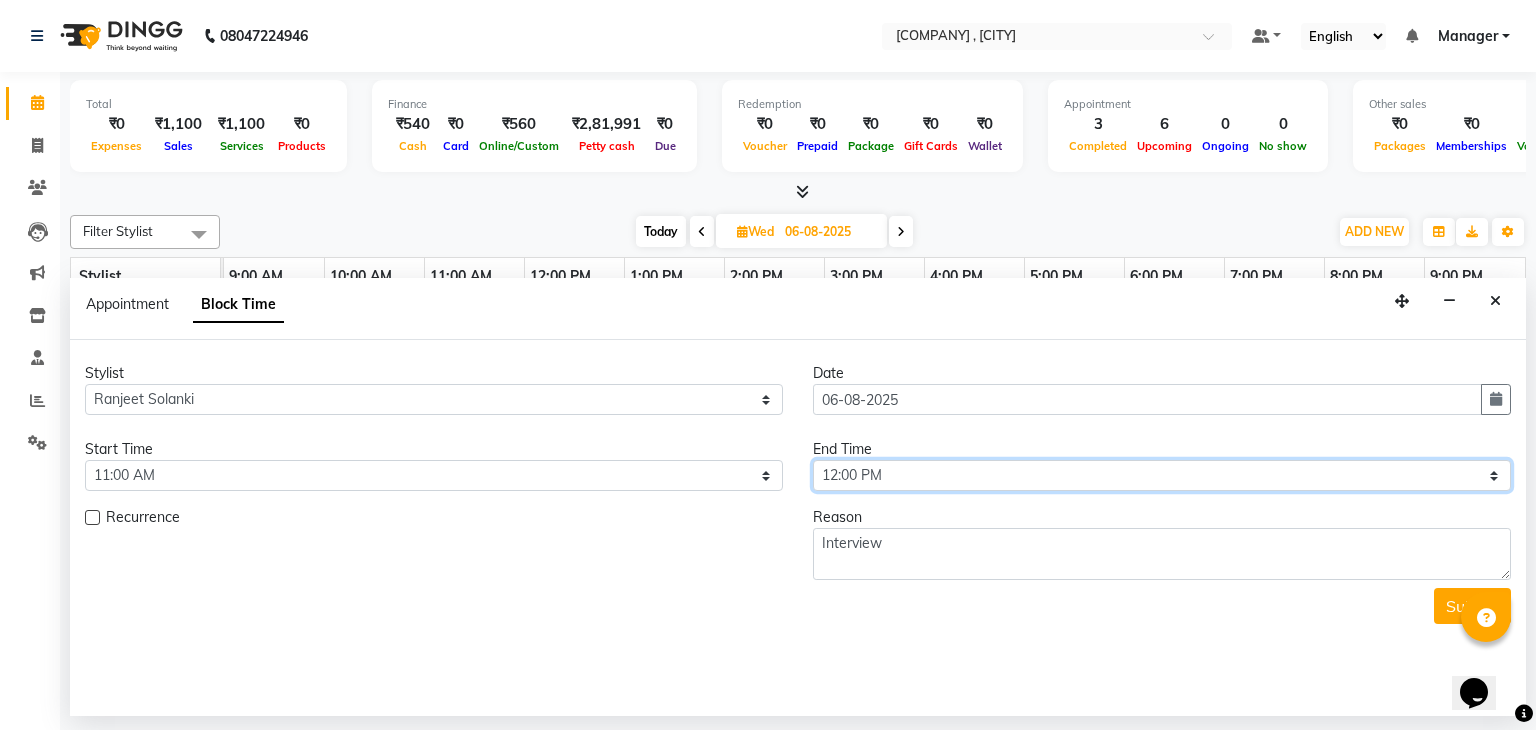 select on "750" 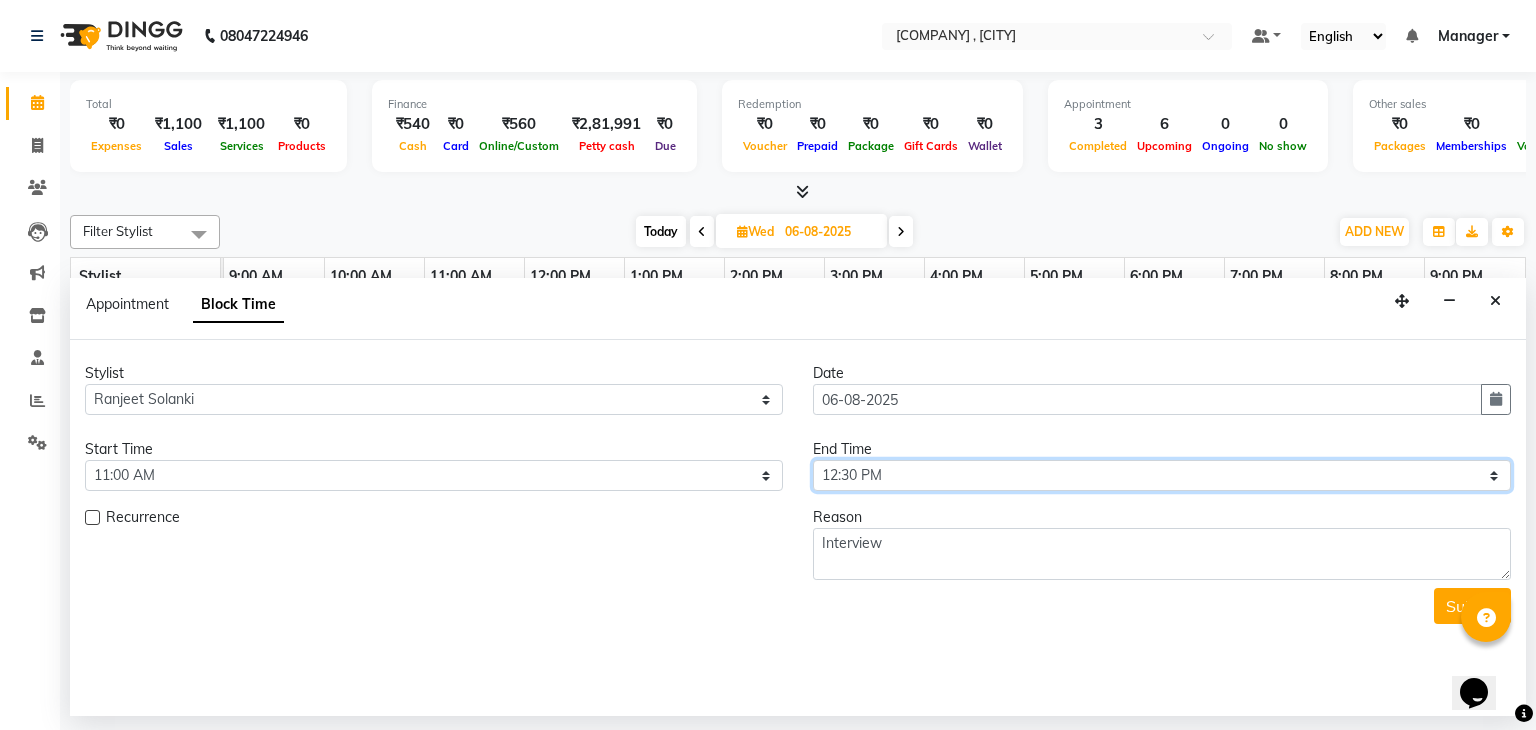 click on "Select 10:00 AM 10:15 AM 10:30 AM 10:45 AM 11:00 AM 11:15 AM 11:30 AM 11:45 AM 12:00 PM 12:15 PM 12:30 PM 12:45 PM 01:00 PM 01:15 PM 01:30 PM 01:45 PM 02:00 PM 02:15 PM 02:30 PM 02:45 PM 03:00 PM 03:15 PM 03:30 PM 03:45 PM 04:00 PM 04:15 PM 04:30 PM 04:45 PM 05:00 PM 05:15 PM 05:30 PM 05:45 PM 06:00 PM 06:15 PM 06:30 PM 06:45 PM 07:00 PM 07:15 PM 07:30 PM 07:45 PM 08:00 PM 08:15 PM 08:30 PM 08:45 PM 09:00 PM" at bounding box center [1162, 475] 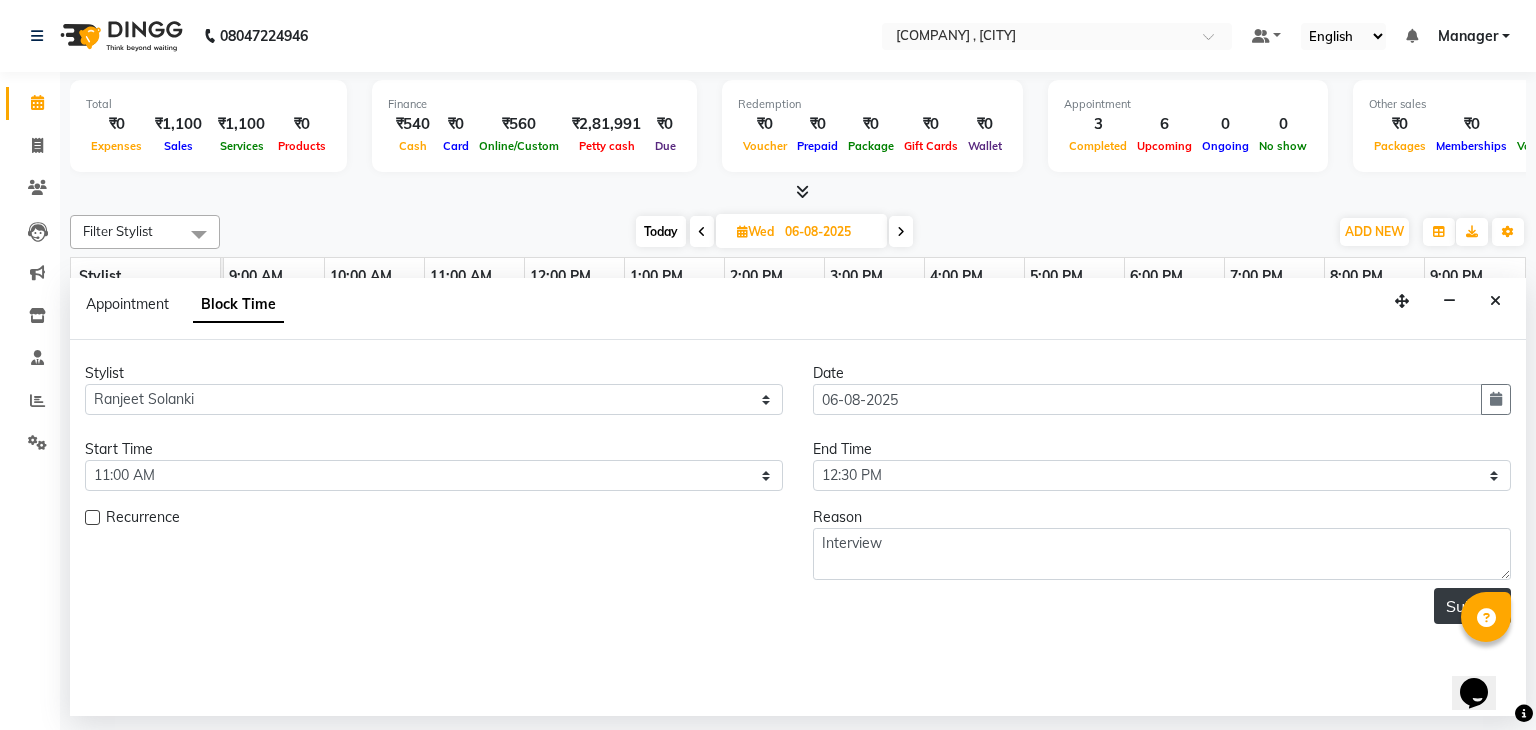 click on "Submit" at bounding box center [1472, 606] 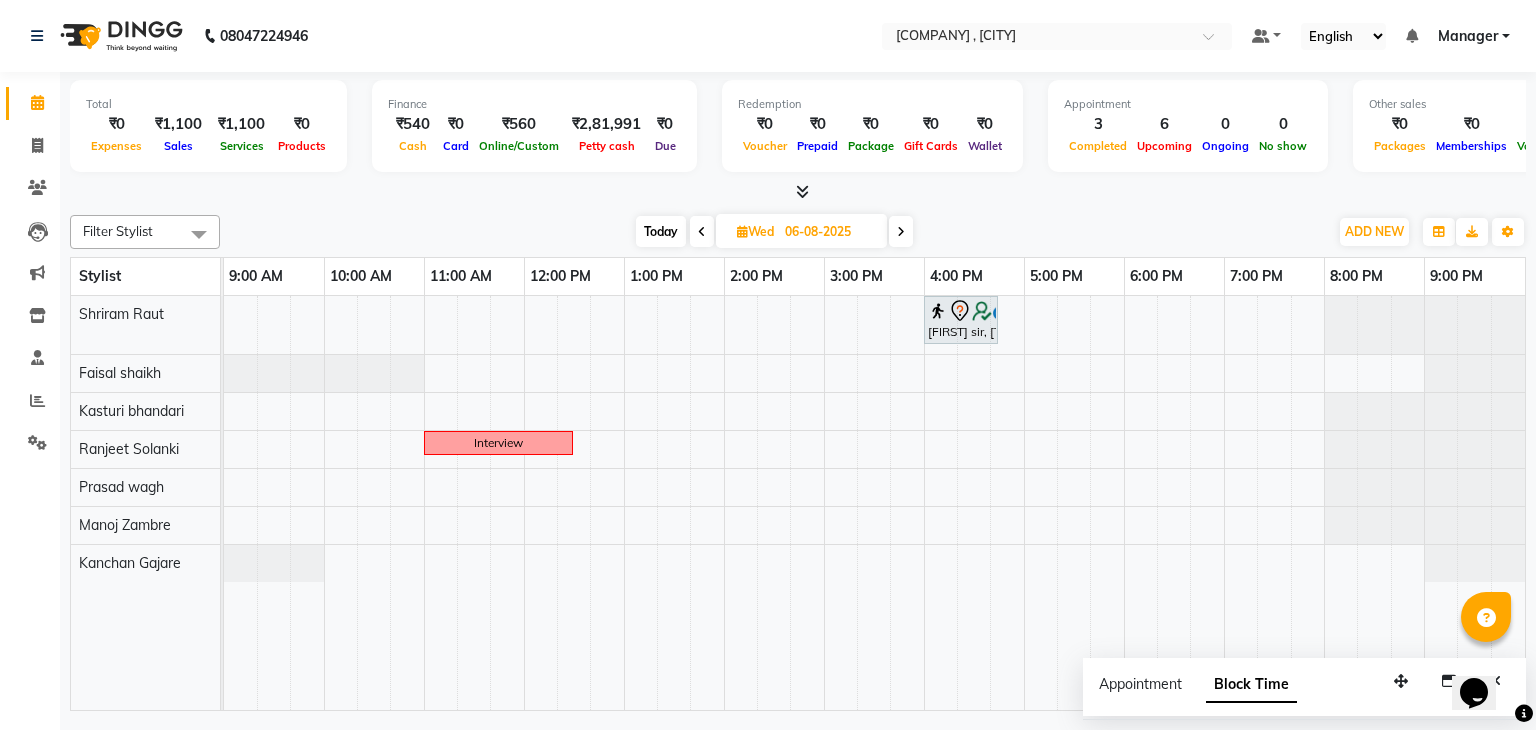 click on "Today" at bounding box center [661, 231] 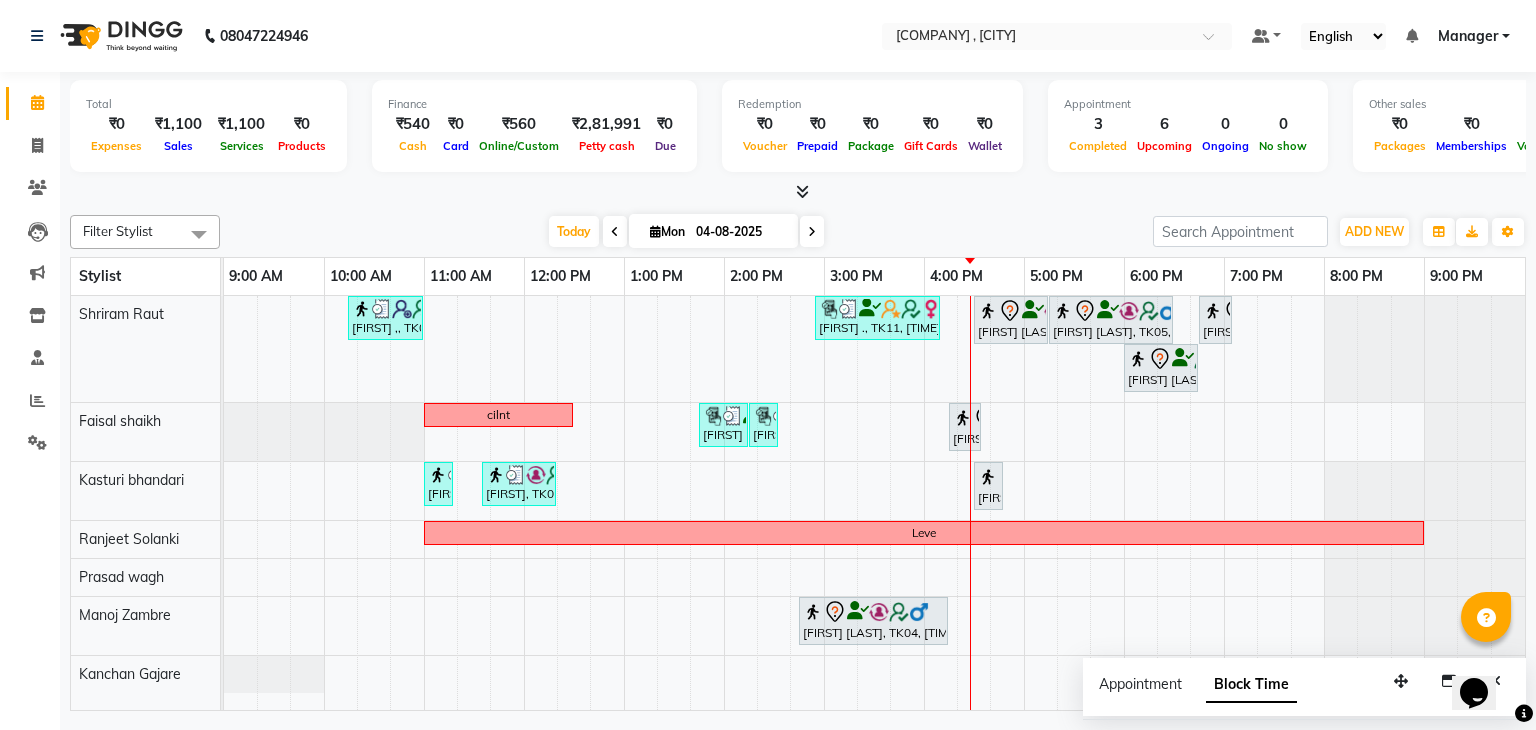 click on "Punit ,, TK02, 10:15 AM-11:00 AM, Male Haircut By Senior Stylist     tasneem ., TK11, 02:55 PM-04:10 PM, Signature-Ultimate Bespoke Hair&Scalp Care             Hitt sharma, TK05, 04:30 PM-05:15 PM, Male Haircut By Senior Stylist             Hitt sharma, TK05, 05:15 PM-06:30 PM, Male Hair Colour - Inoa Global Colour (includes moustache)             Dheeraj W, TK01, 06:45 PM-07:05 PM, Male Beard Shaving/ Beard Trim Beard             Dheeraj W, TK01, 06:00 PM-06:45 PM, Male Haircut By Senior Stylist  cilnt      Deepak kumar, TK07, 01:45 PM-02:15 PM, Male Hair Style     Deepak kumar, TK07, 02:15 PM-02:25 PM, Add_Hair Wash Classic             Sachi ., TK10, 04:15 PM-04:35 PM,  Hairwash Medium     Pavitra, TK03, 11:00 AM-11:10 AM, Skin Services - Threading Face ( Eyebrow/ Upper lip/Chin/Forehead/ Jawline/ Side locks/ Neck)     Pavitra, TK03, 11:35 AM-12:20 PM, Skin Services - Waxing Bead Wax Full face              Leve" at bounding box center [874, 503] 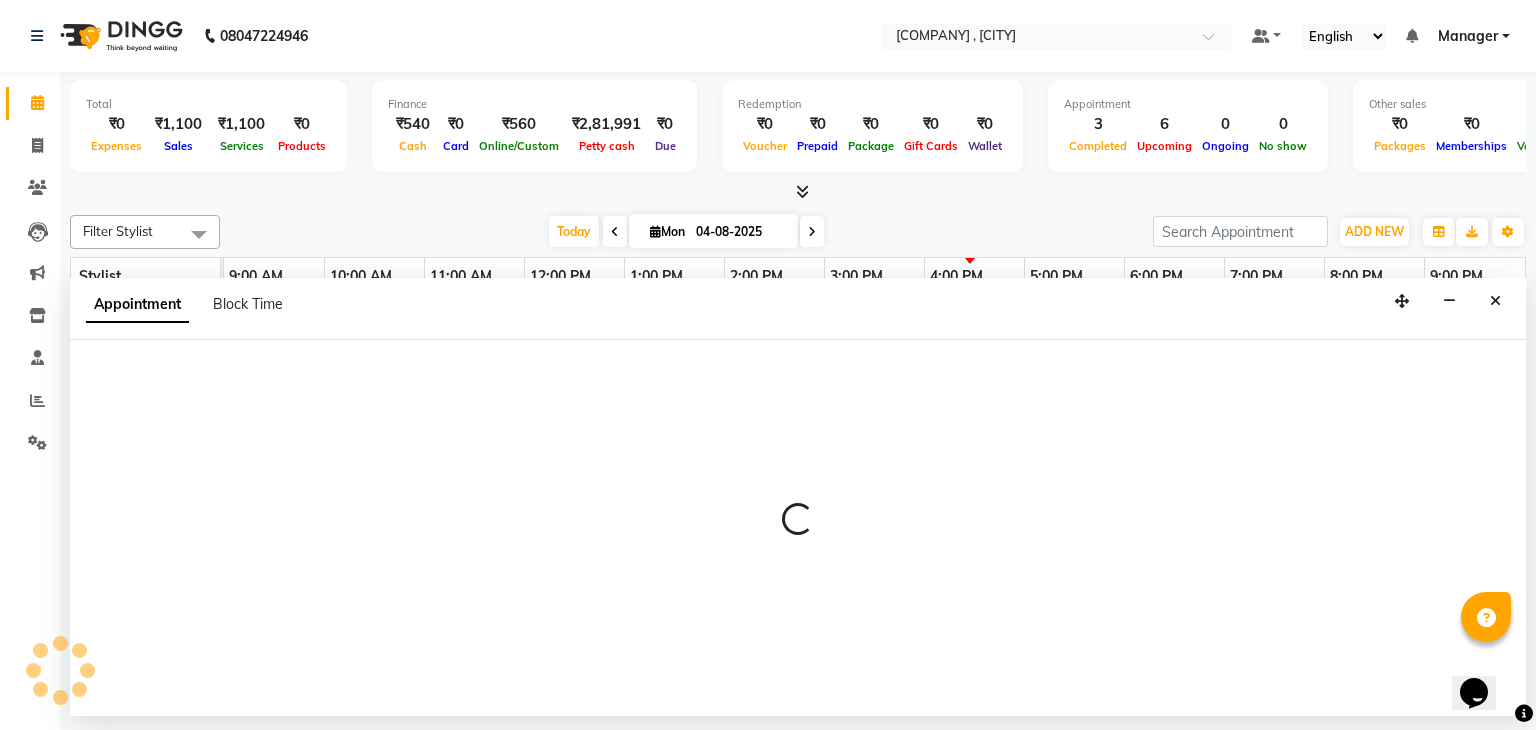 select on "74603" 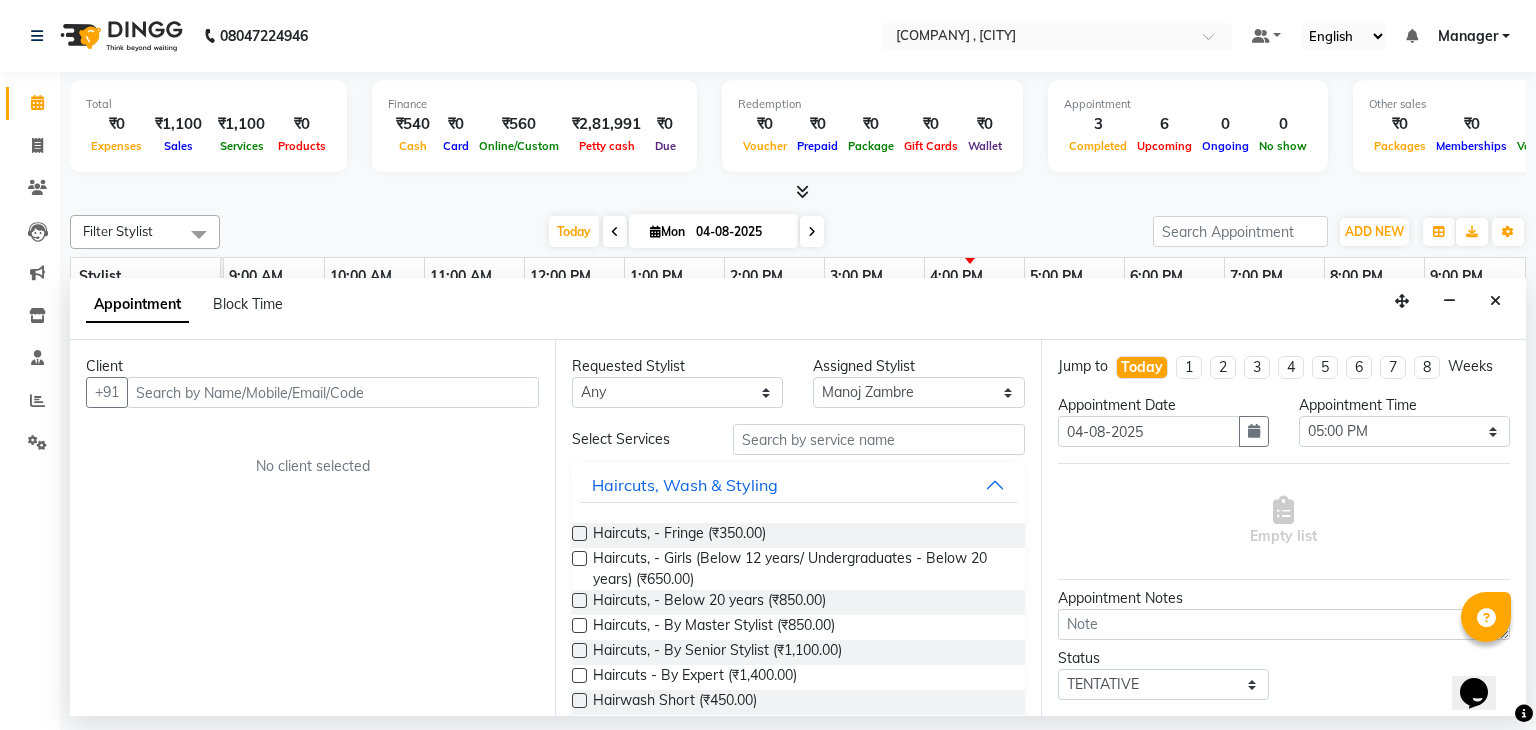 click at bounding box center [333, 392] 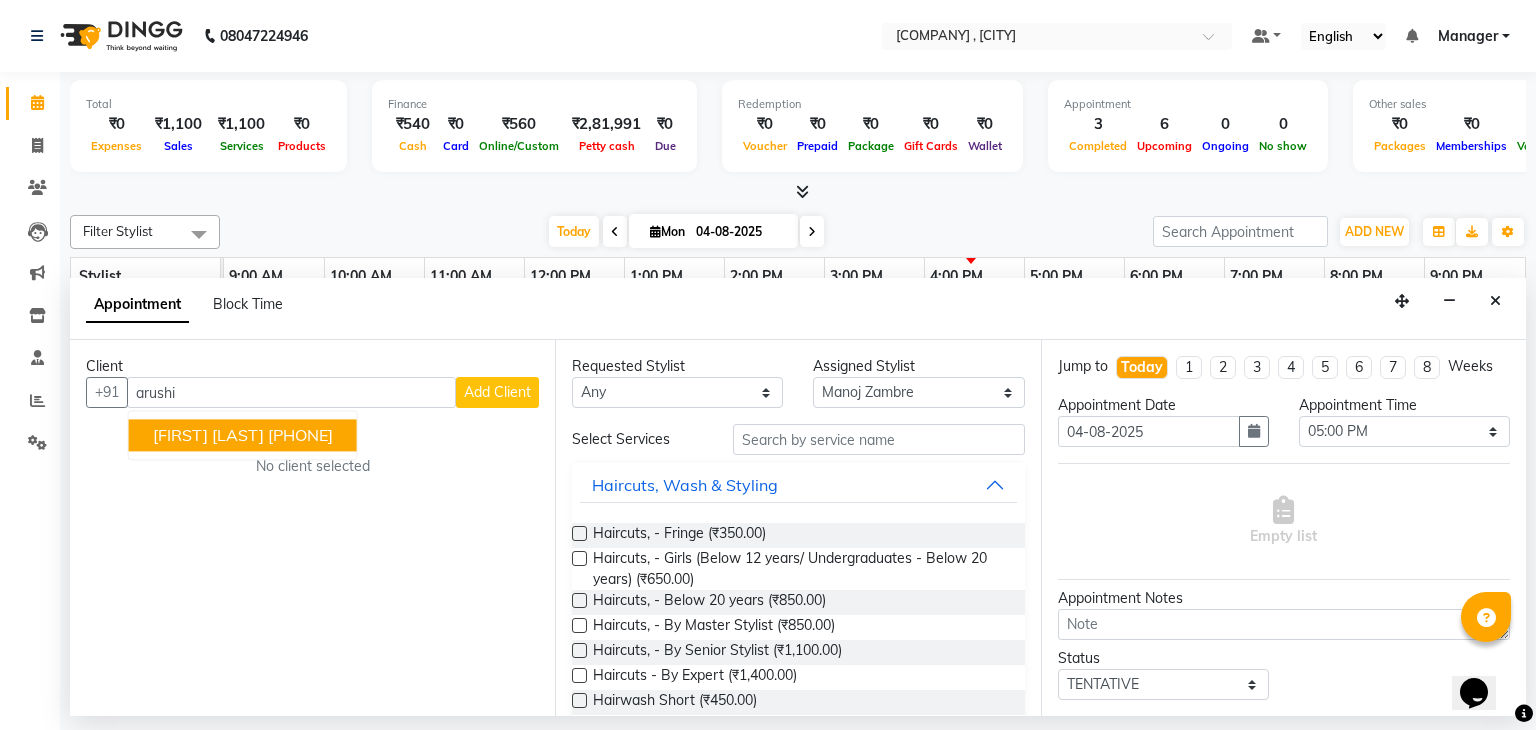 click on "[PHONE]" at bounding box center (300, 436) 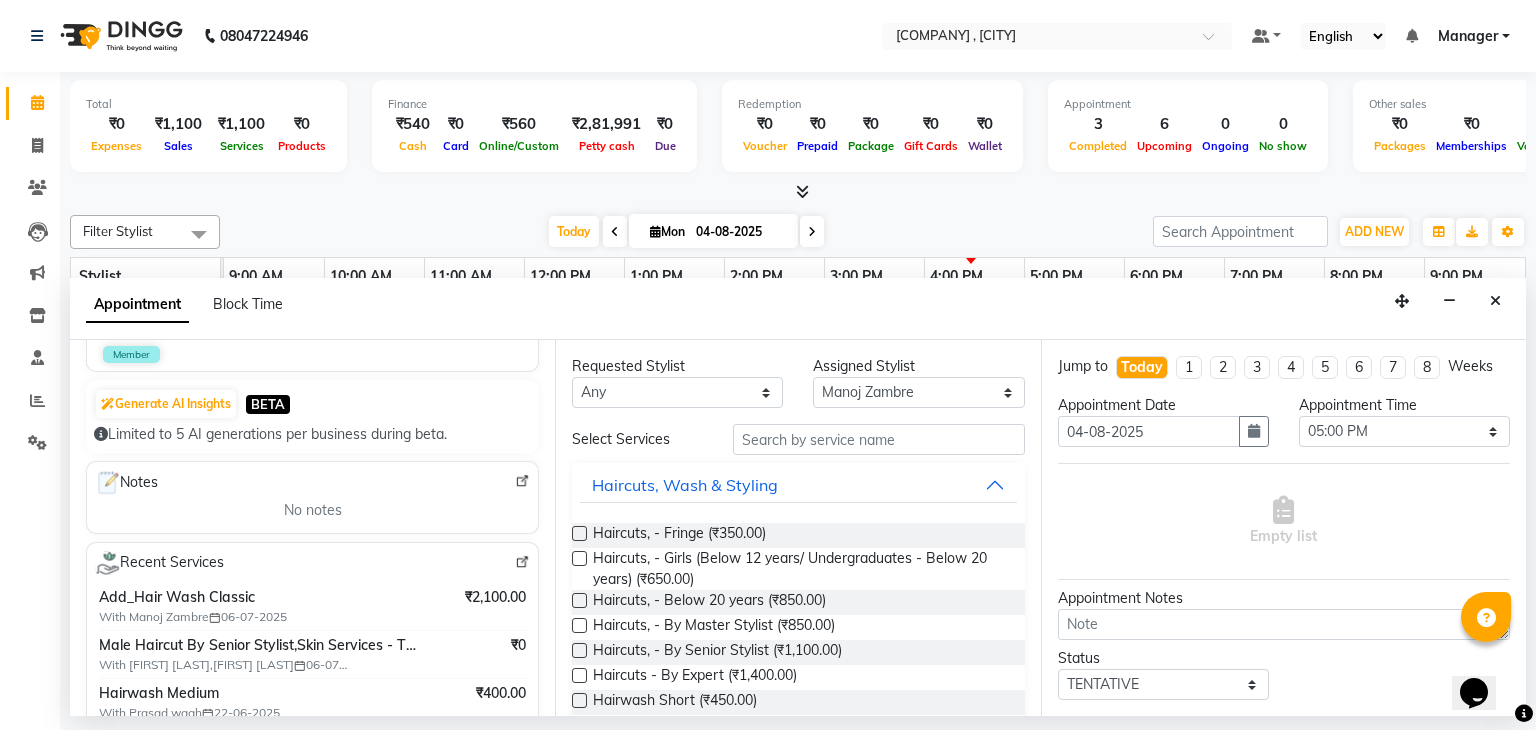 scroll, scrollTop: 188, scrollLeft: 0, axis: vertical 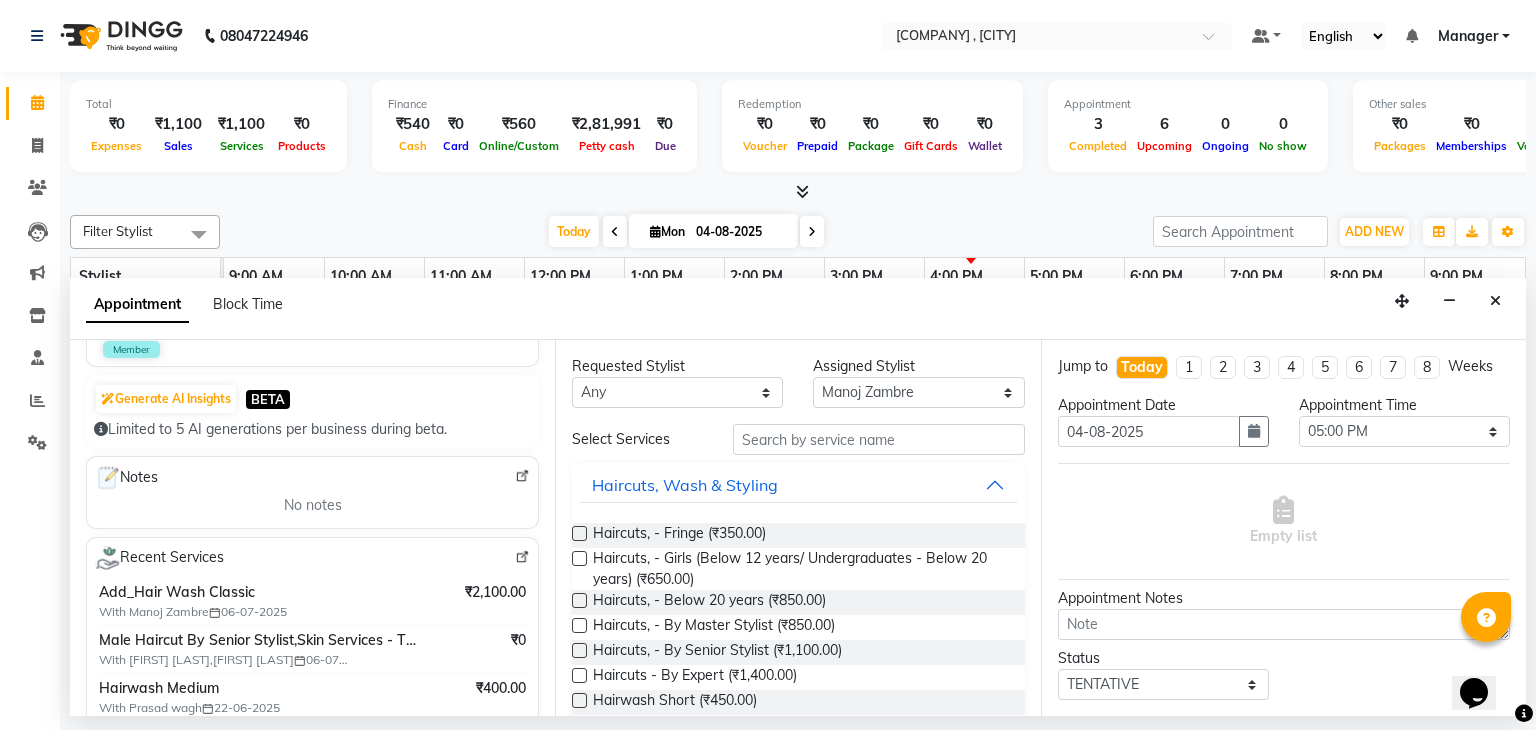 type on "[PHONE]" 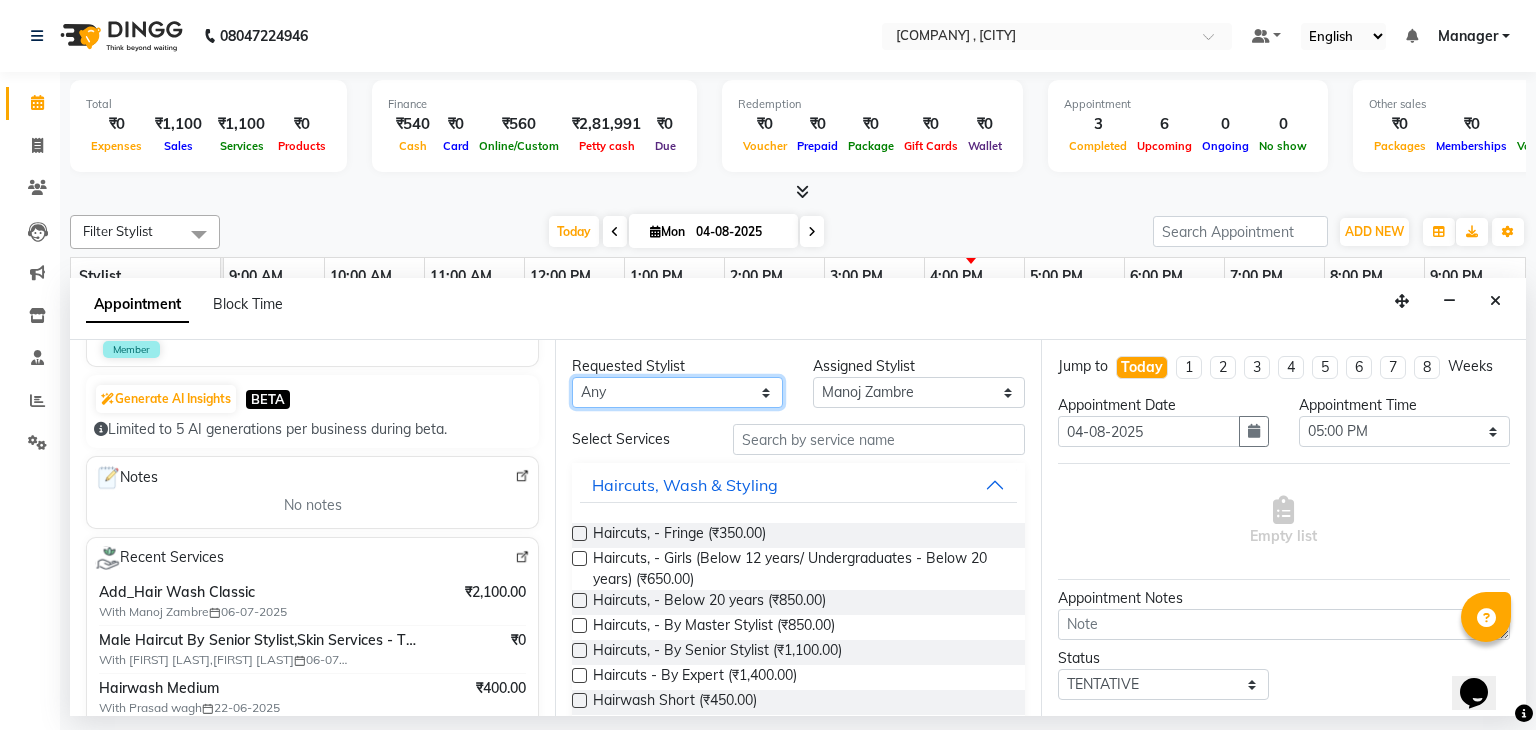 click on "Any Faisal shaikh Kanchan Gajare  Kasturi bhandari Manoj Zambre Prasad wagh Ranjeet Solanki Shriram Raut" at bounding box center [677, 392] 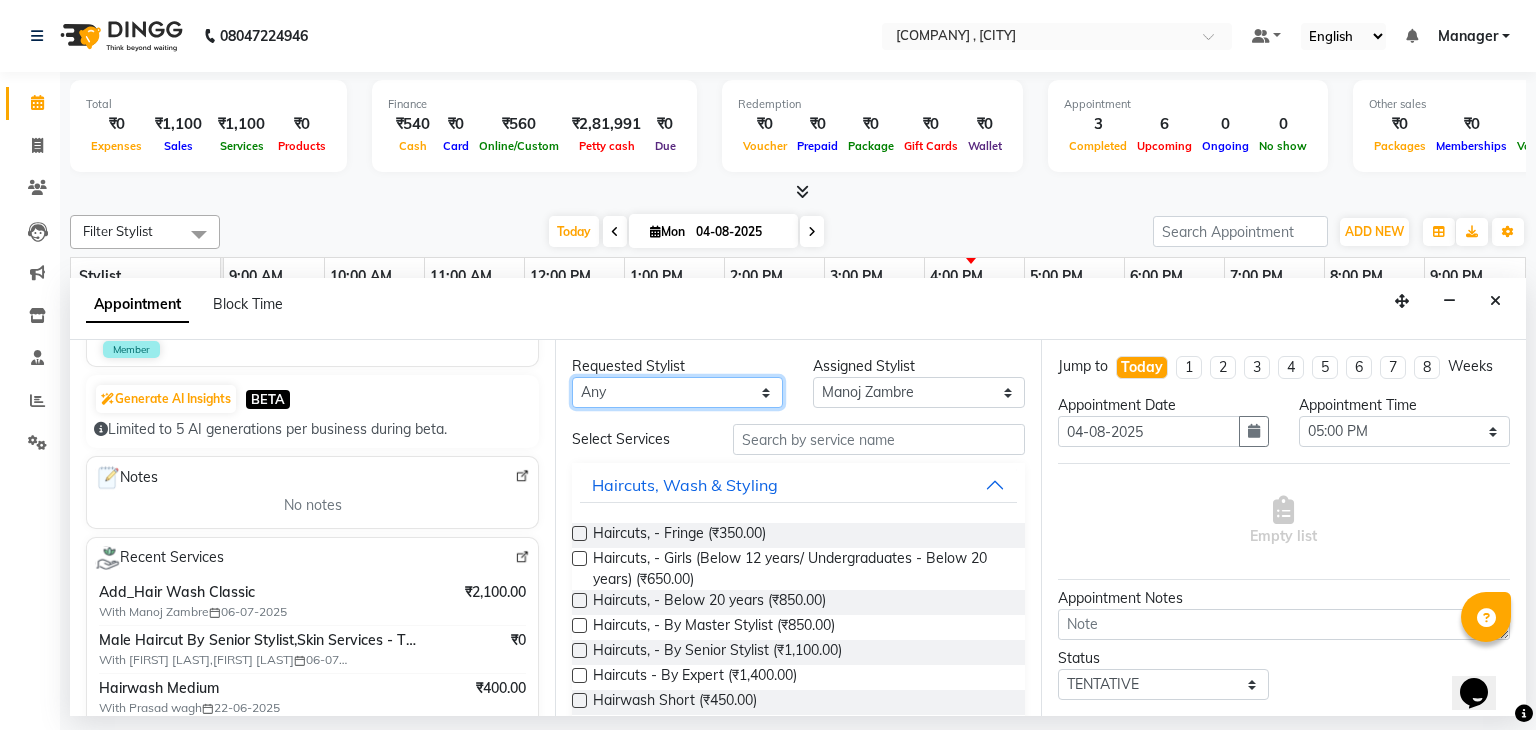 select on "74603" 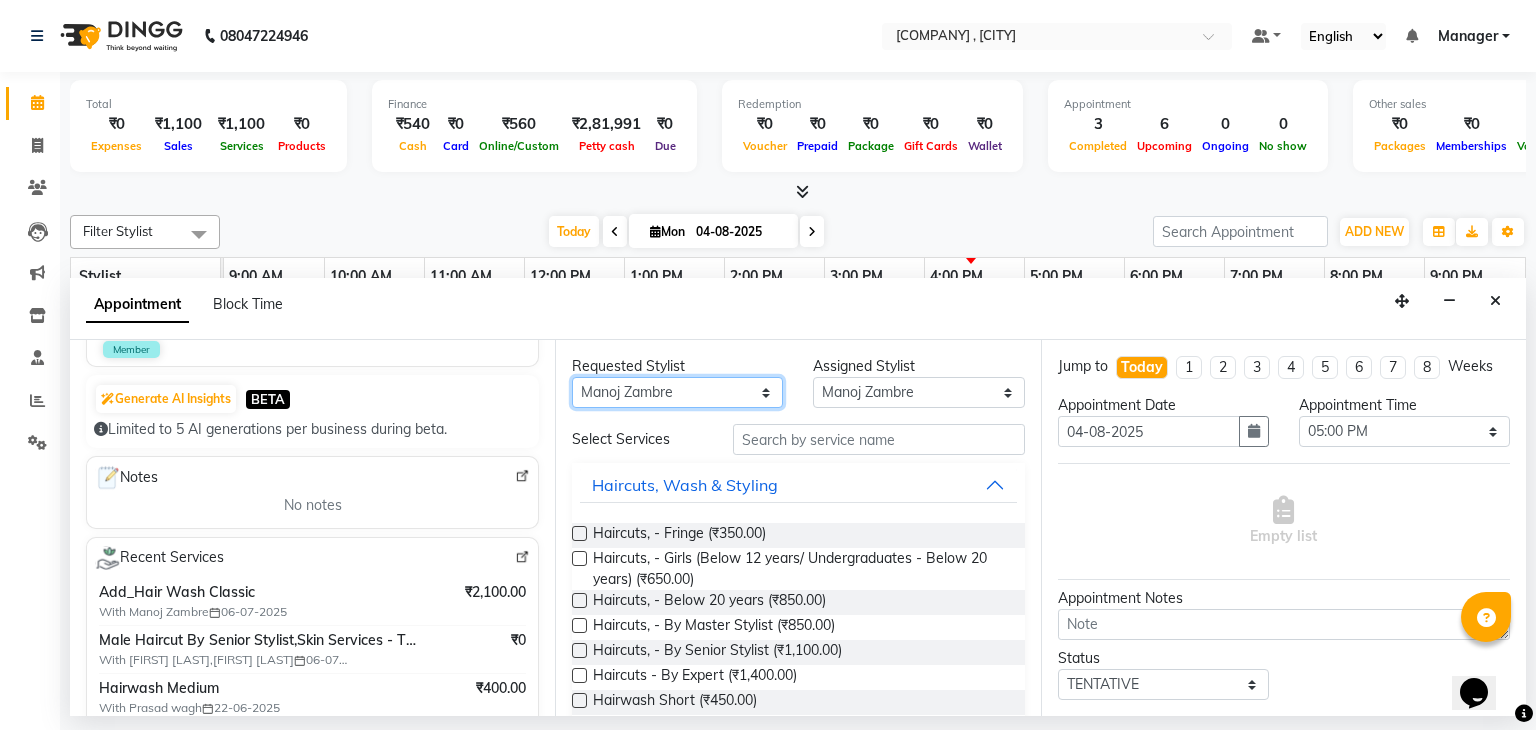 click on "Any Faisal shaikh Kanchan Gajare  Kasturi bhandari Manoj Zambre Prasad wagh Ranjeet Solanki Shriram Raut" at bounding box center (677, 392) 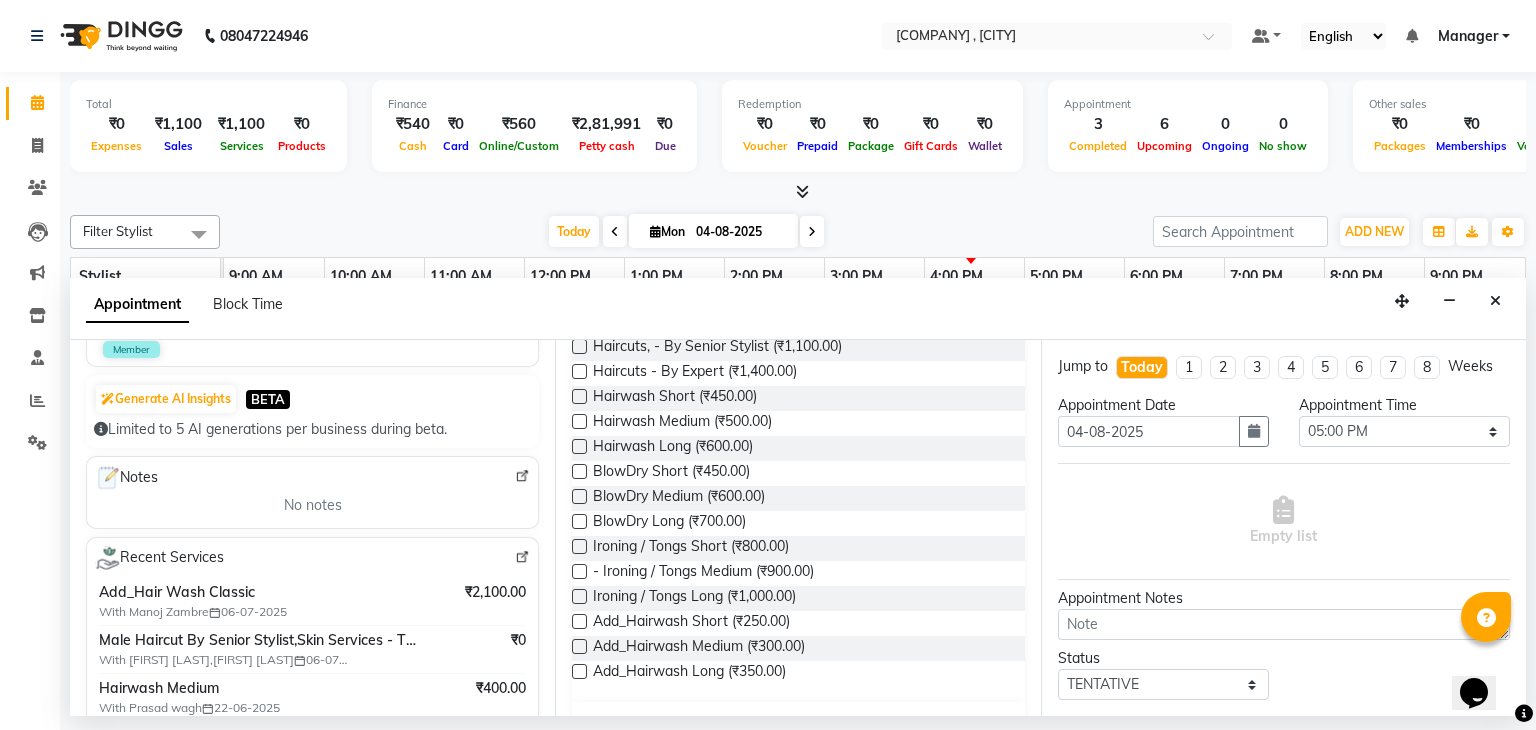 scroll, scrollTop: 0, scrollLeft: 0, axis: both 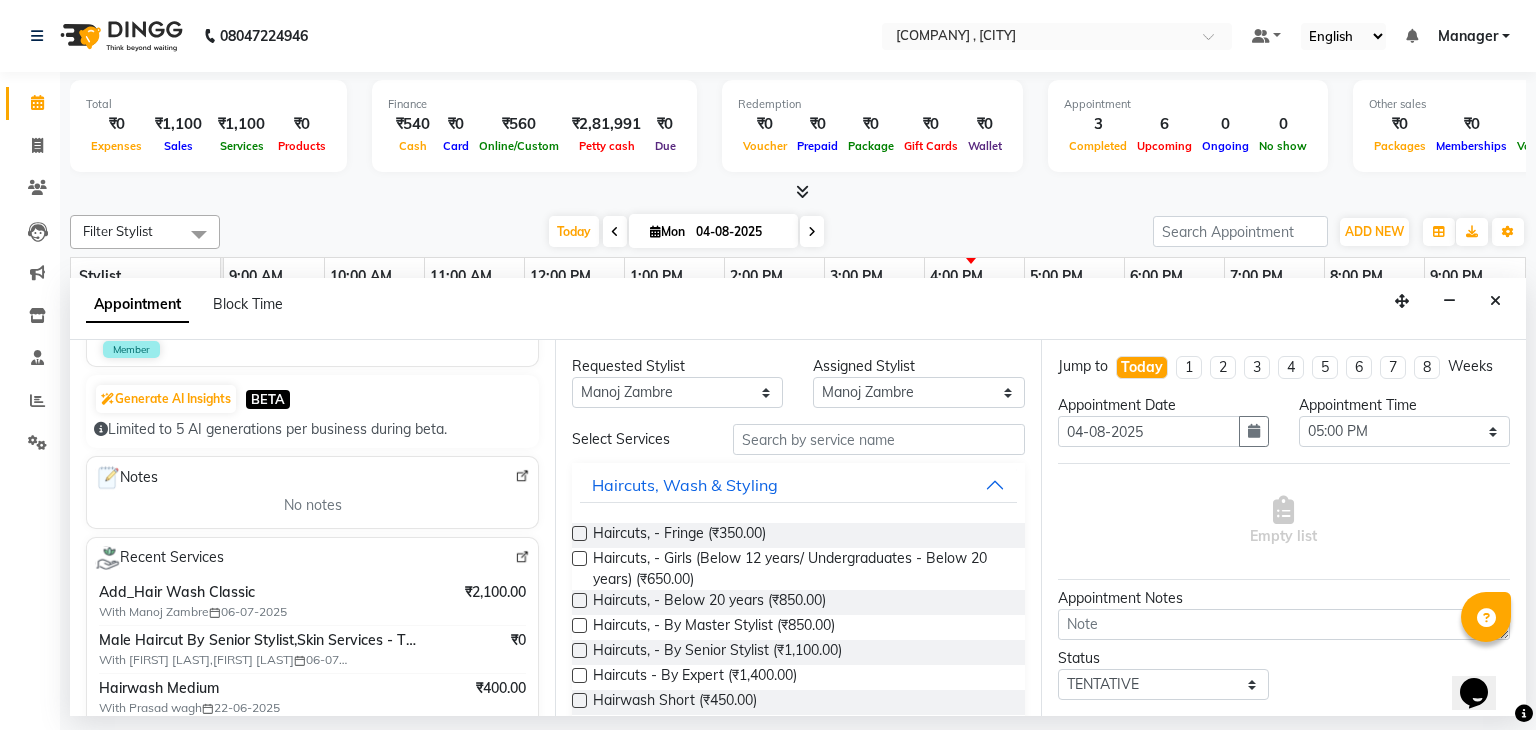 click on "Haircuts, Wash & Styling" at bounding box center (798, 485) 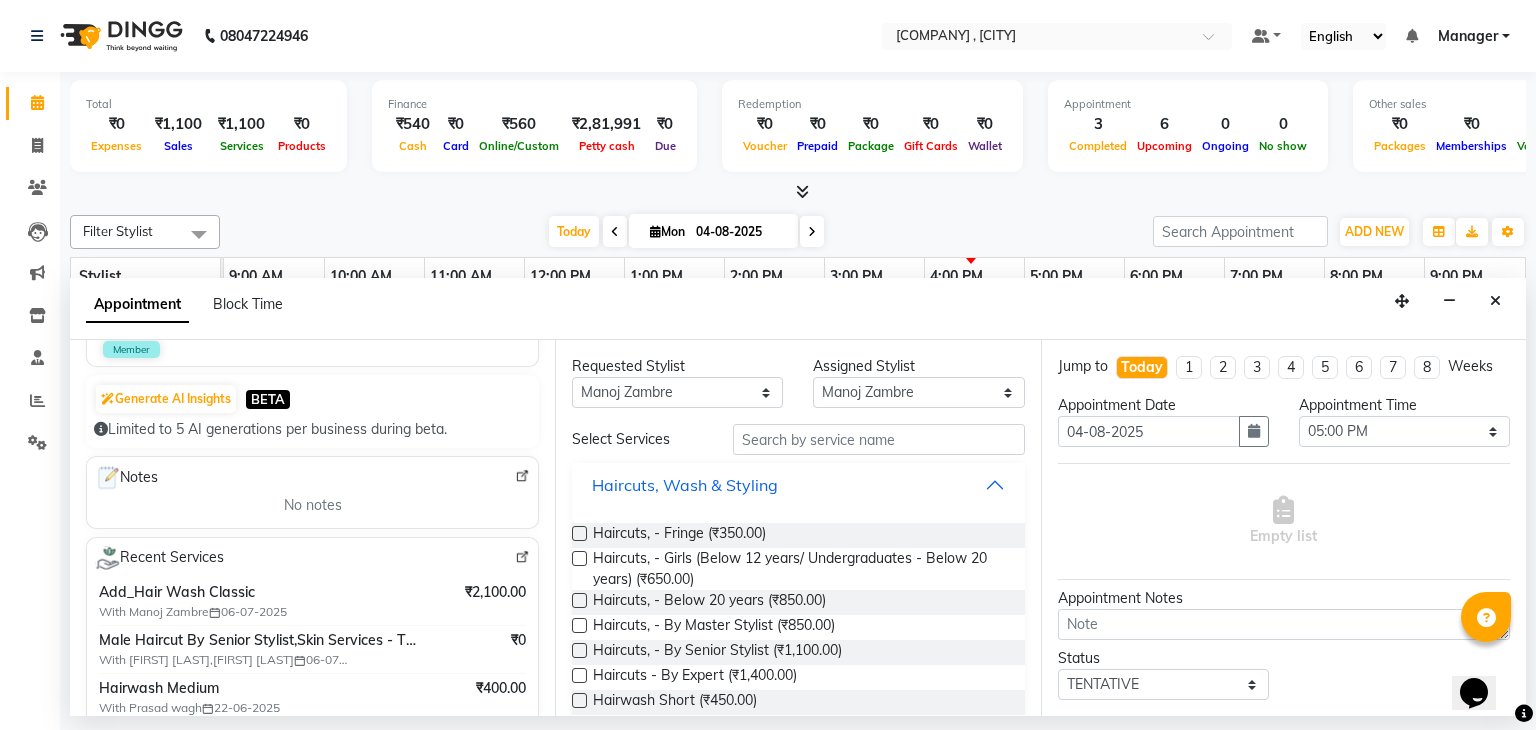 click on "Haircuts, Wash & Styling" at bounding box center [798, 485] 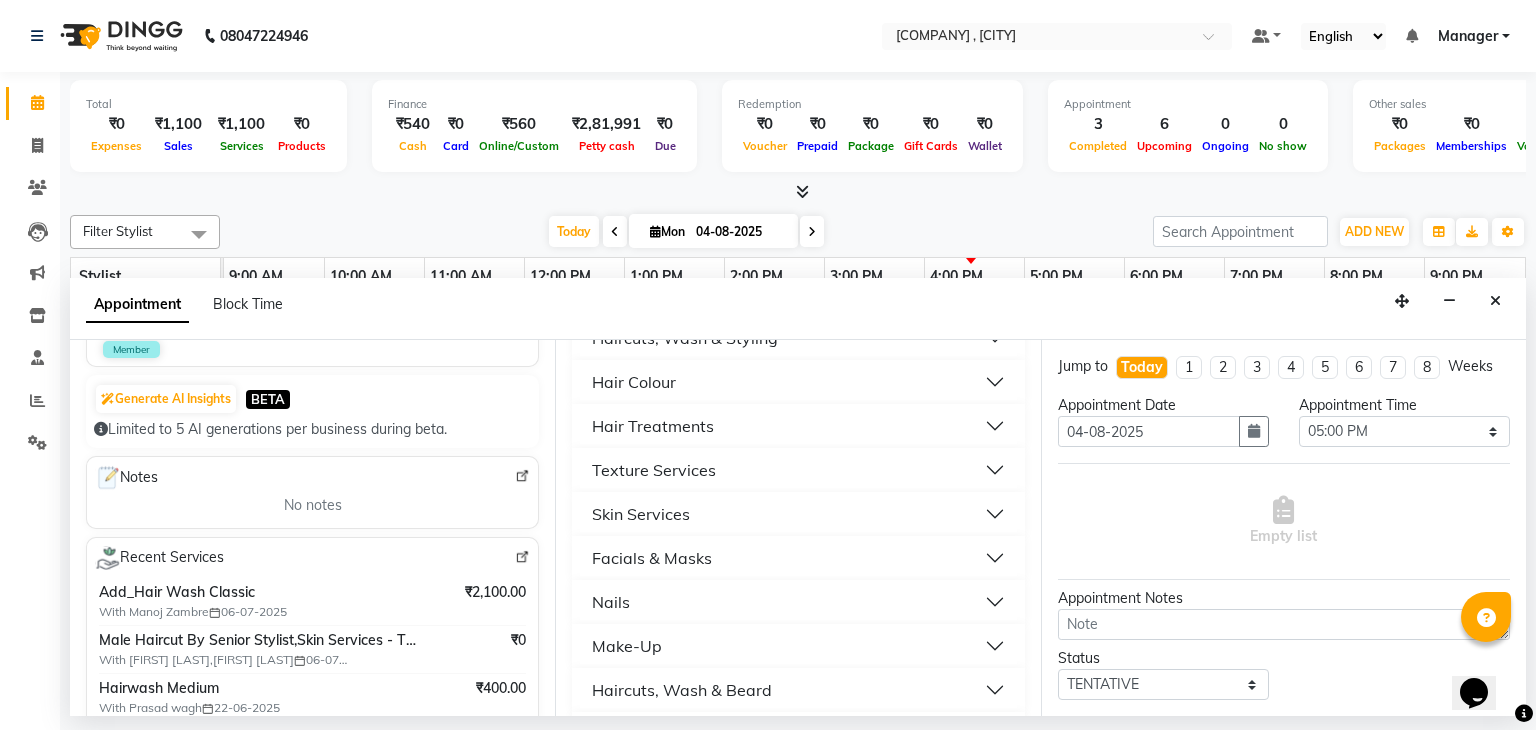 scroll, scrollTop: 148, scrollLeft: 0, axis: vertical 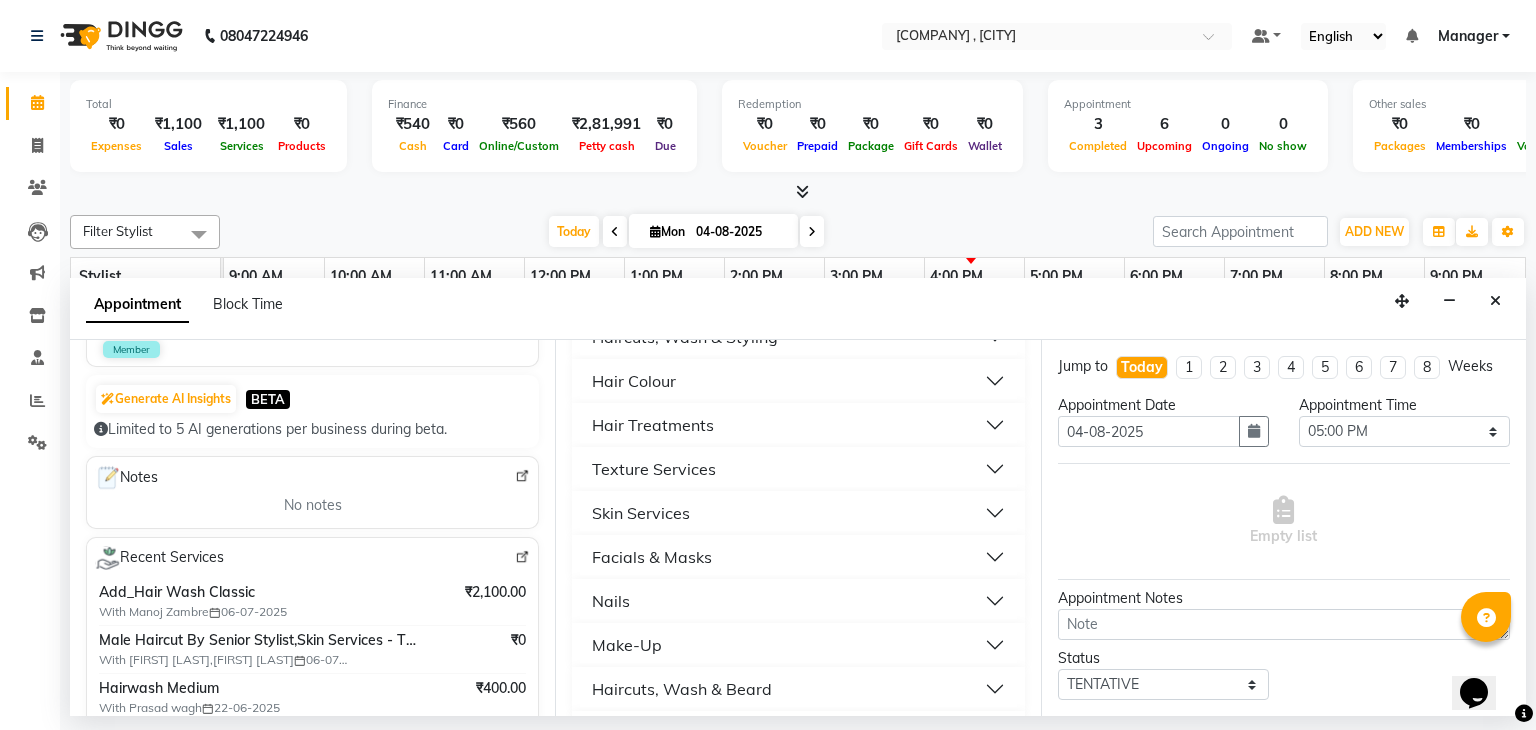 click on "Hair Treatments" at bounding box center (798, 425) 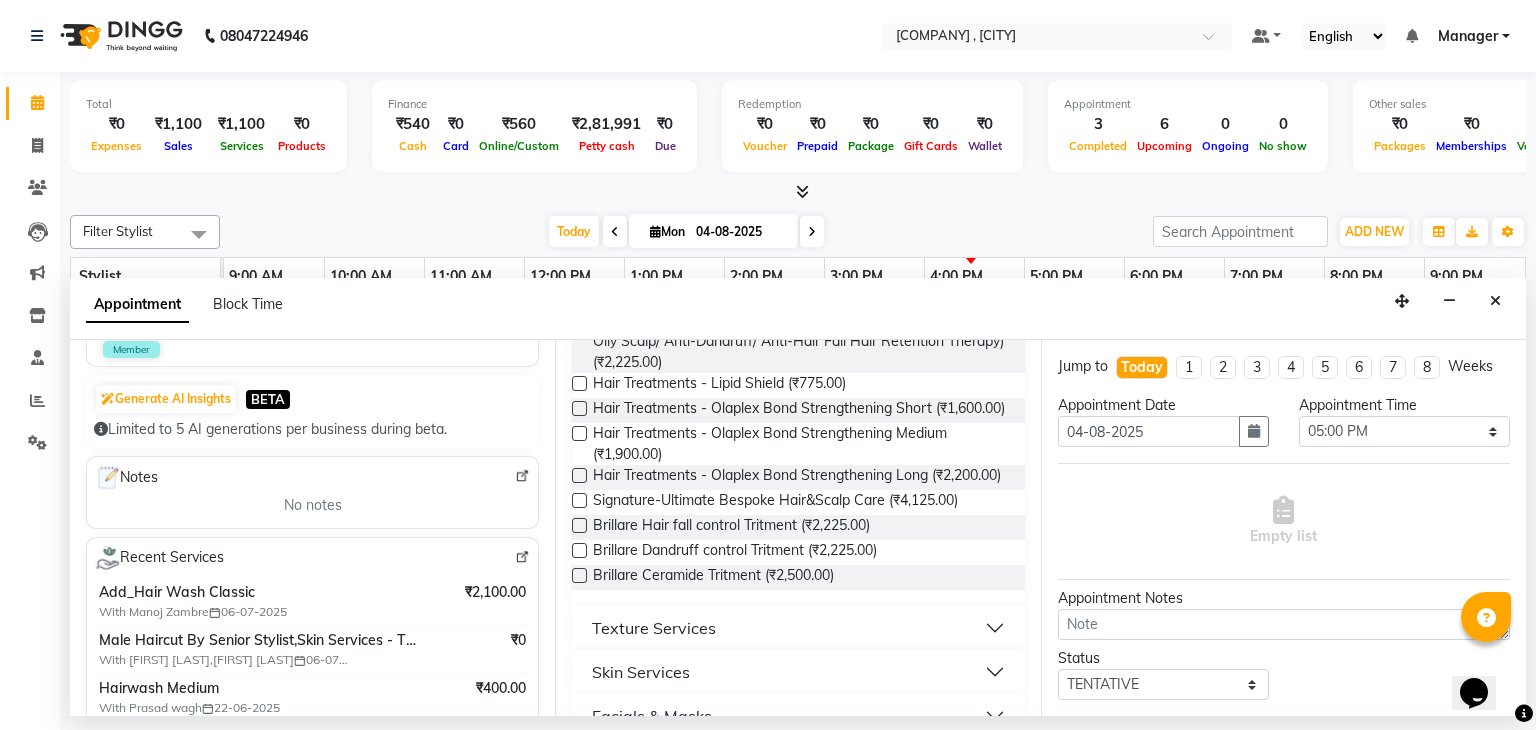 scroll, scrollTop: 703, scrollLeft: 0, axis: vertical 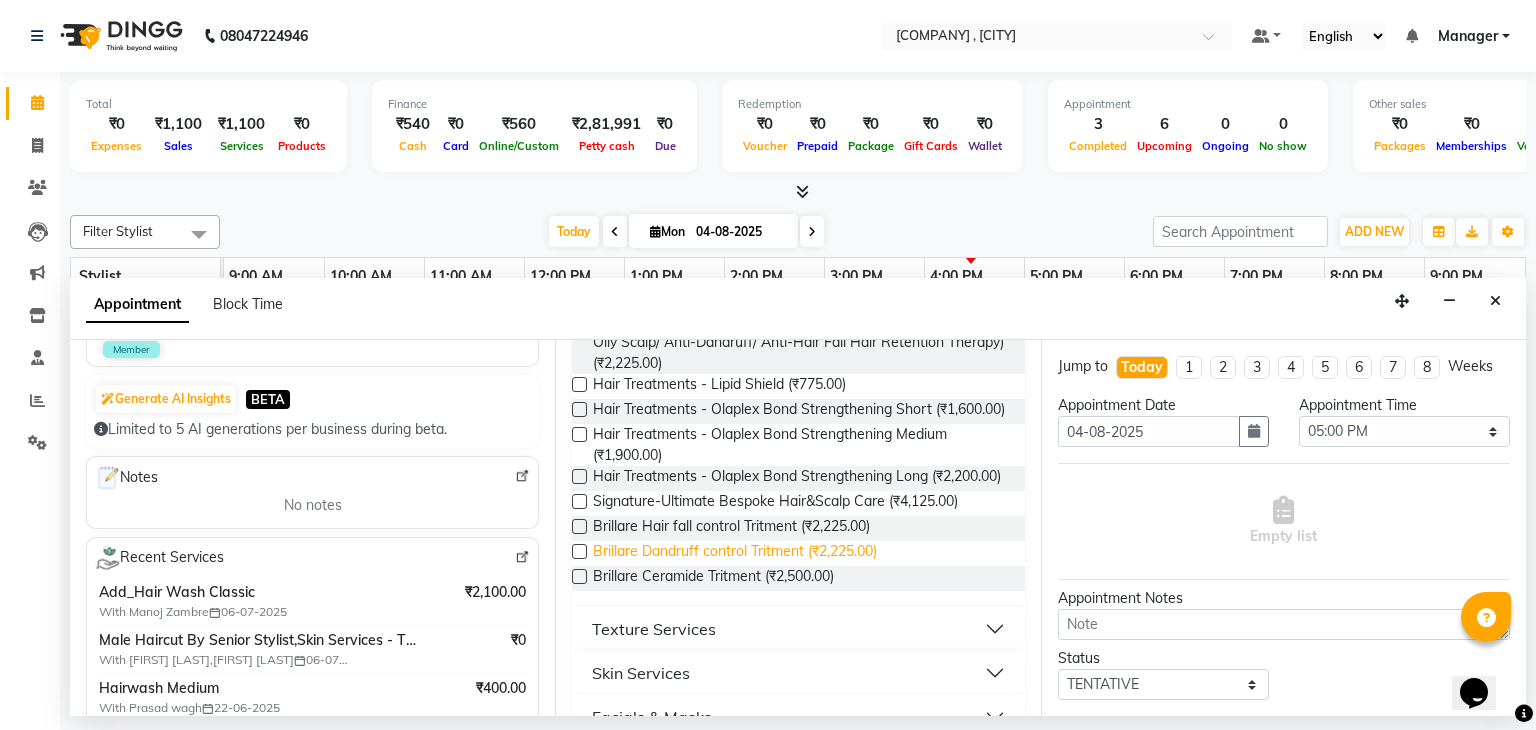 click on "Brillare Dandruff control Tritment (₹2,225.00)" at bounding box center [735, 553] 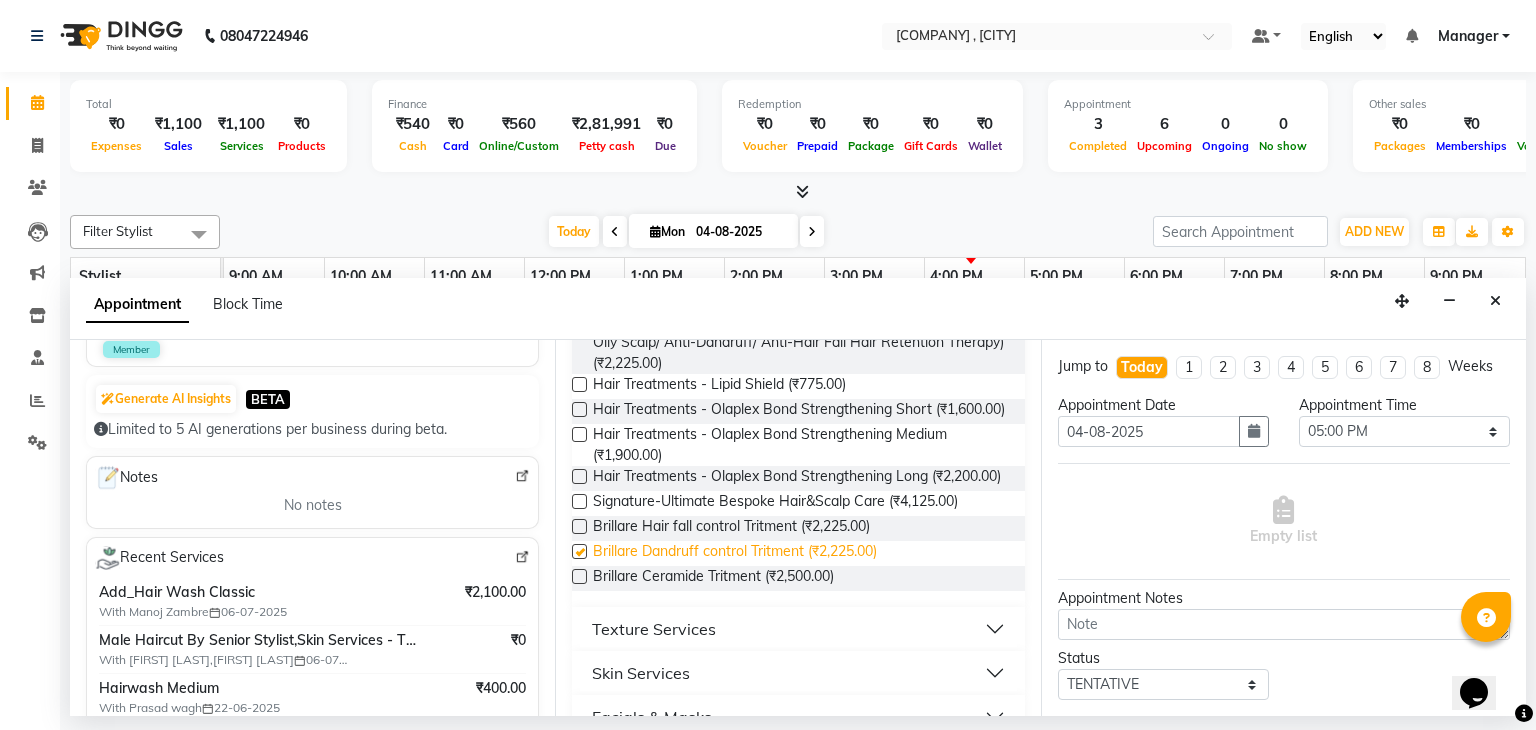 checkbox on "false" 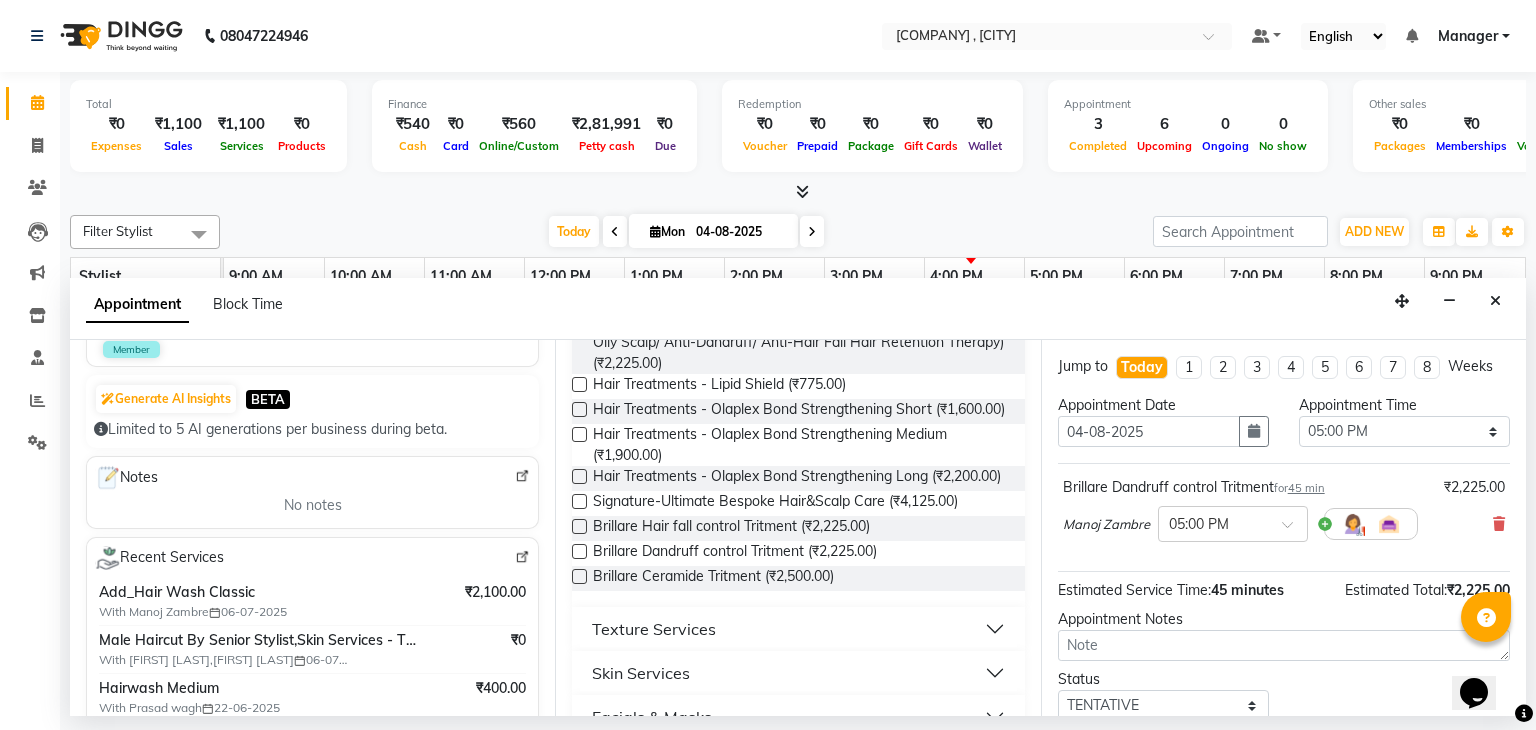scroll, scrollTop: 130, scrollLeft: 0, axis: vertical 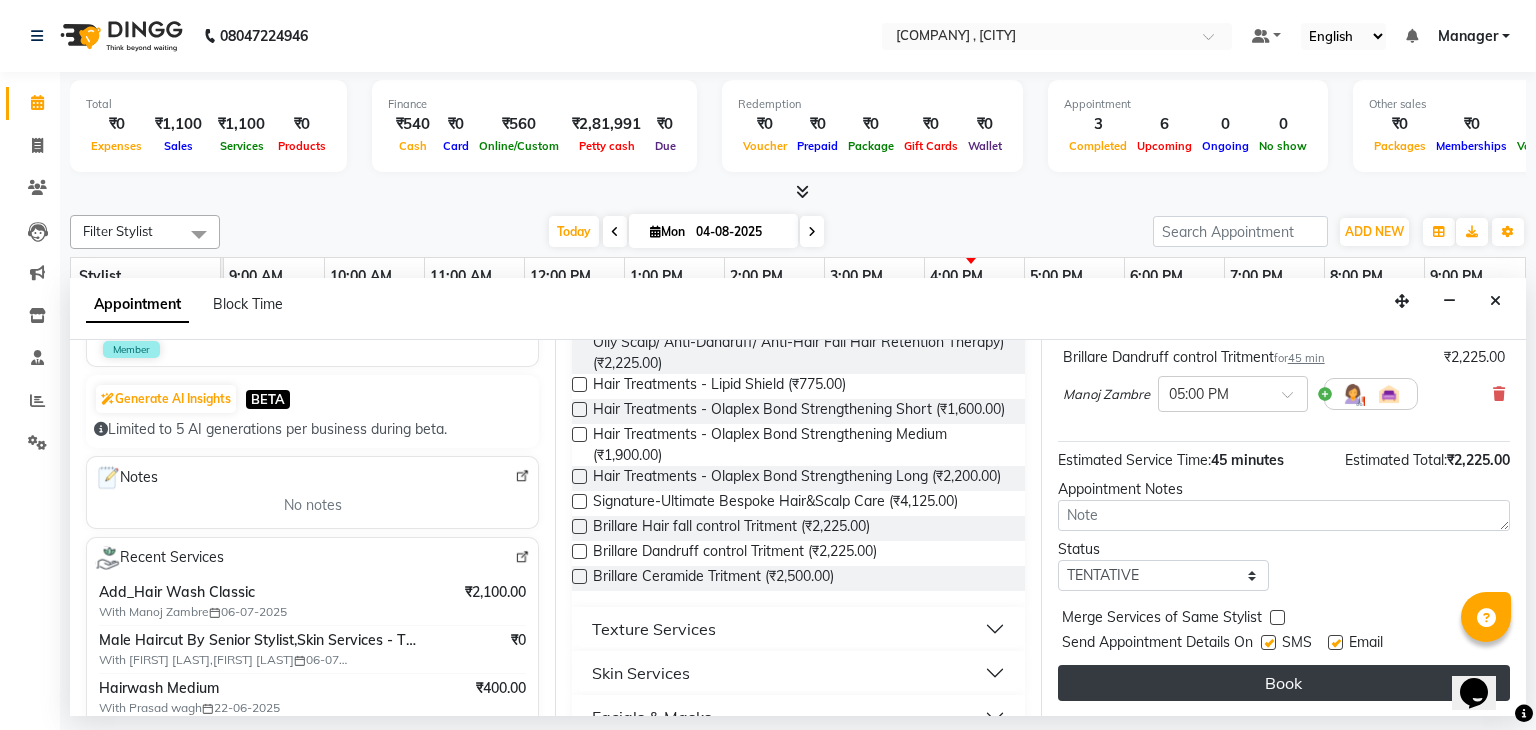 click on "Book" at bounding box center (1284, 683) 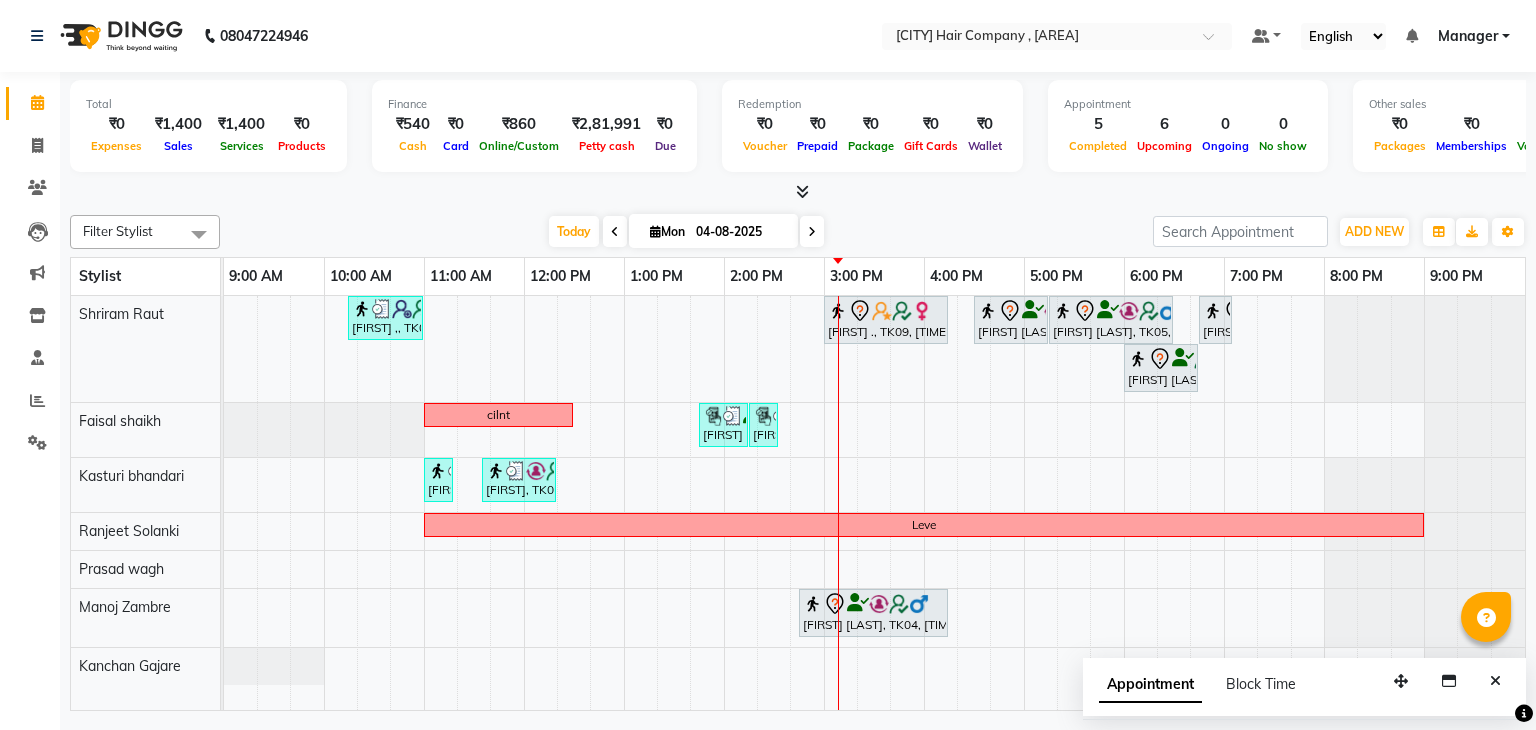 scroll, scrollTop: 0, scrollLeft: 0, axis: both 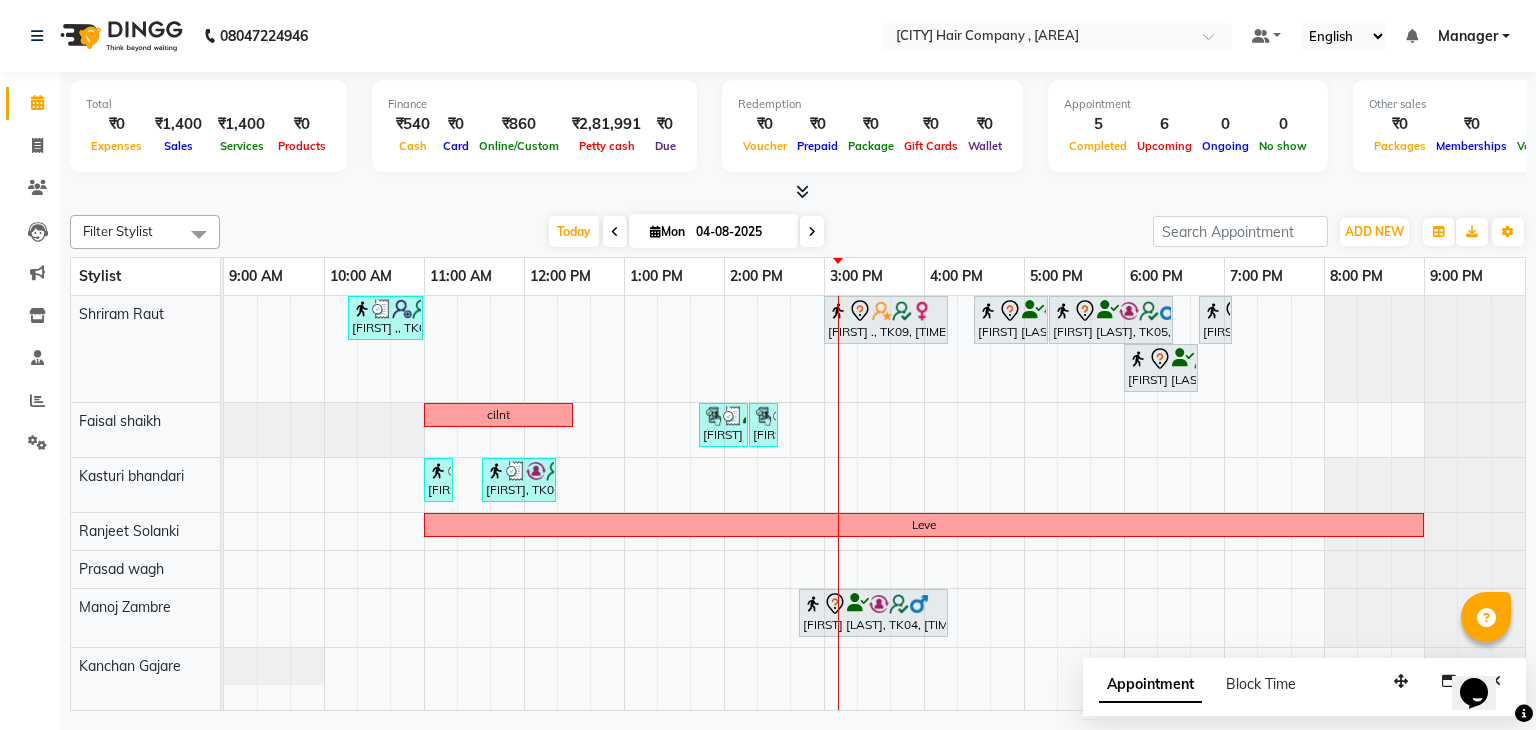 click on "Punit ,, TK02, 10:15 AM-11:00 AM, Male Haircut By Senior Stylist             tasneem ., TK09, 03:00 PM-04:15 PM, Hair Treatments - Molecular Deep Damage Repair Long             Hitt sharma, TK05, 04:30 PM-05:15 PM, Male Haircut By Senior Stylist             Hitt sharma, TK05, 05:15 PM-06:30 PM, Male Hair Colour - Inoa Global Colour (includes moustache)             Dheeraj W, TK01, 06:45 PM-07:05 PM, Male Beard Shaving/ Beard Trim Beard             Dheeraj W, TK01, 06:00 PM-06:45 PM, Male Haircut By Senior Stylist  cilnt      Deepak kumar, TK07, 01:45 PM-02:15 PM, Male Hair Style     Deepak kumar, TK07, 02:15 PM-02:25 PM, Add_Hair Wash Classic     Pavitra, TK03, 11:00 AM-11:10 AM, Skin Services - Threading Face ( Eyebrow/ Upper lip/Chin/Forehead/ Jawline/ Side locks/ Neck)     Pavitra, TK03, 11:35 AM-12:20 PM, Skin Services - Waxing Bead Wax Full face  Leve              Nils kour, TK04, 02:45 PM-04:15 PM, Hair Colour - Majirel Touch-up (Upto 2 Inches)" at bounding box center [874, 503] 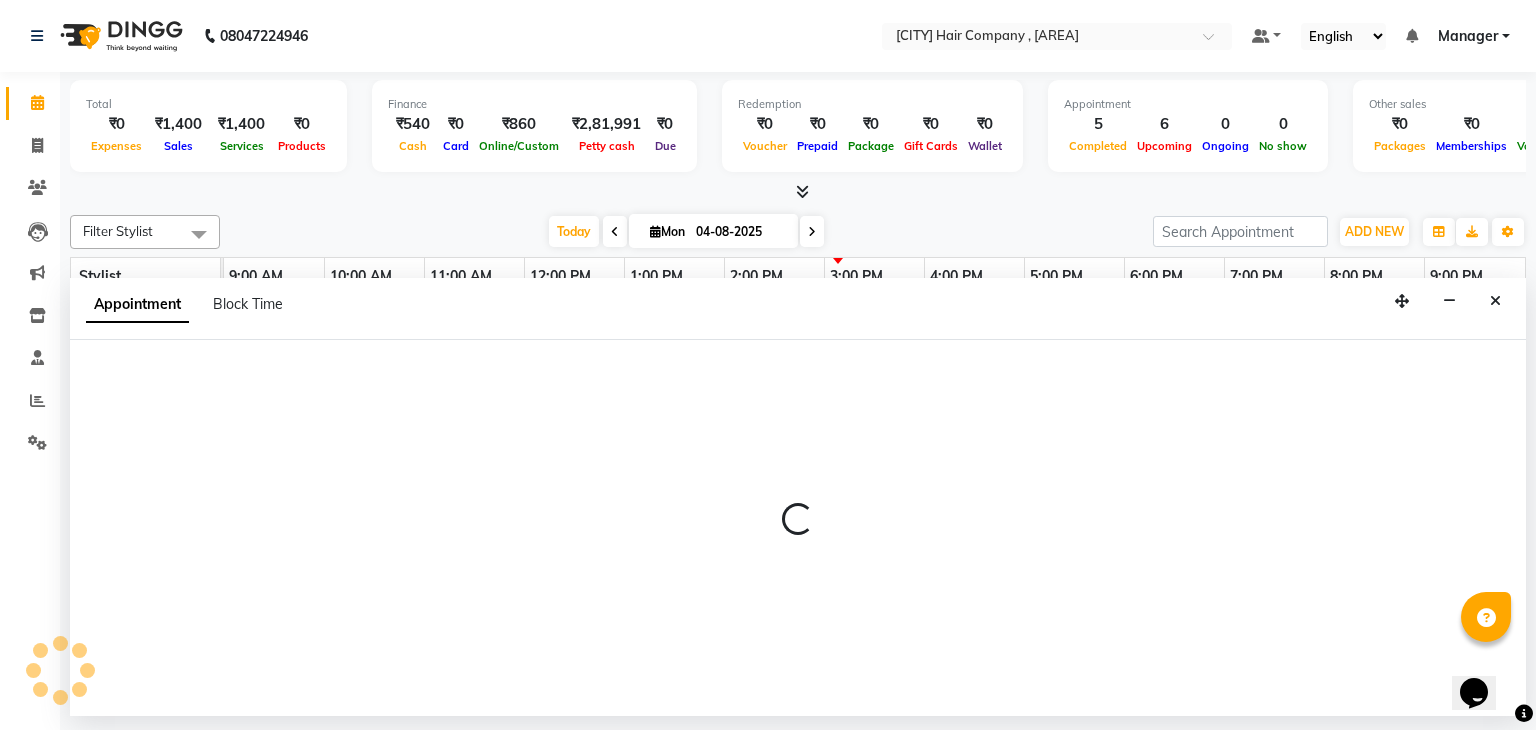 select on "74578" 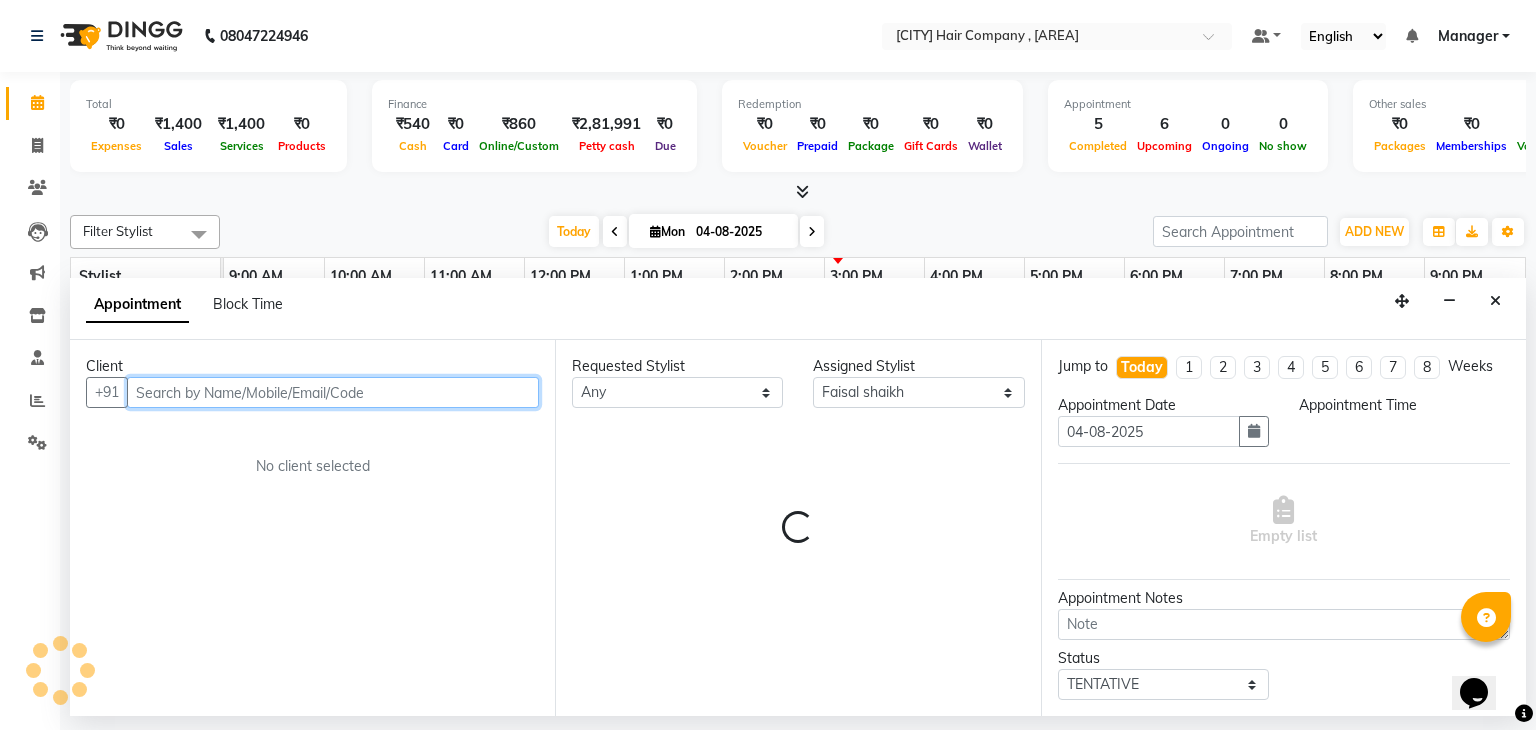 select on "975" 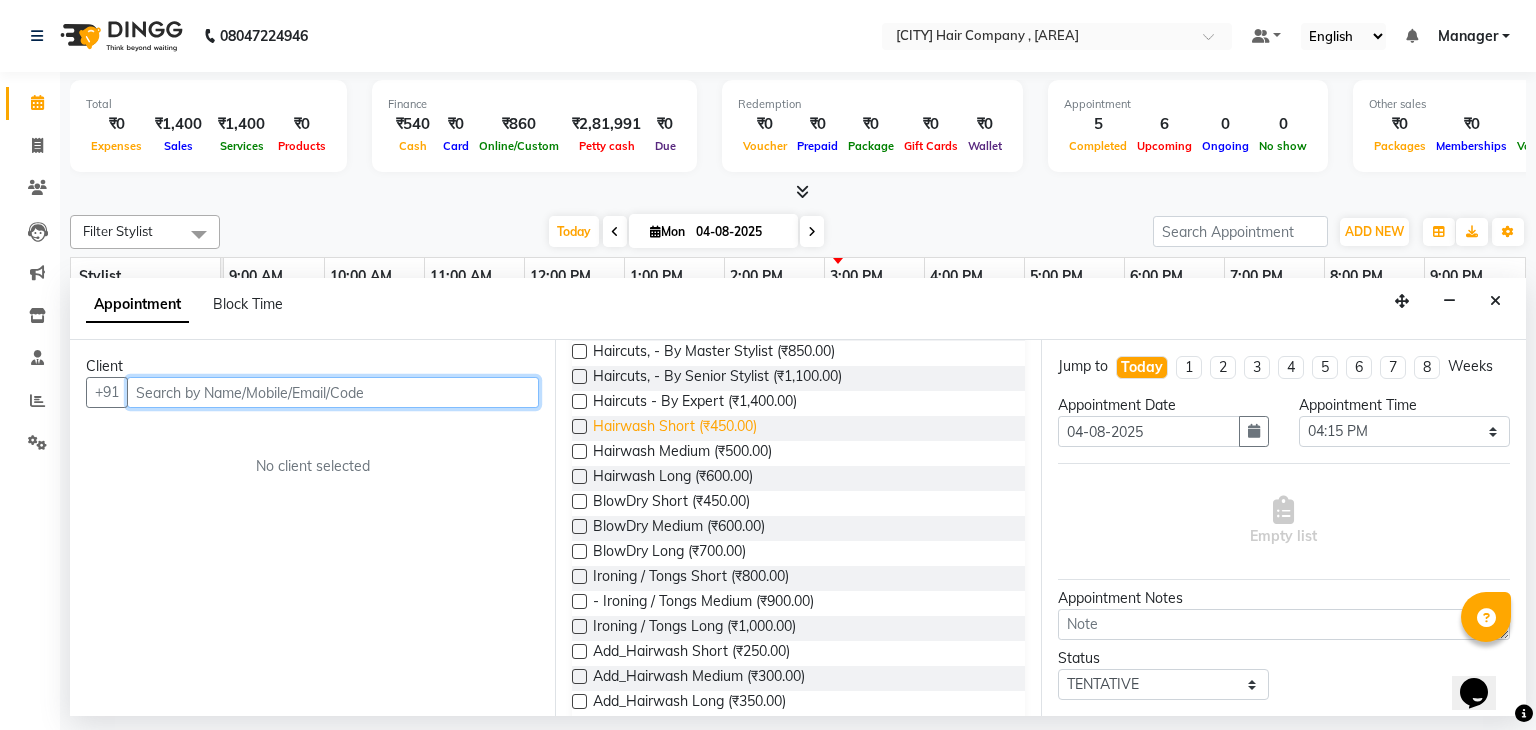 scroll, scrollTop: 276, scrollLeft: 0, axis: vertical 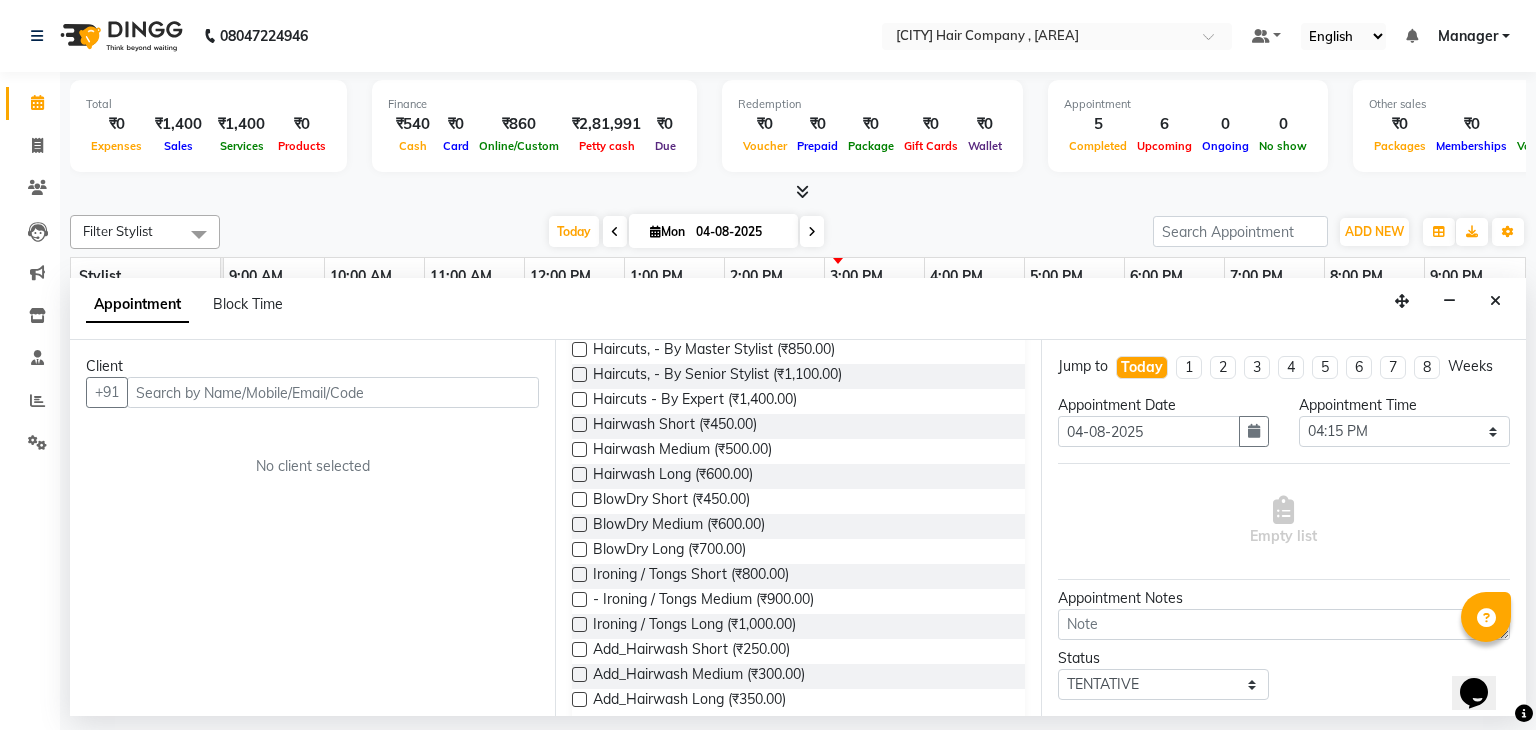 click at bounding box center [579, 449] 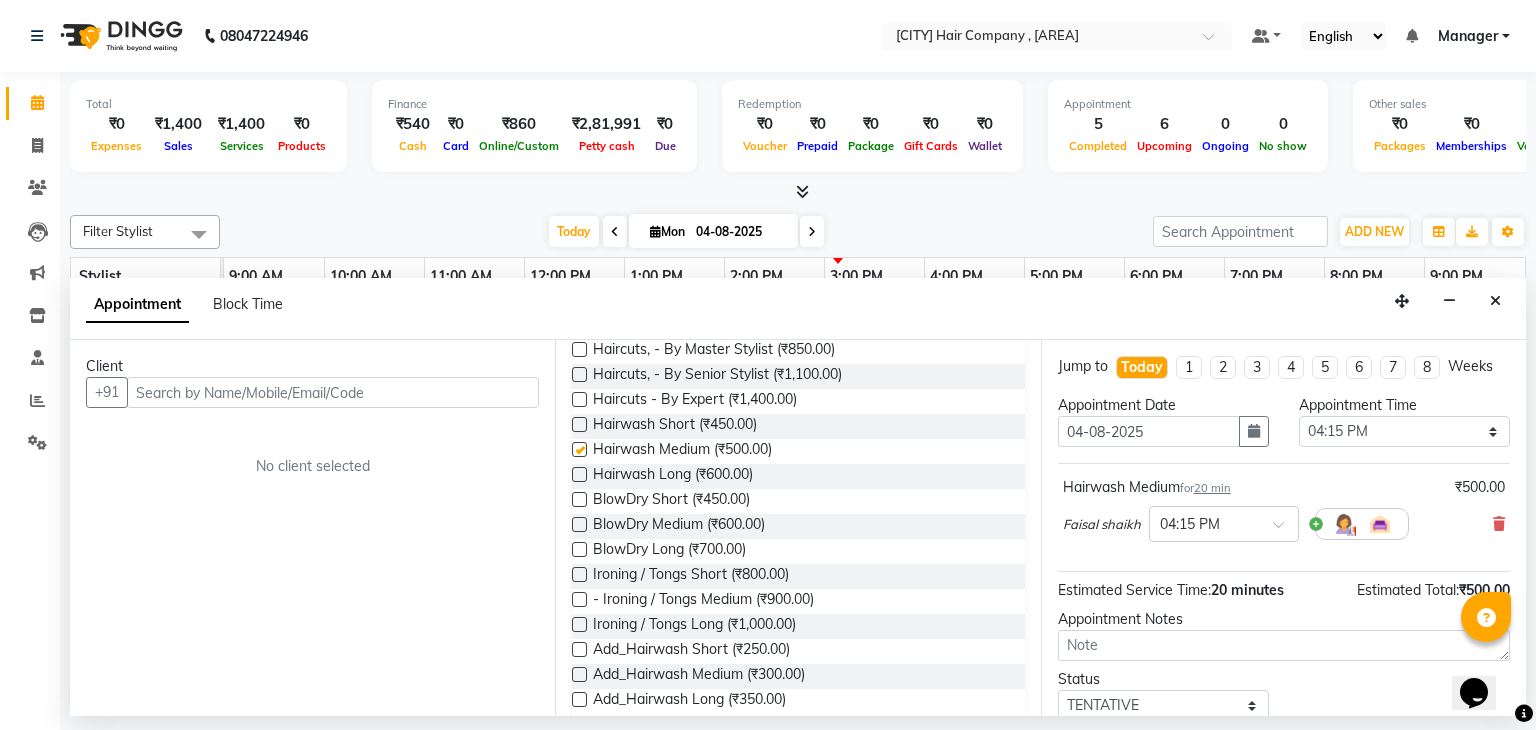 checkbox on "false" 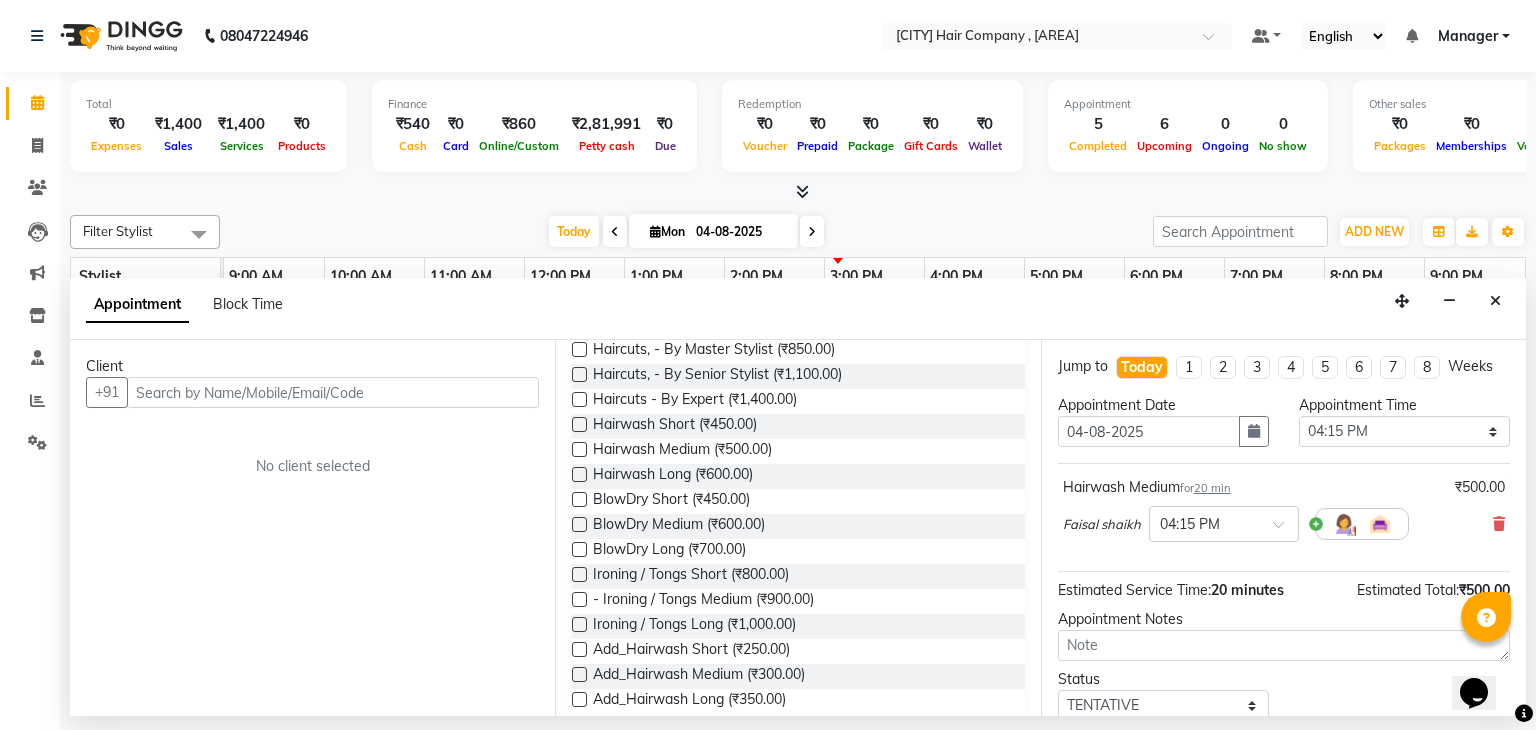 scroll, scrollTop: 0, scrollLeft: 0, axis: both 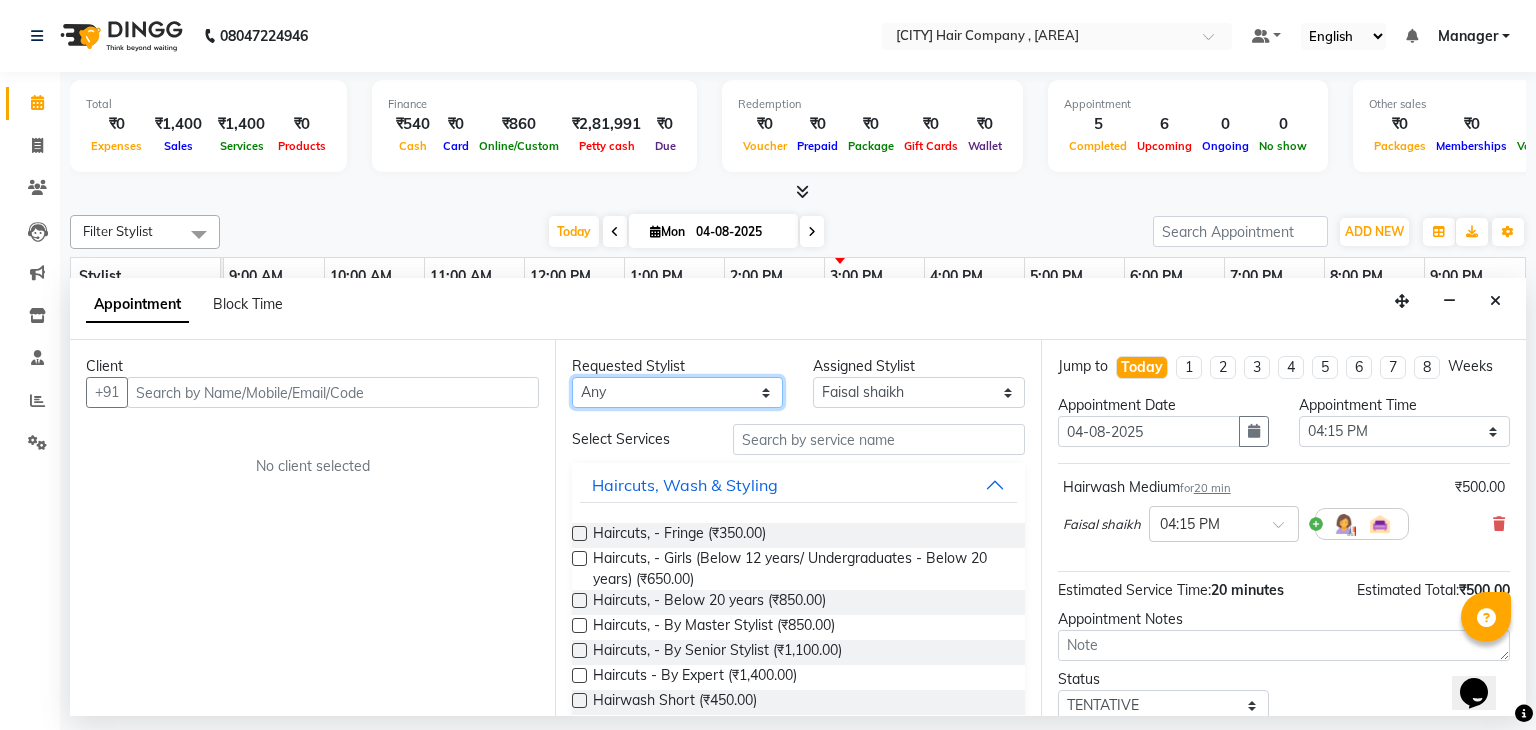 click on "Any Faisal shaikh Kanchan Gajare  Kasturi bhandari Manoj Zambre Prasad wagh Ranjeet Solanki Shriram Raut" at bounding box center (677, 392) 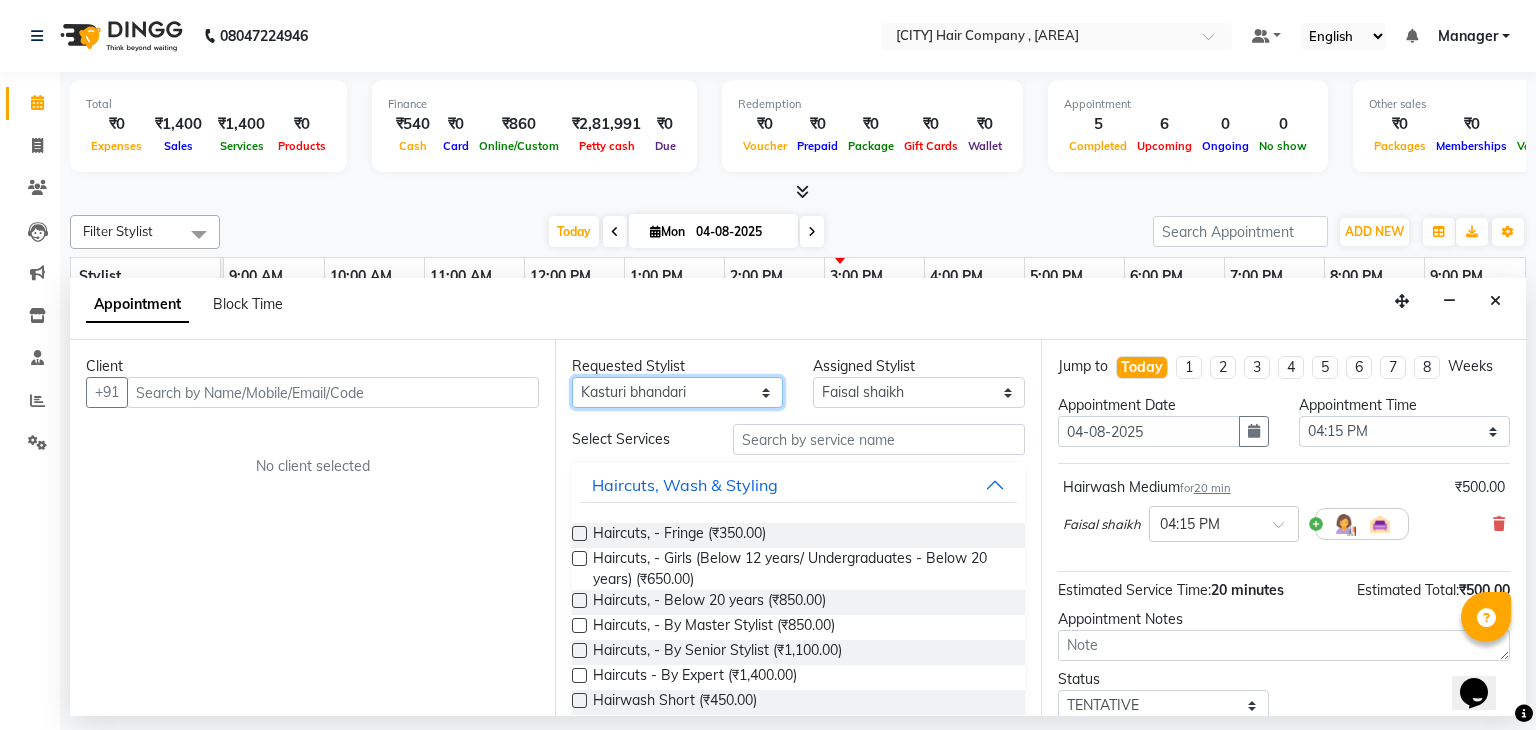 click on "Any Faisal shaikh Kanchan Gajare  Kasturi bhandari Manoj Zambre Prasad wagh Ranjeet Solanki Shriram Raut" at bounding box center [677, 392] 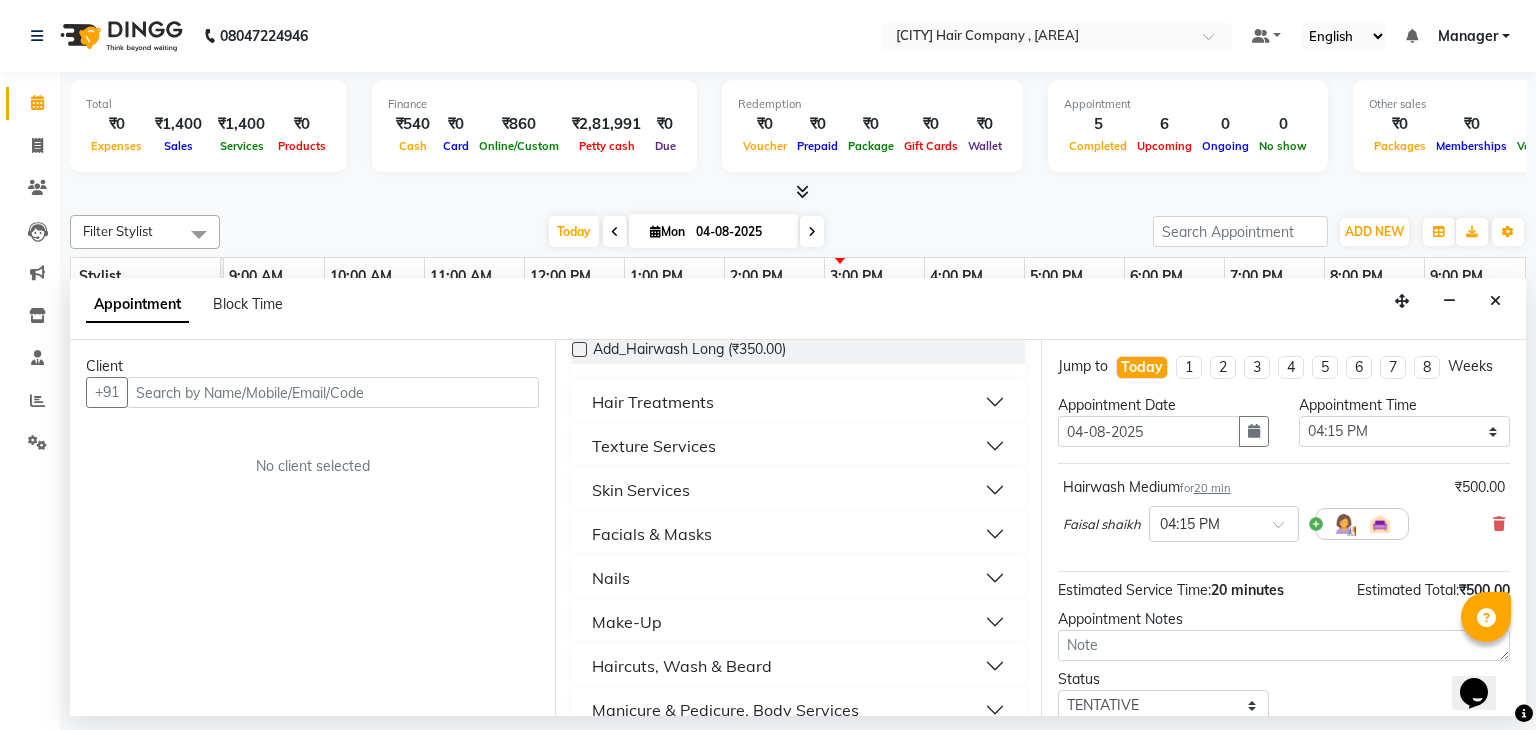 scroll, scrollTop: 235, scrollLeft: 0, axis: vertical 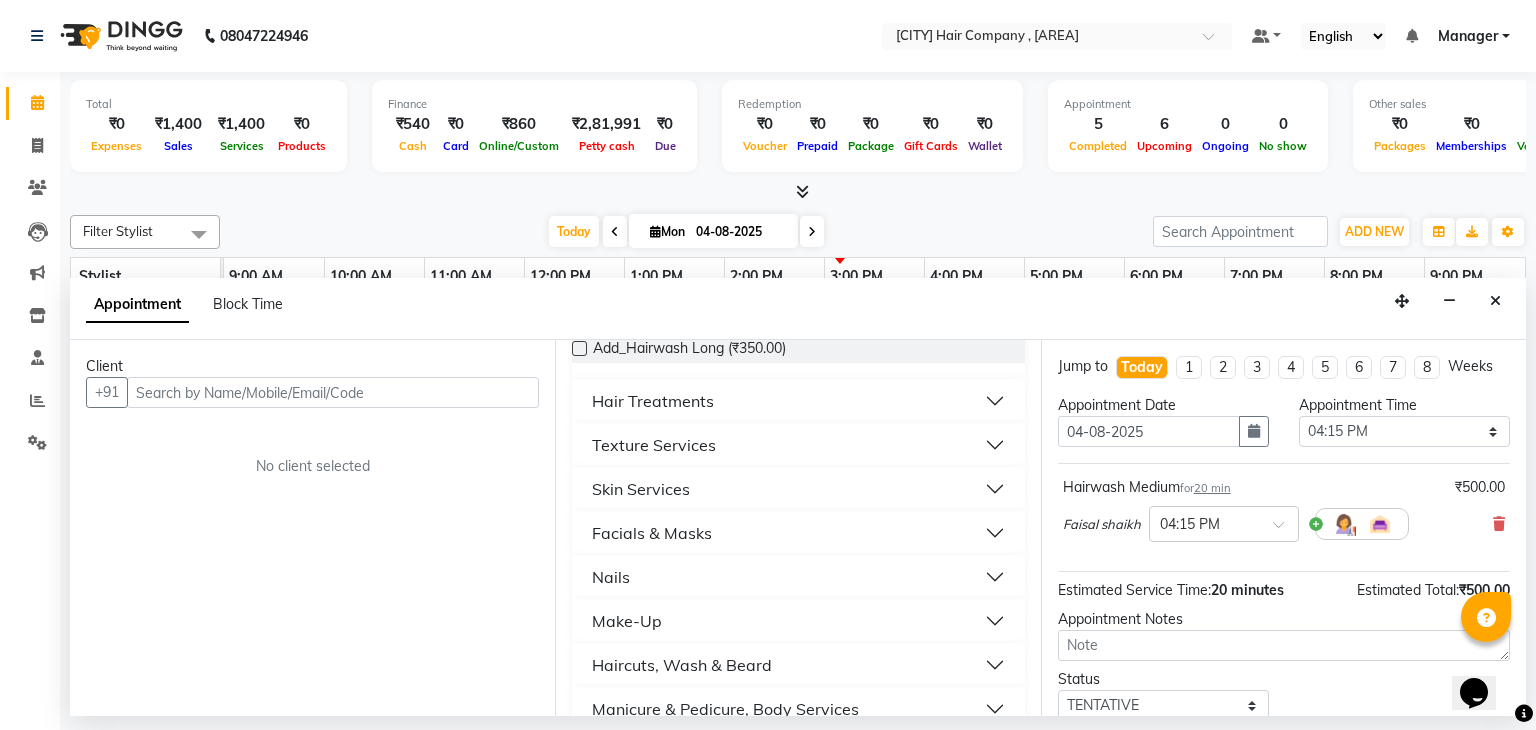 click on "Skin Services" at bounding box center [798, 489] 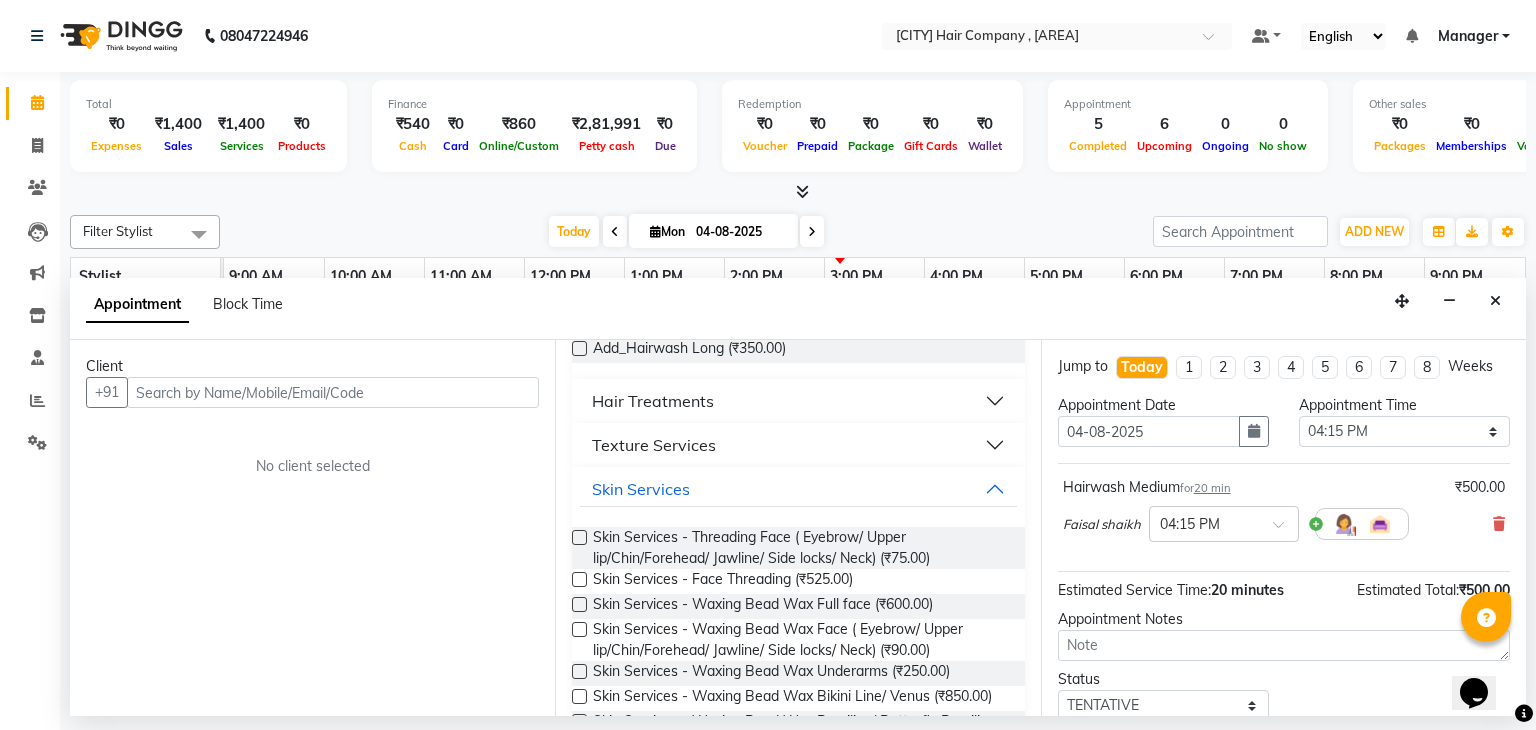 click at bounding box center [579, 537] 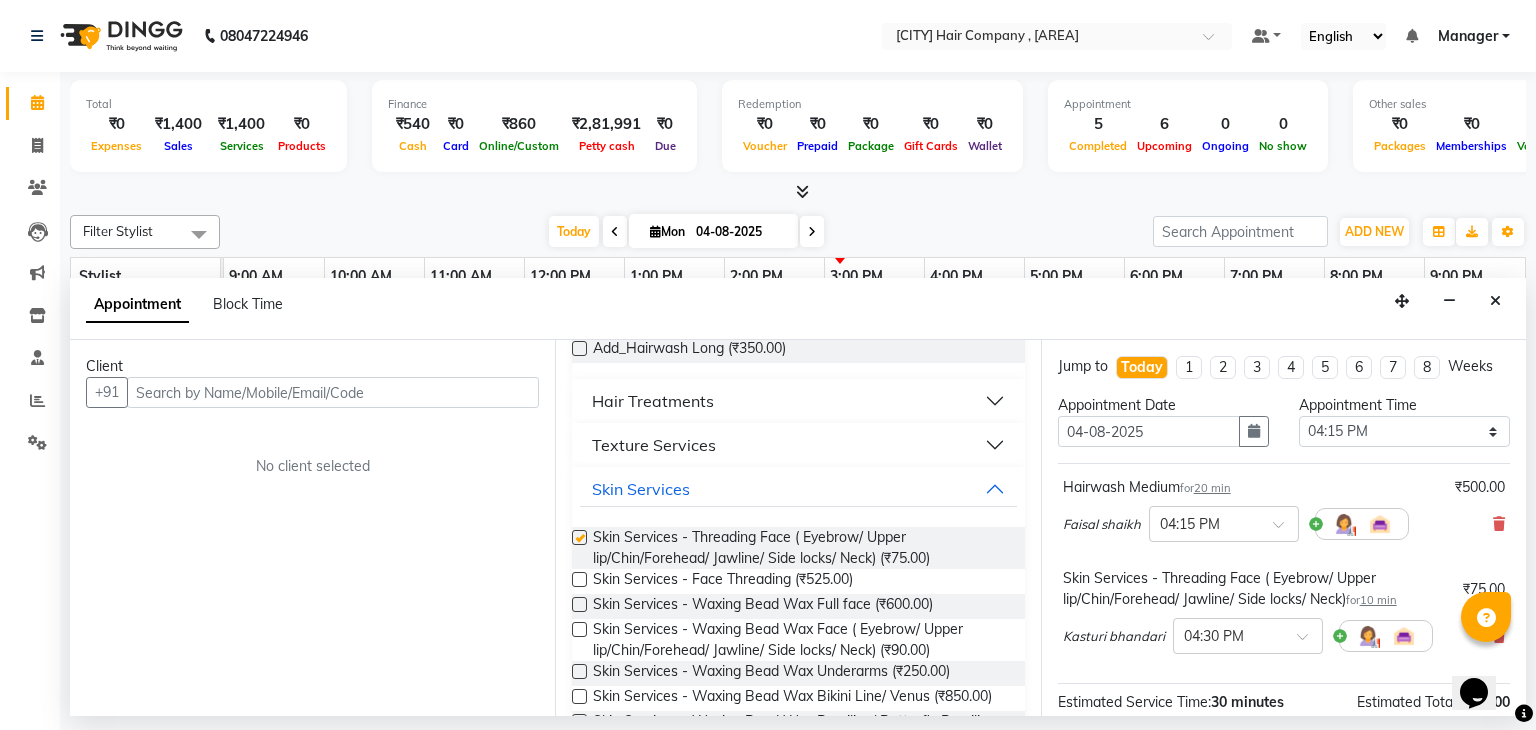 checkbox on "false" 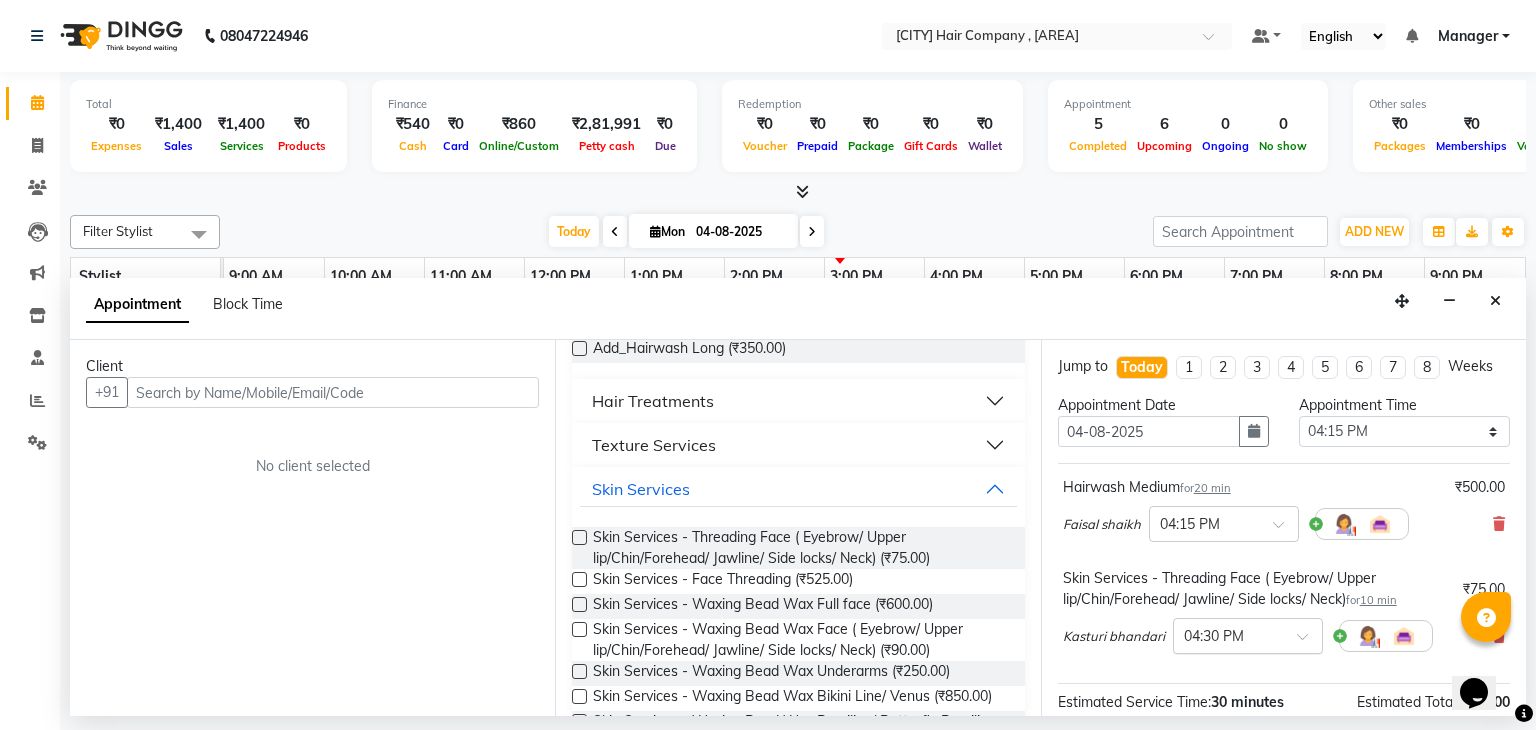scroll, scrollTop: 244, scrollLeft: 0, axis: vertical 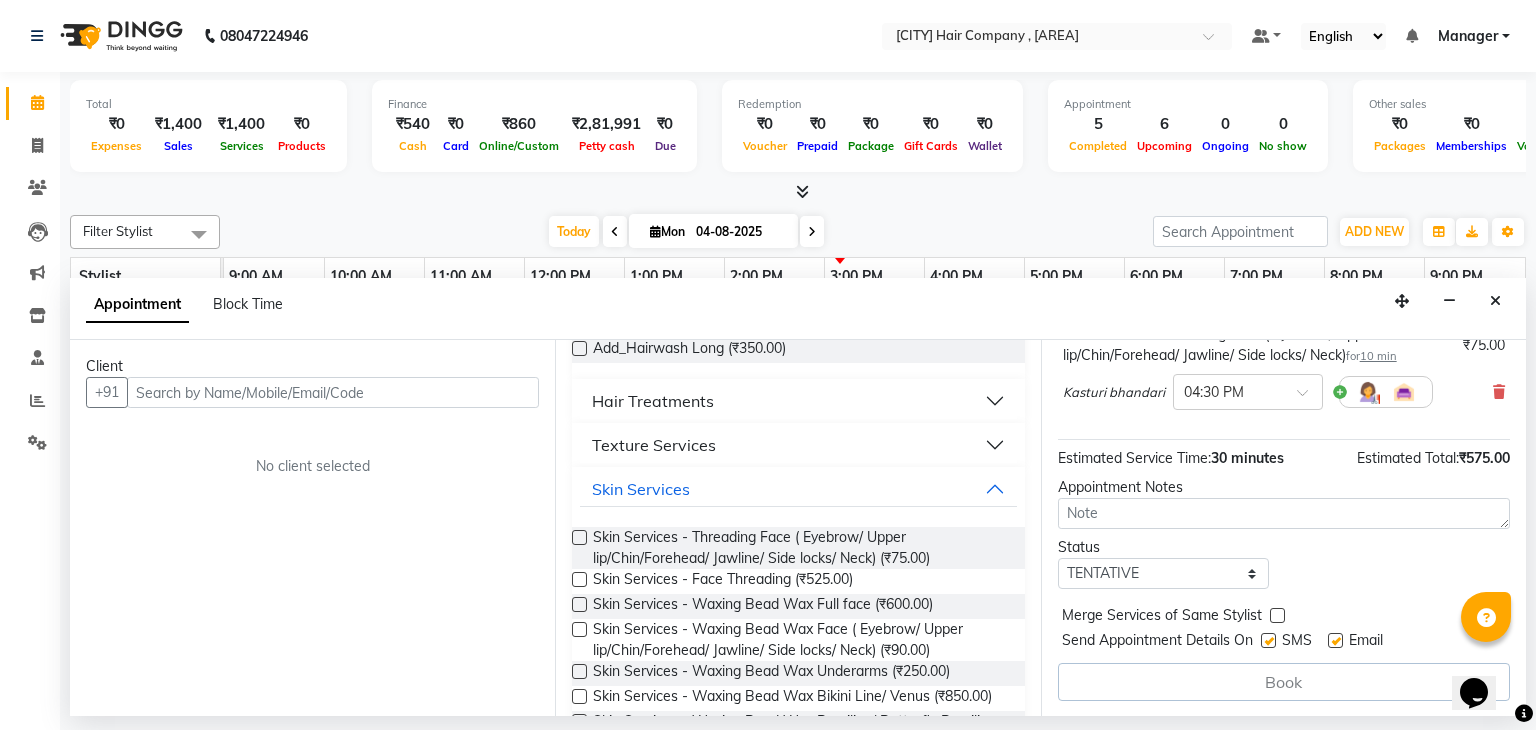 click on "Book" at bounding box center (1284, 682) 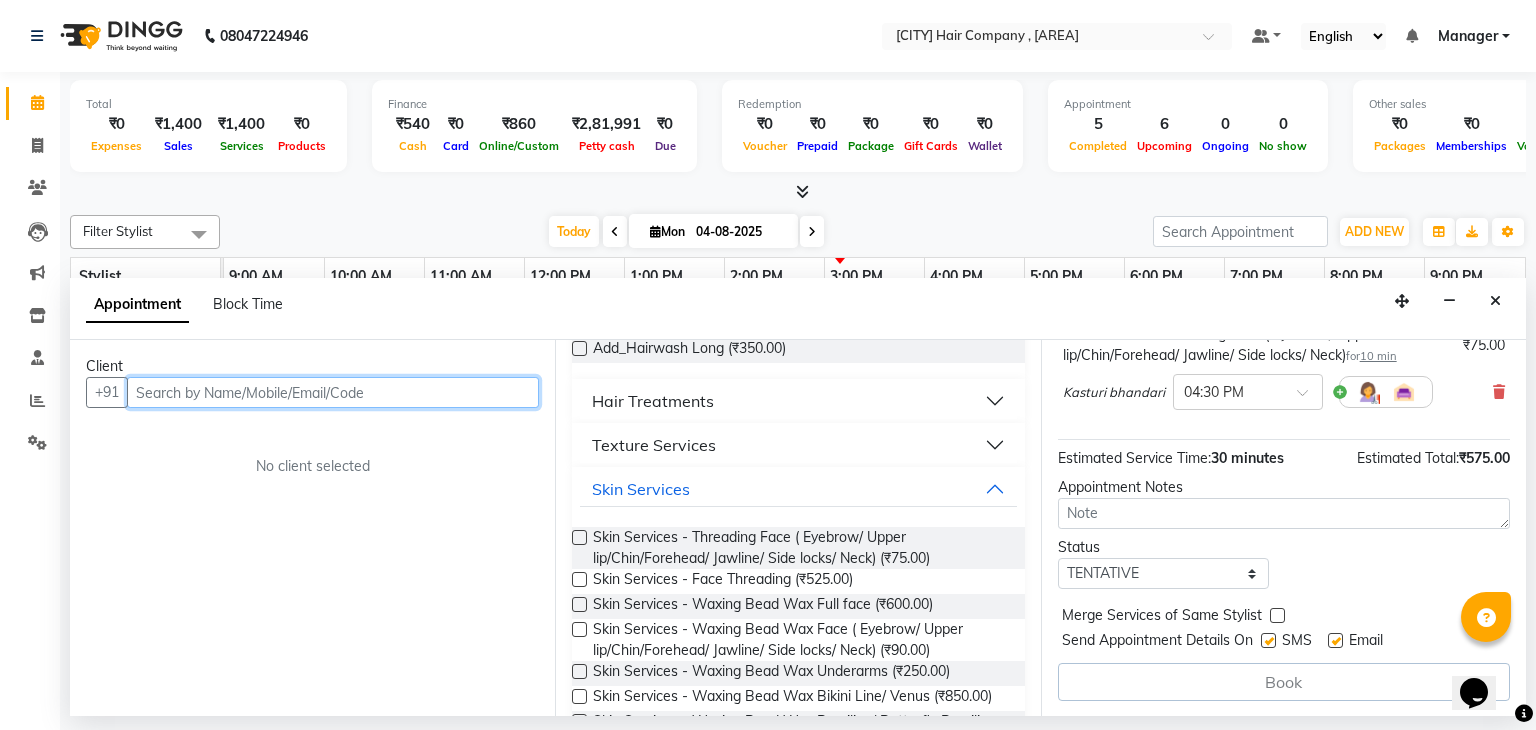 click at bounding box center [333, 392] 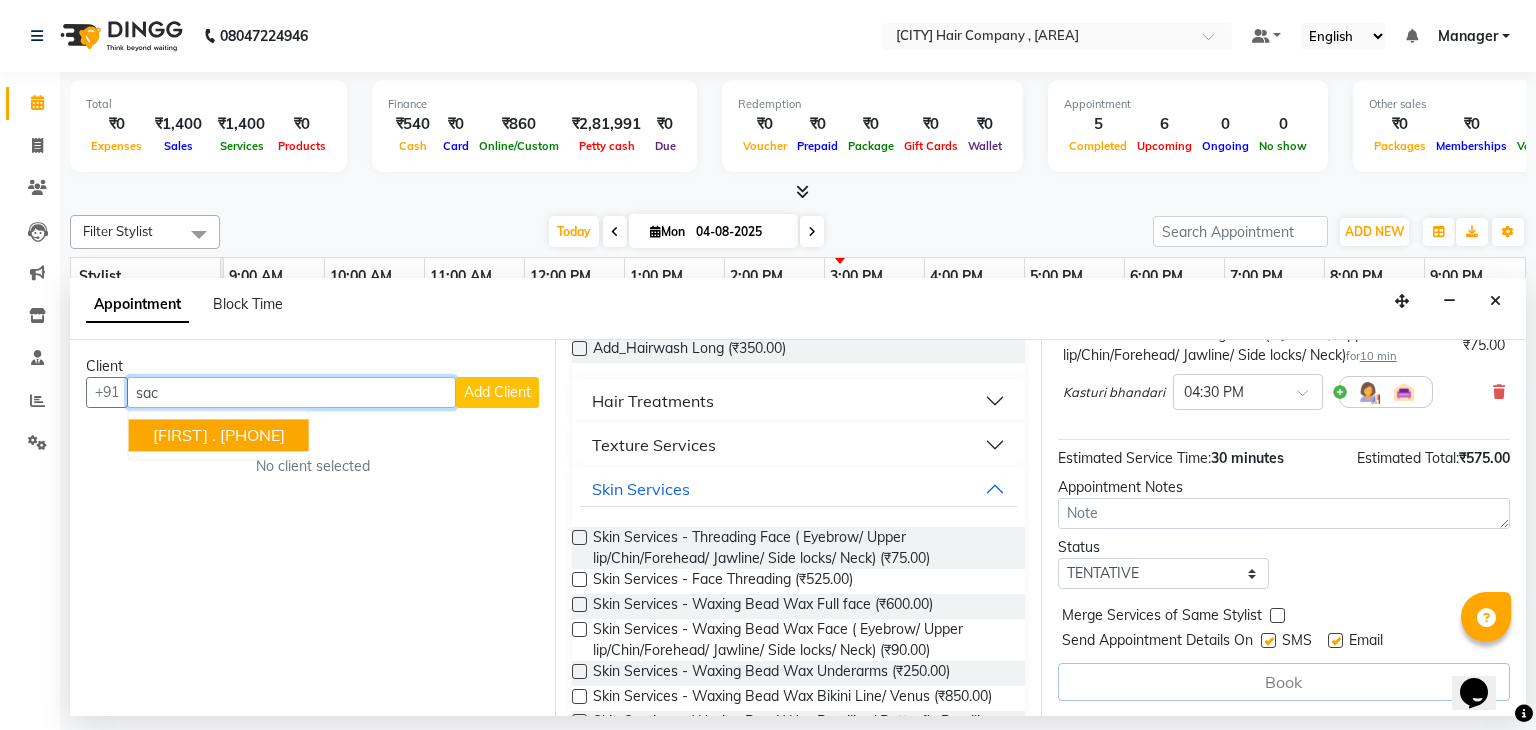 click on "[FIRST] ." at bounding box center (184, 436) 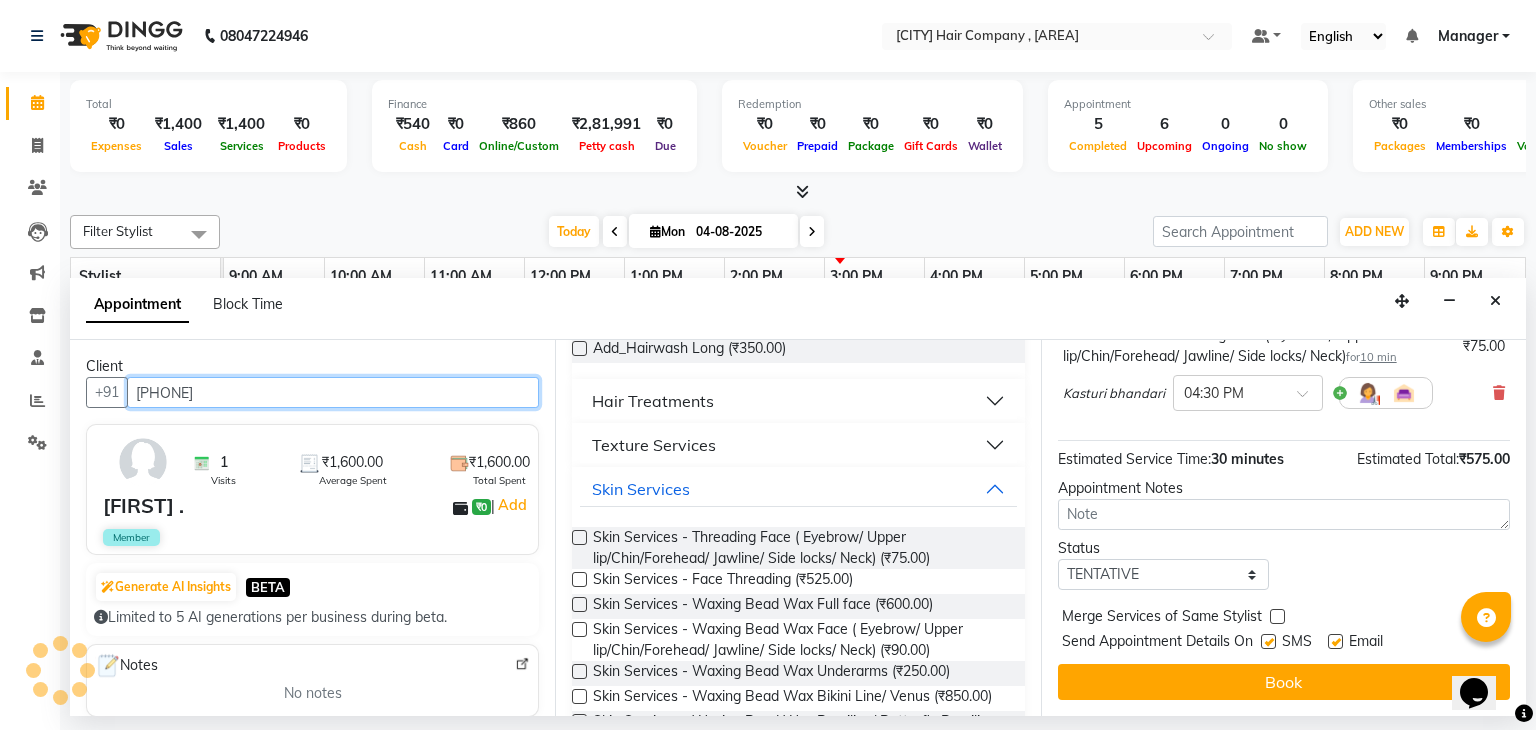 scroll, scrollTop: 242, scrollLeft: 0, axis: vertical 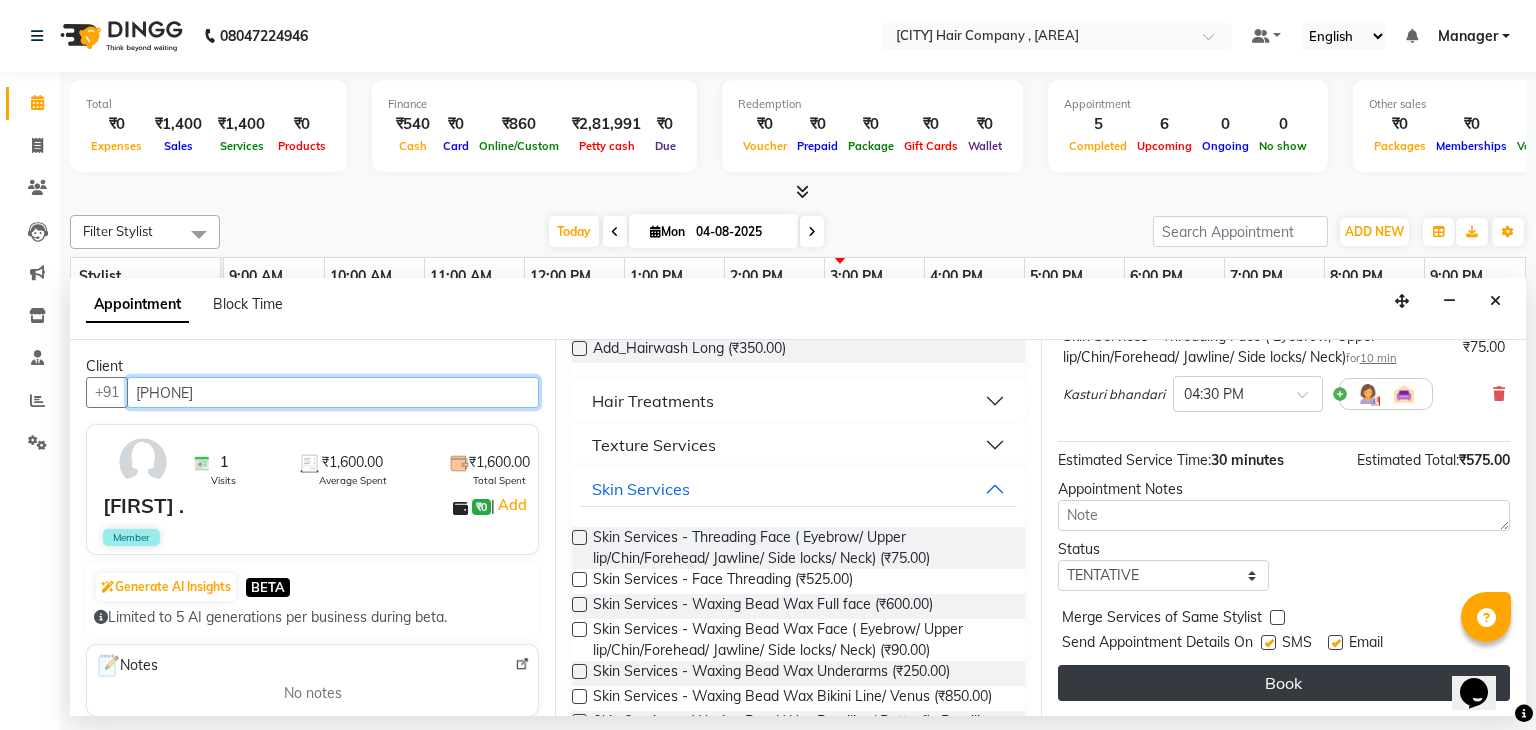 type on "[PHONE]" 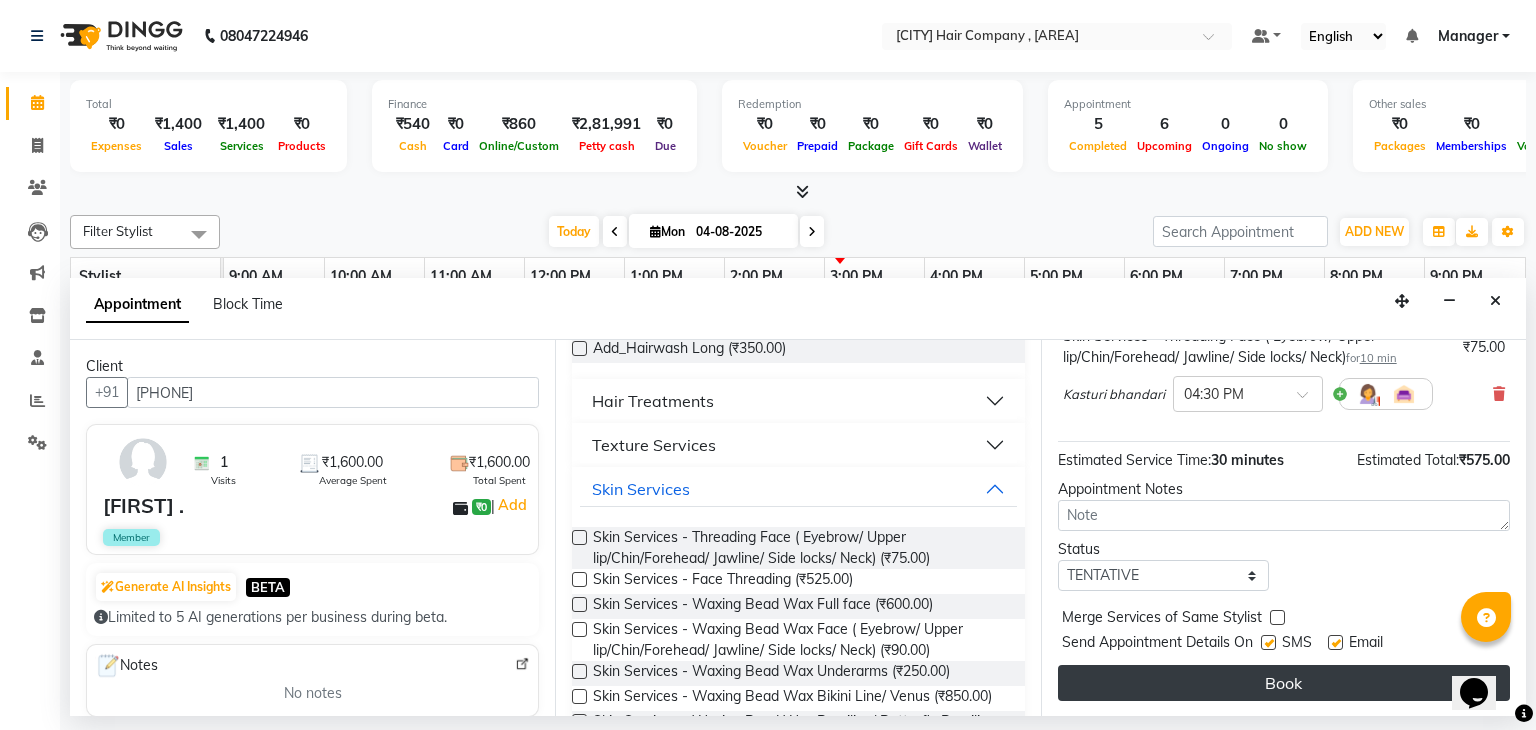 click on "Book" at bounding box center [1284, 683] 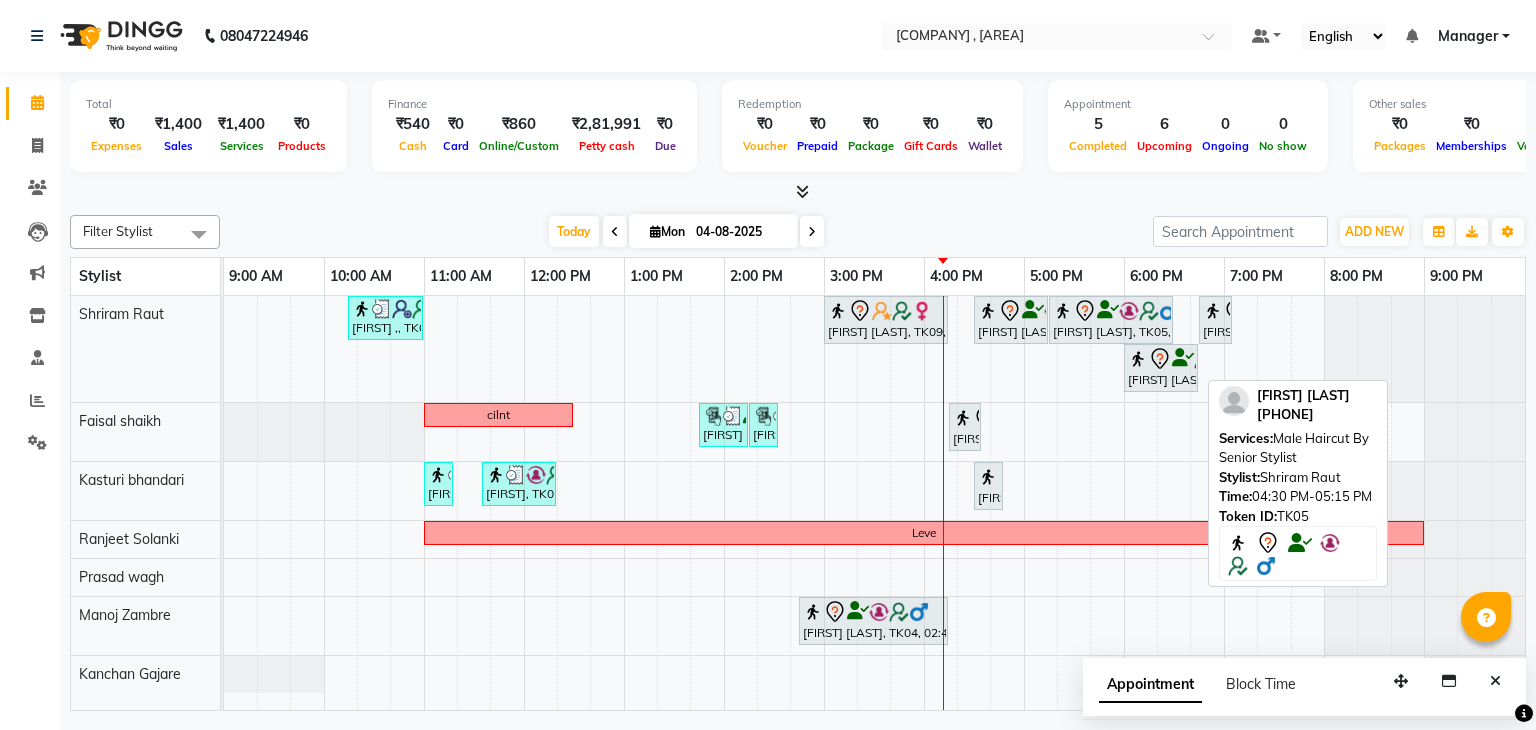 scroll, scrollTop: 0, scrollLeft: 0, axis: both 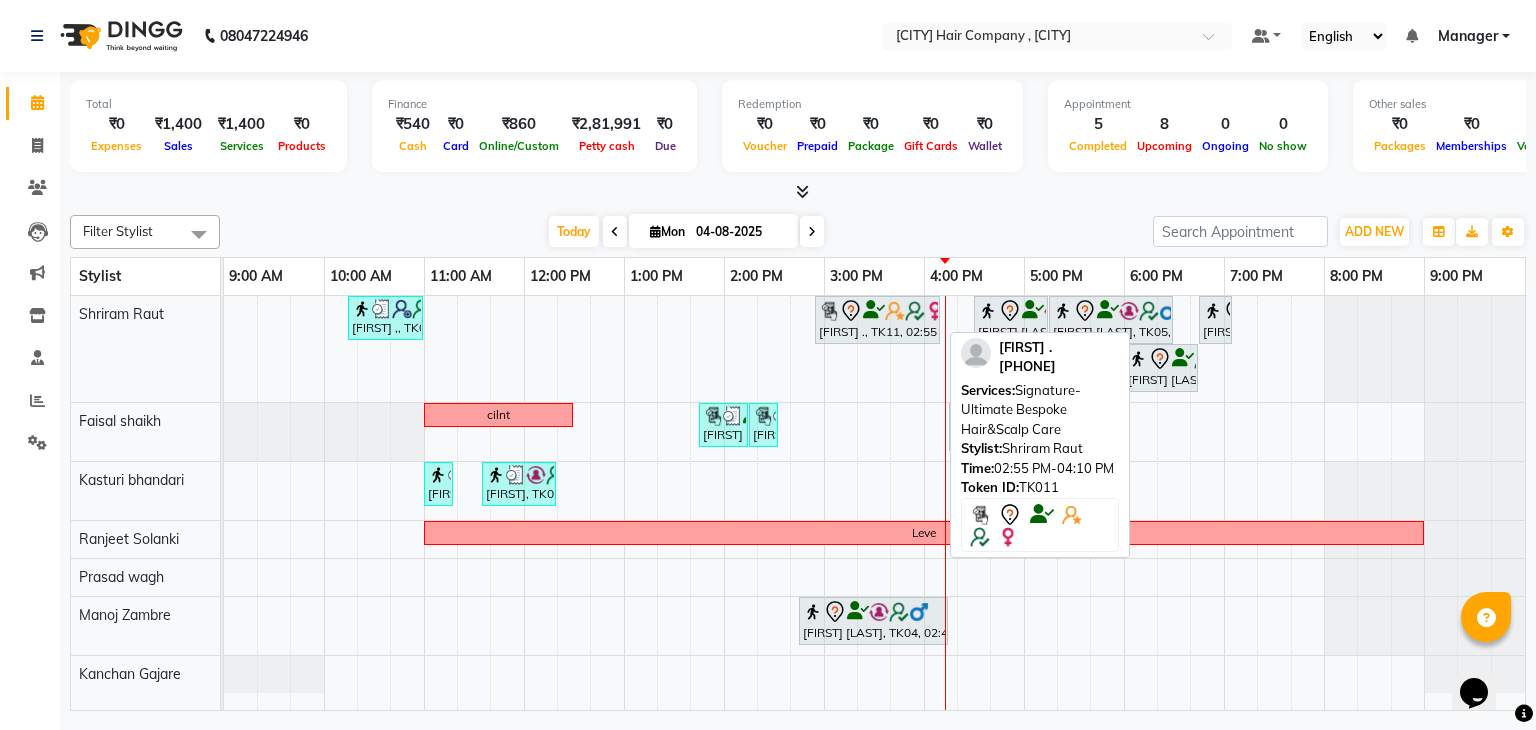 click 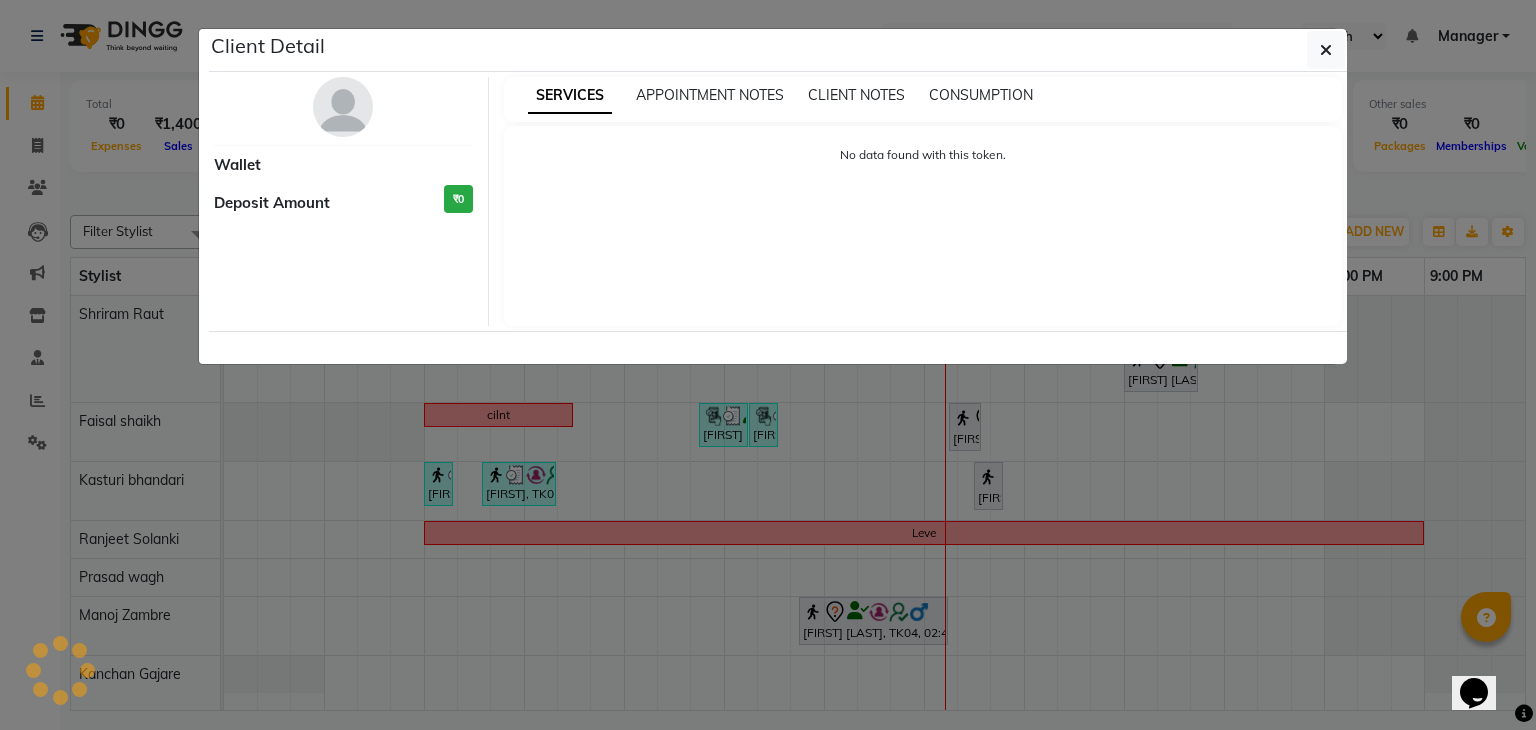 select on "7" 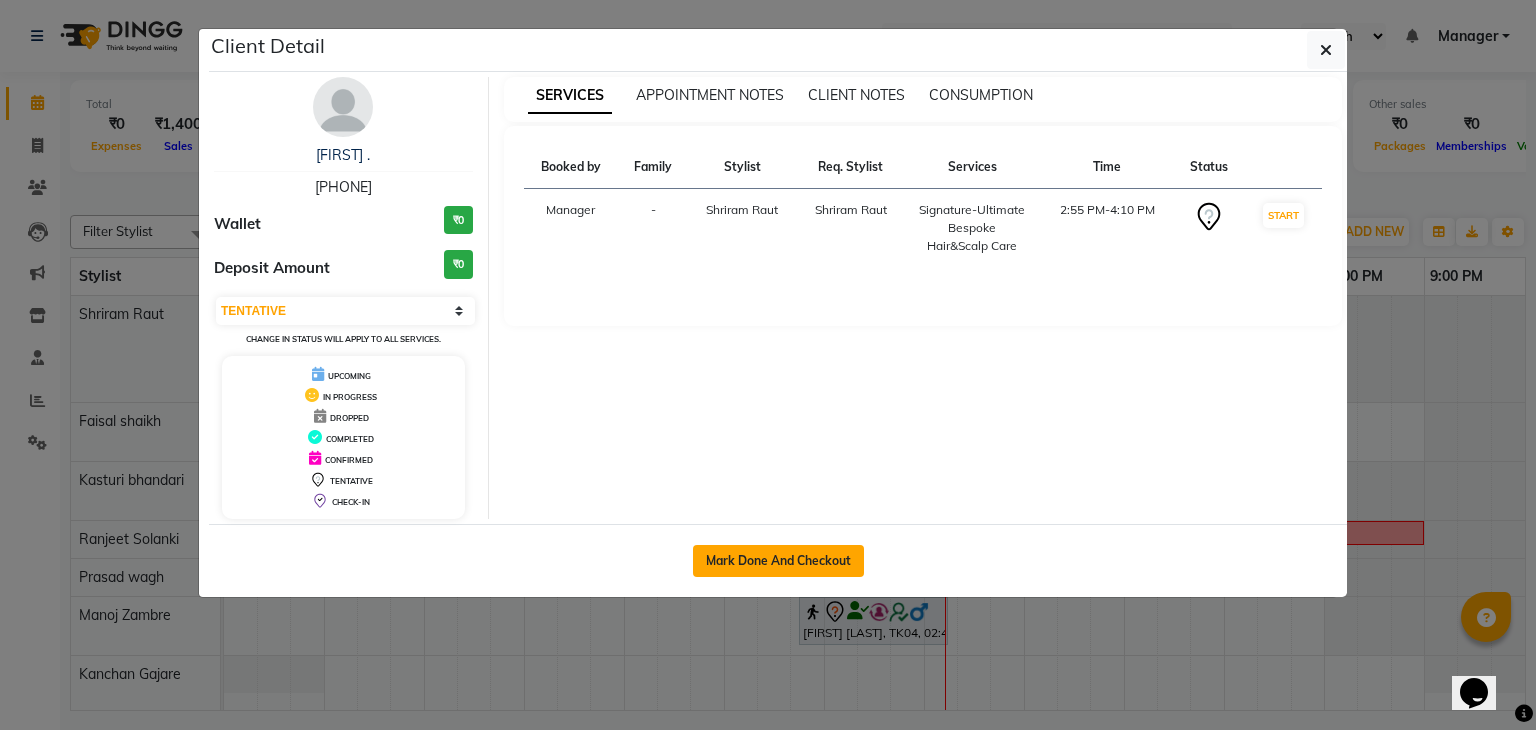 click on "Mark Done And Checkout" 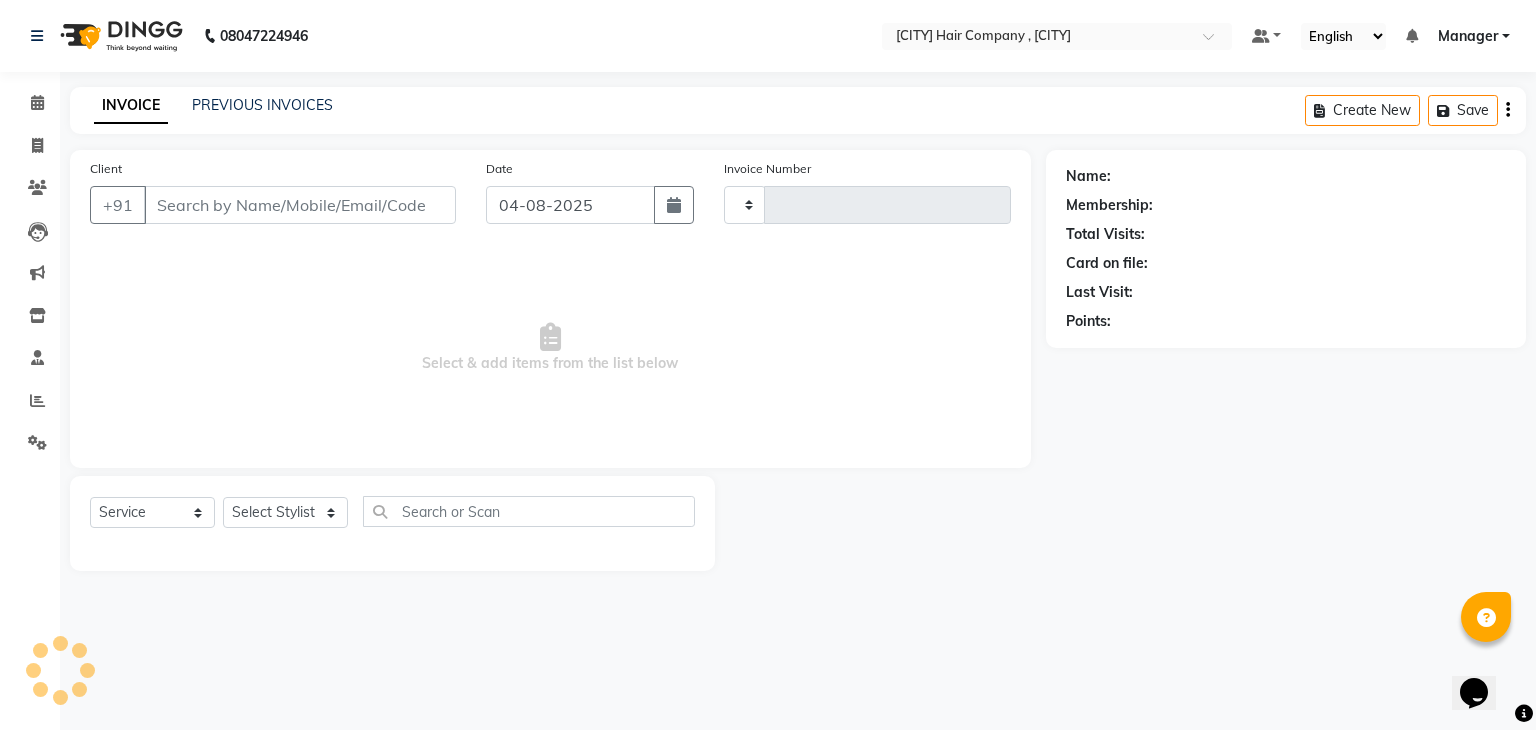 type on "1403" 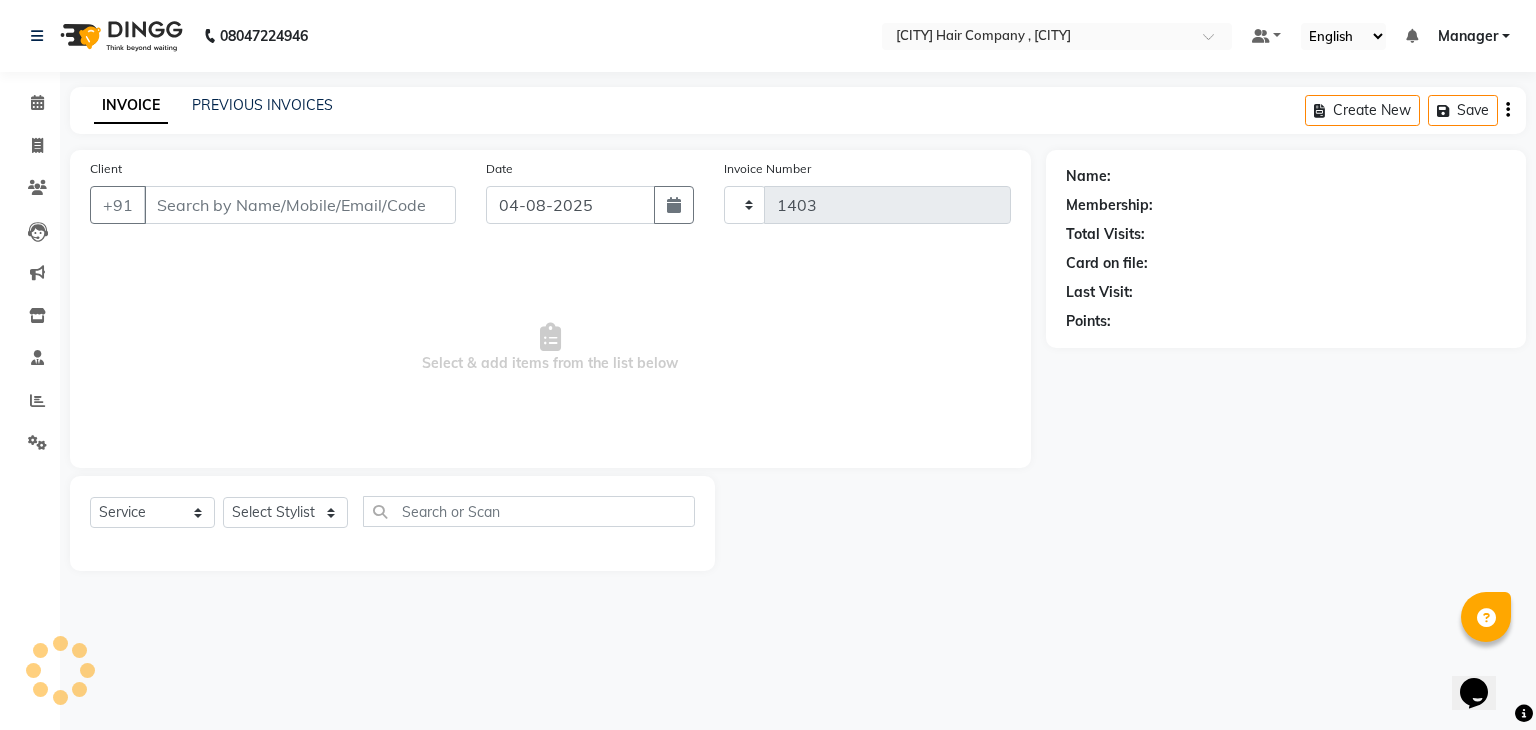 select on "8072" 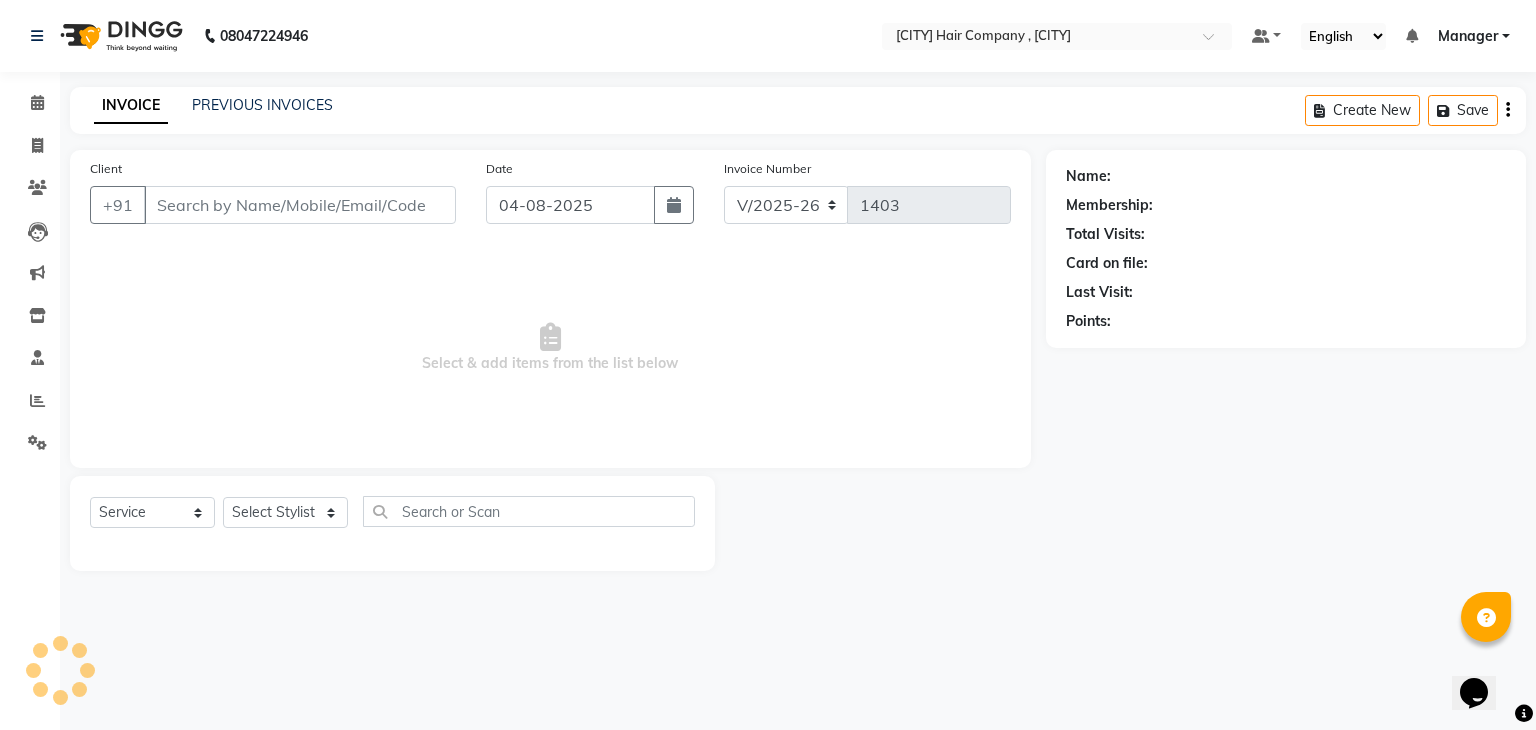 type on "[PHONE]" 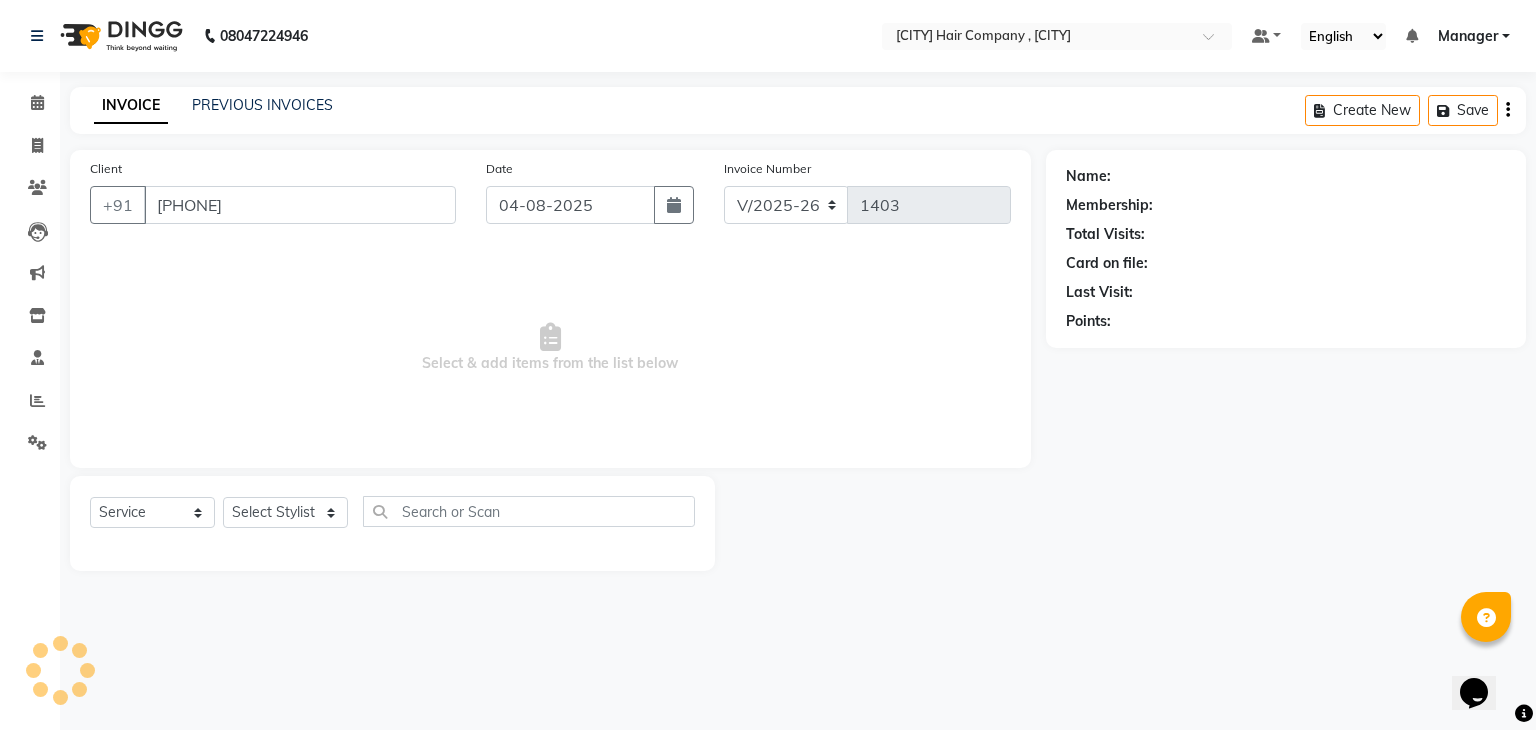 select on "74577" 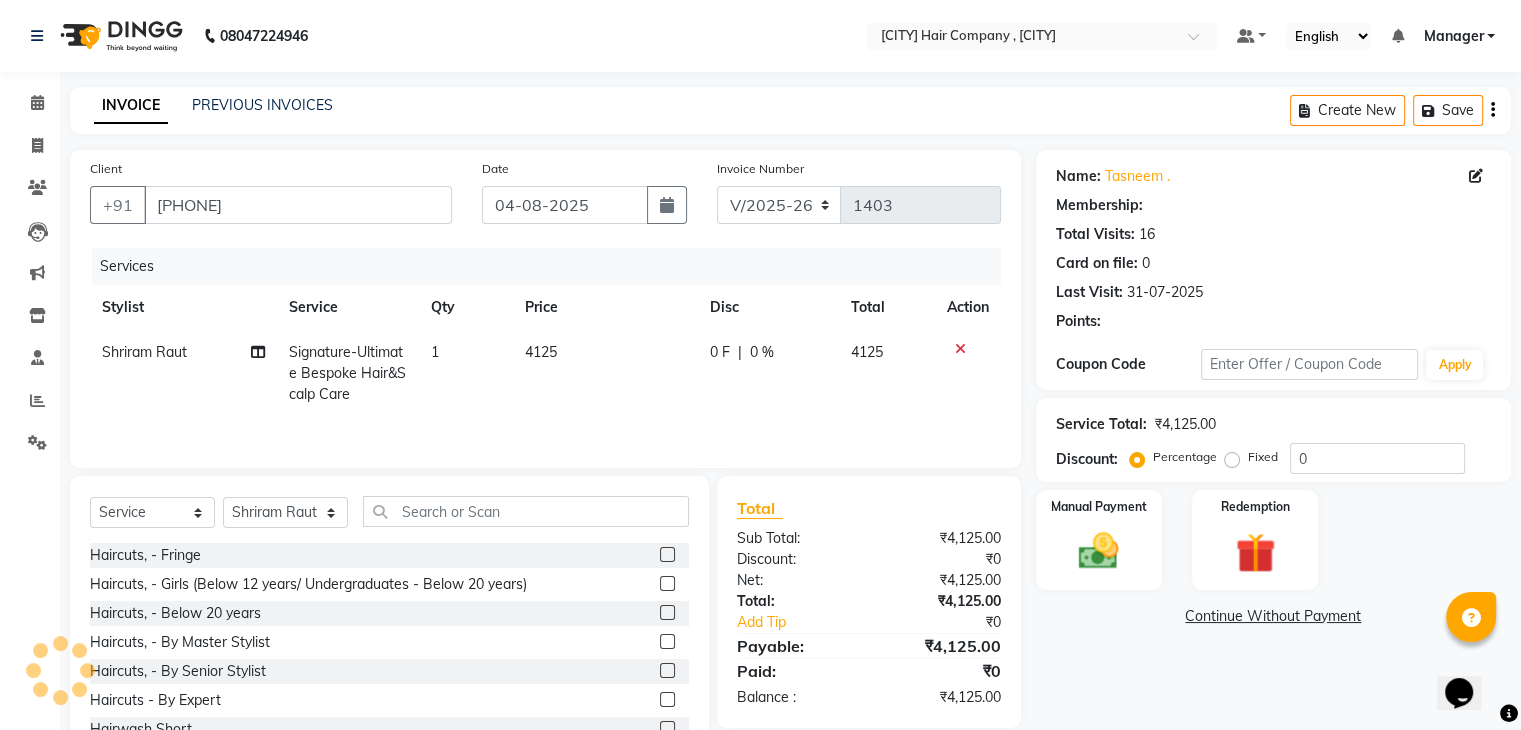 type on "20" 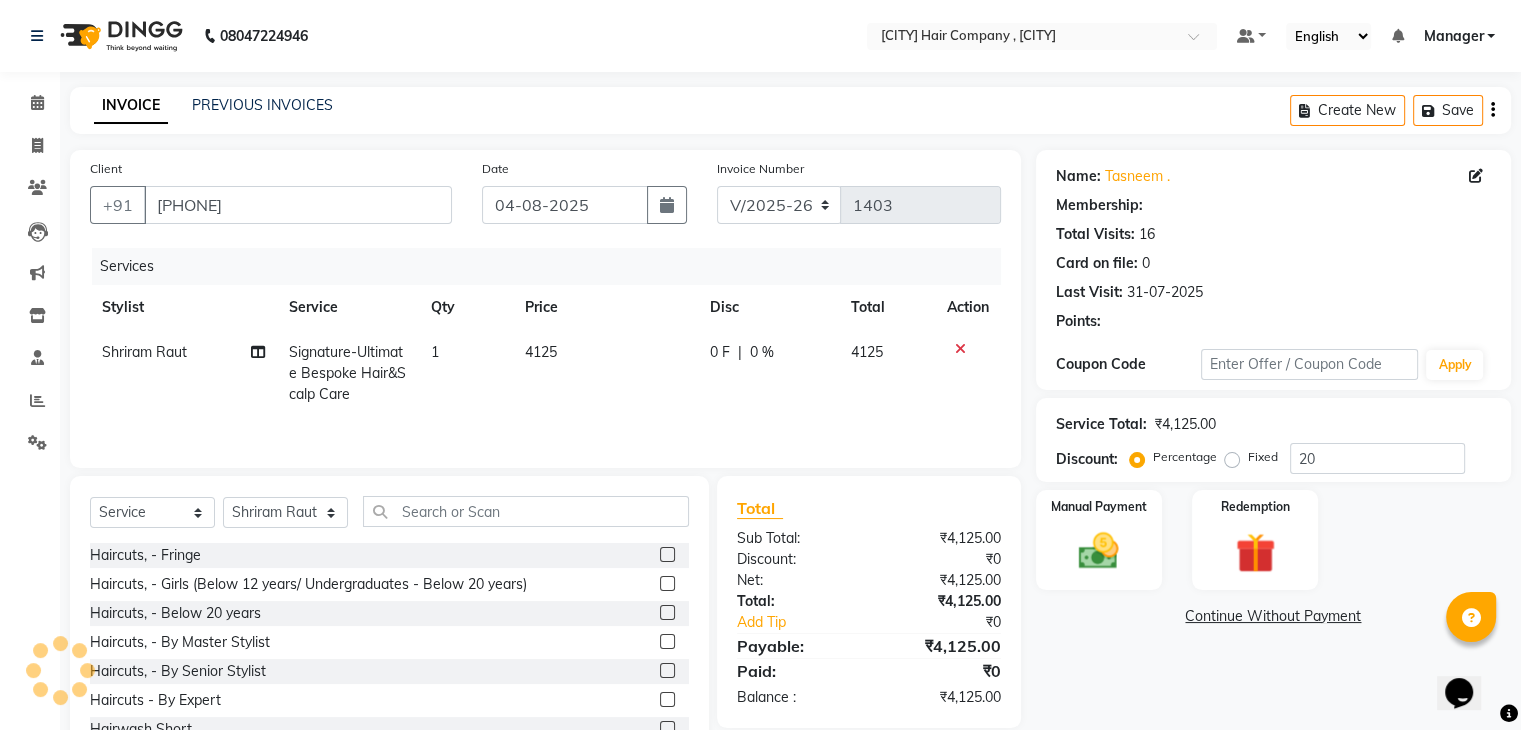 select on "1: Object" 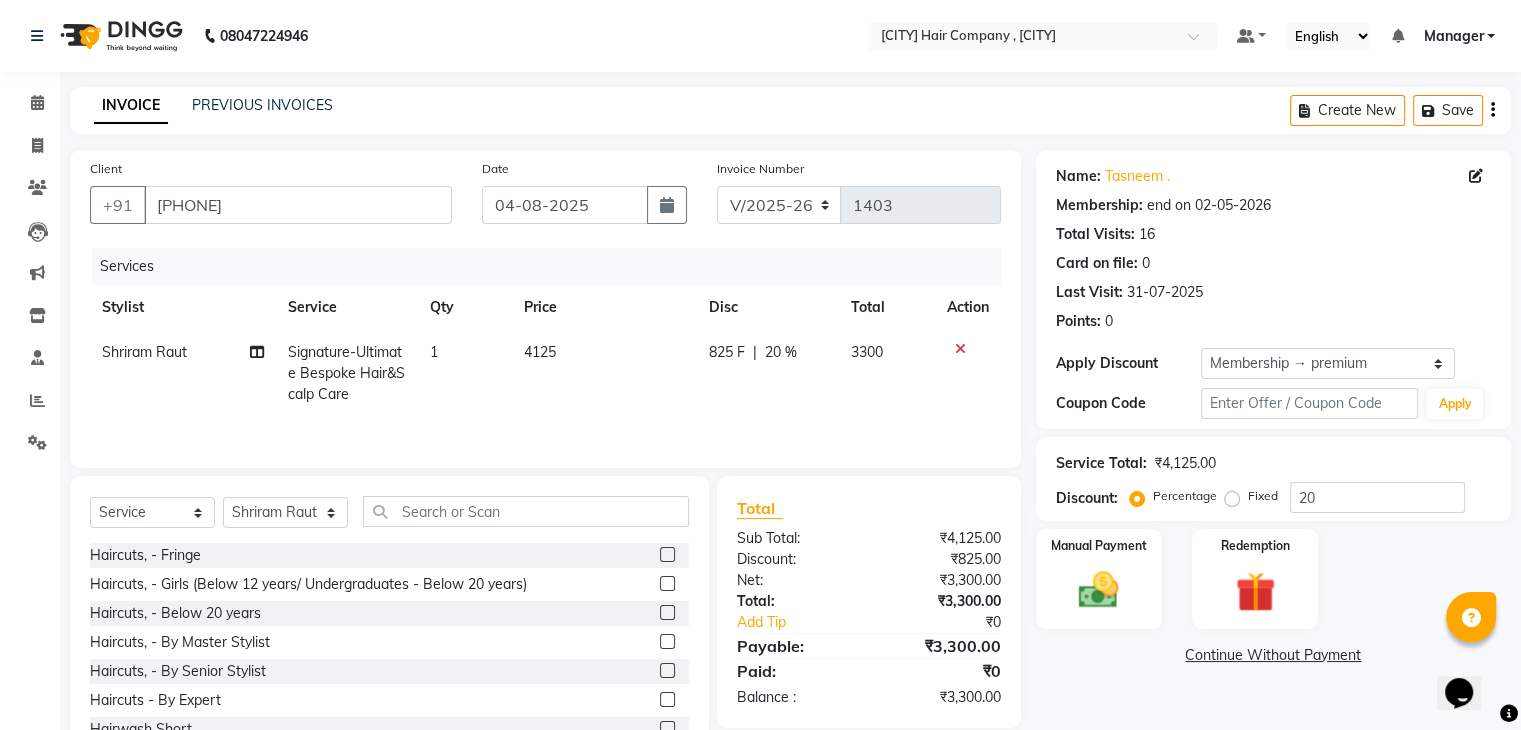 scroll, scrollTop: 72, scrollLeft: 0, axis: vertical 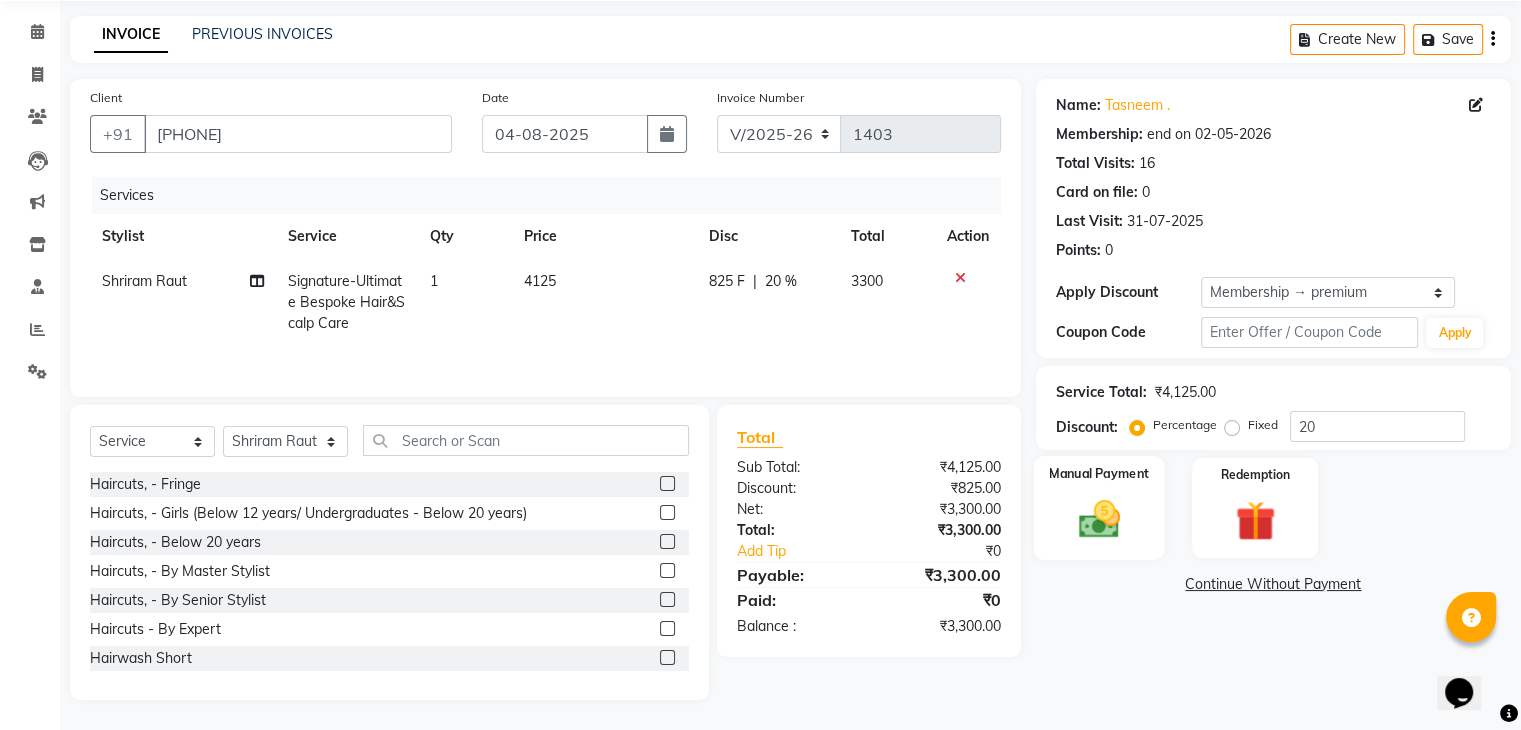 click 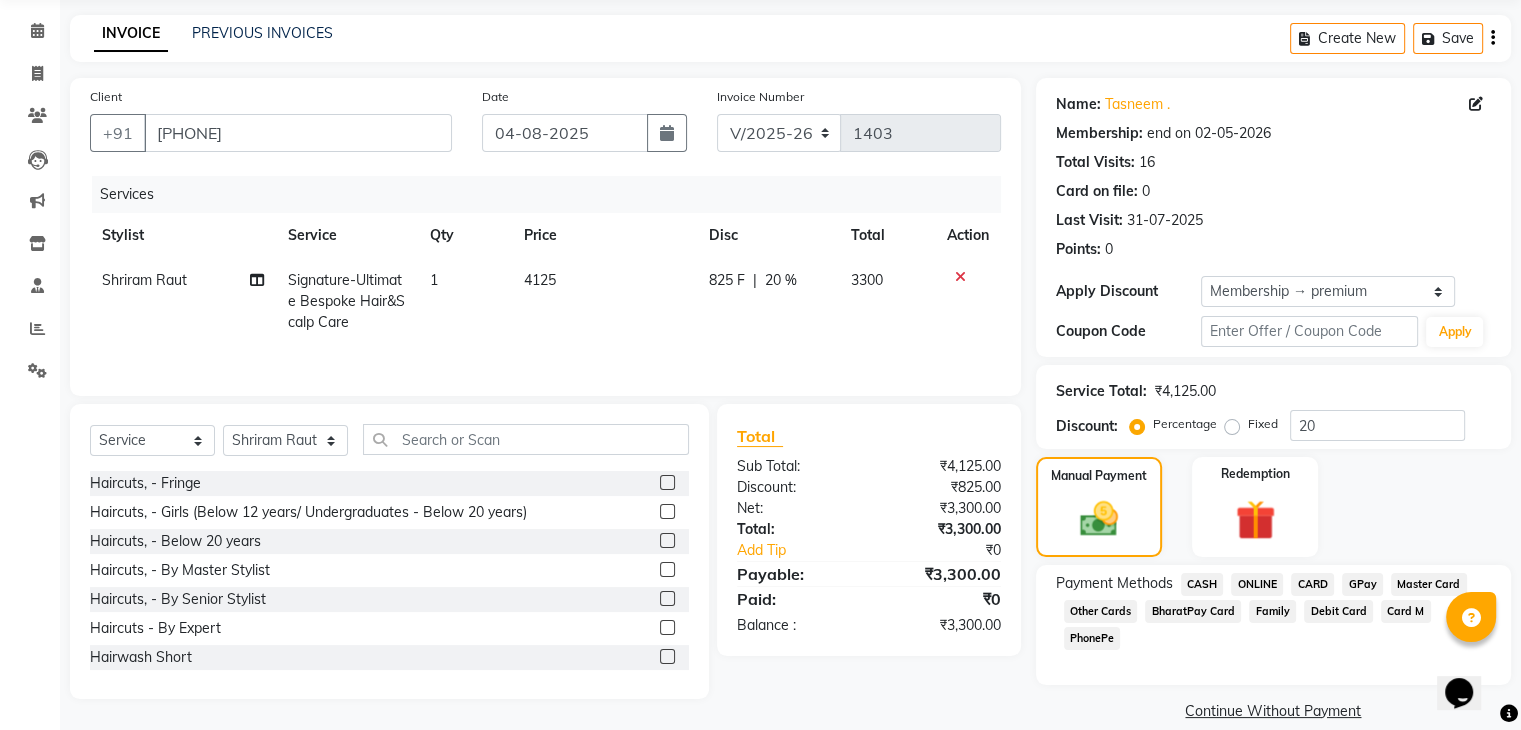 click on "GPay" 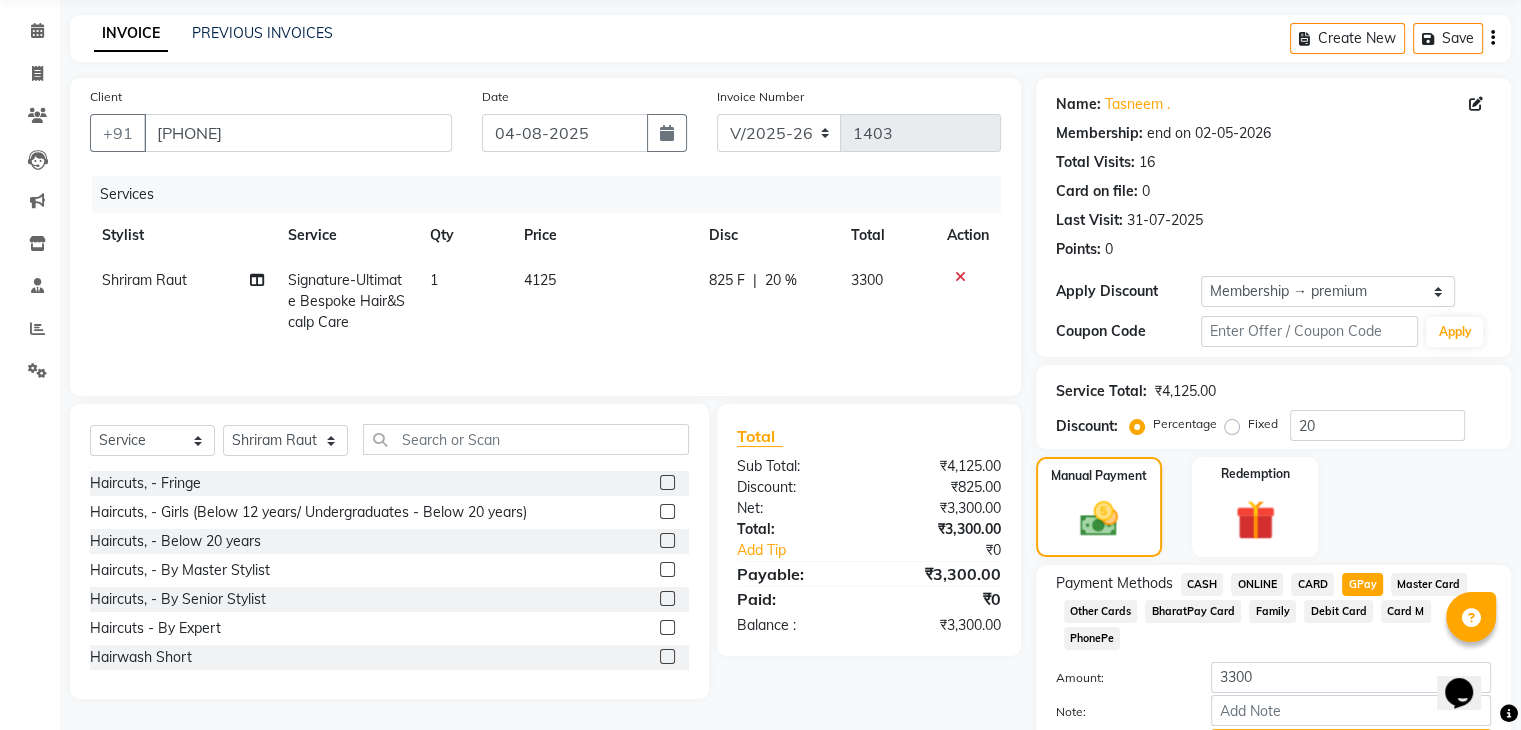 scroll, scrollTop: 156, scrollLeft: 0, axis: vertical 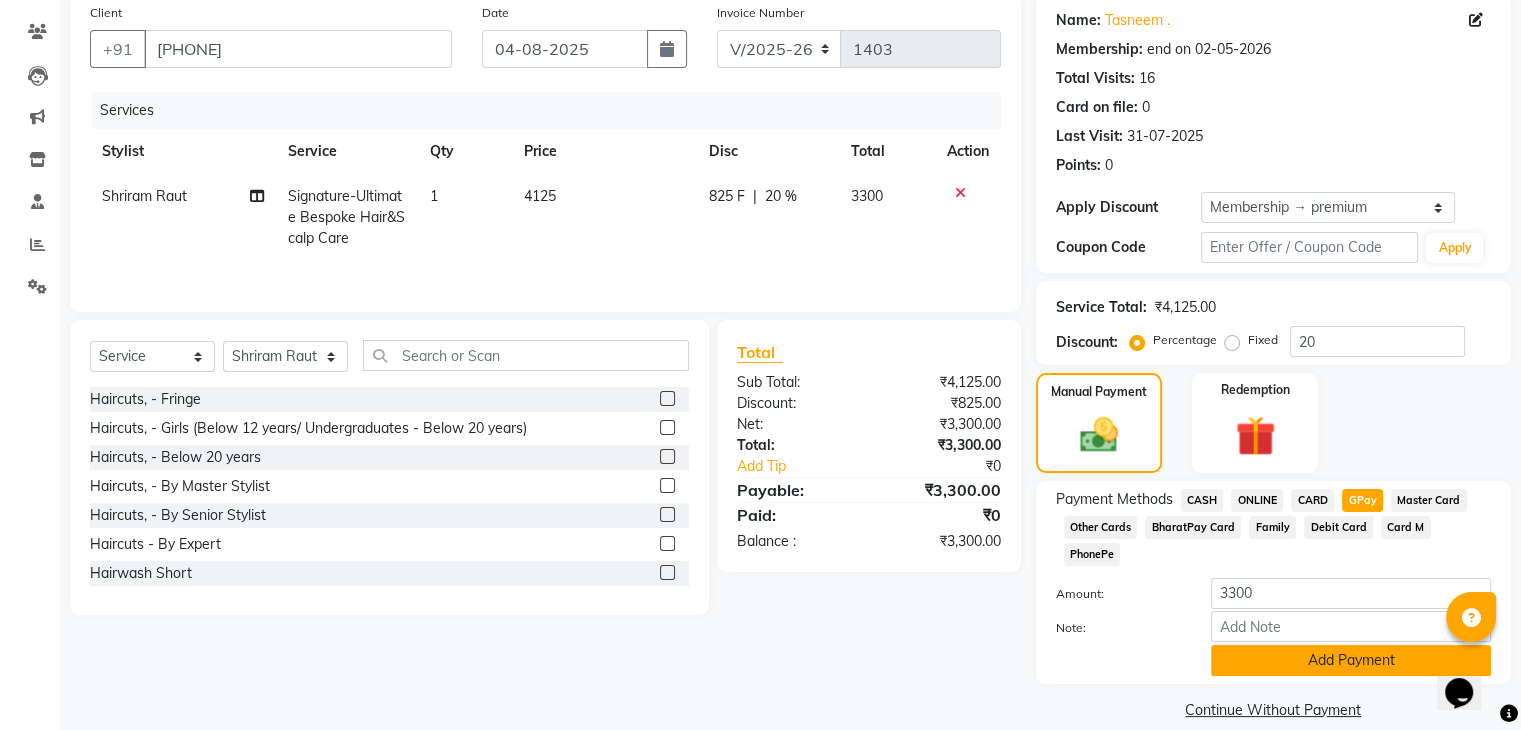 click on "Add Payment" 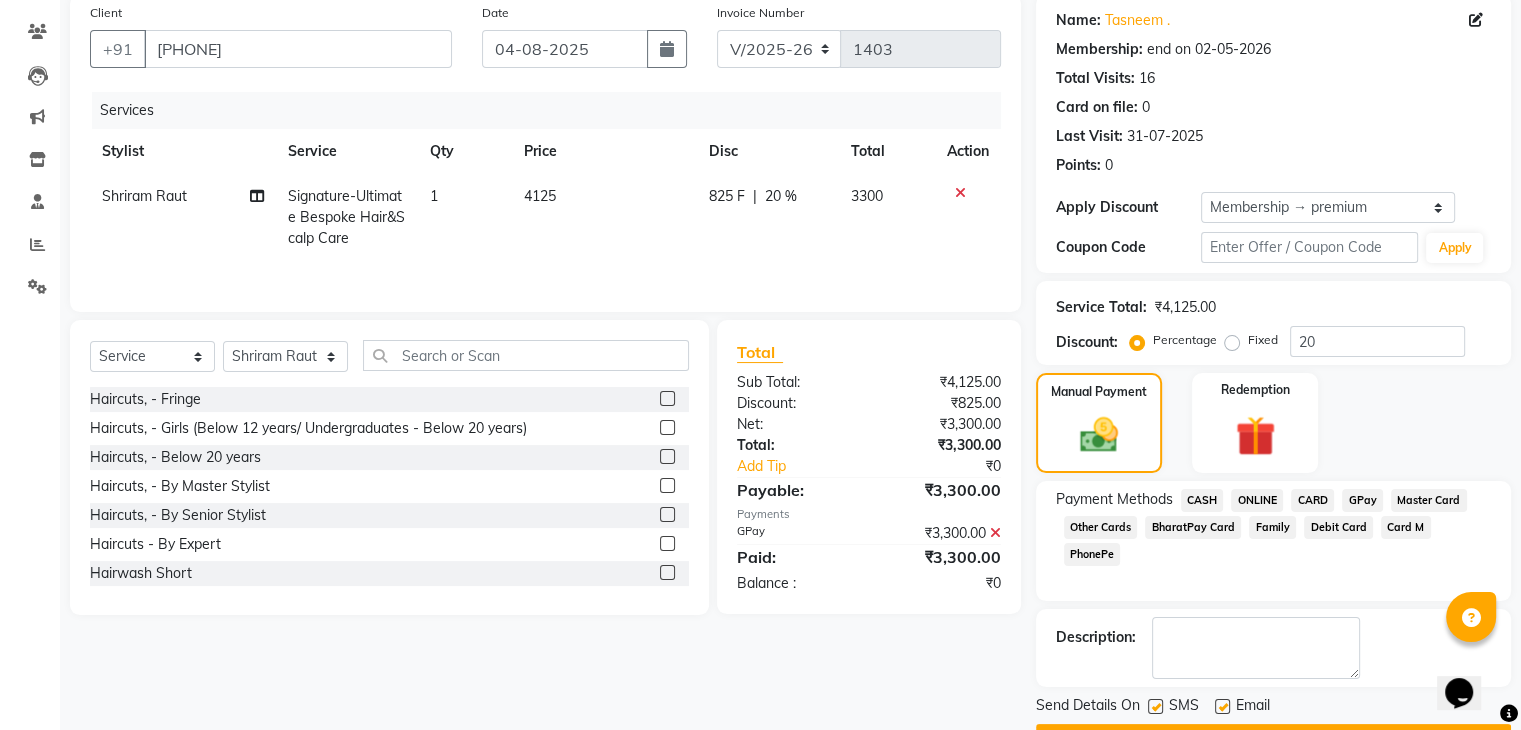 scroll, scrollTop: 209, scrollLeft: 0, axis: vertical 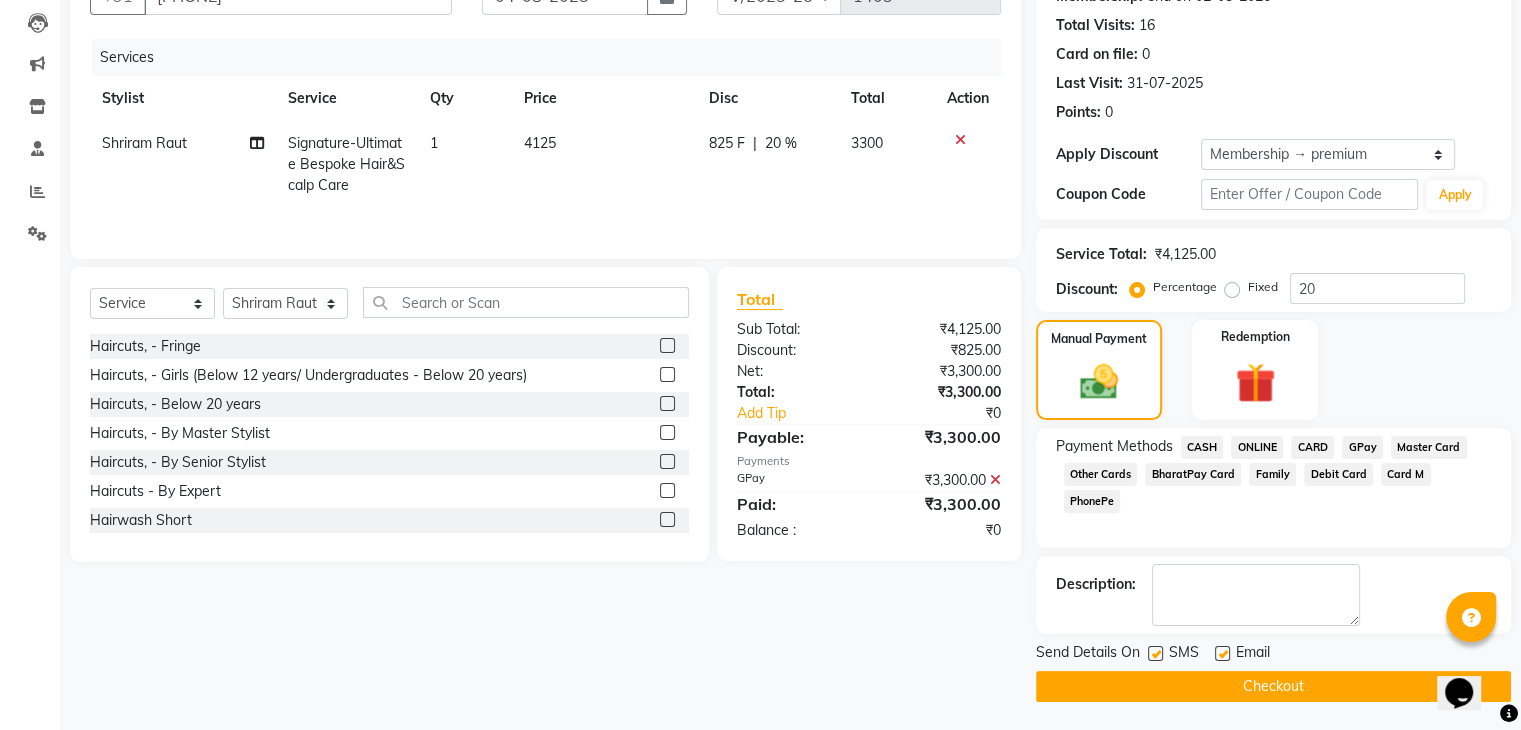 click on "Checkout" 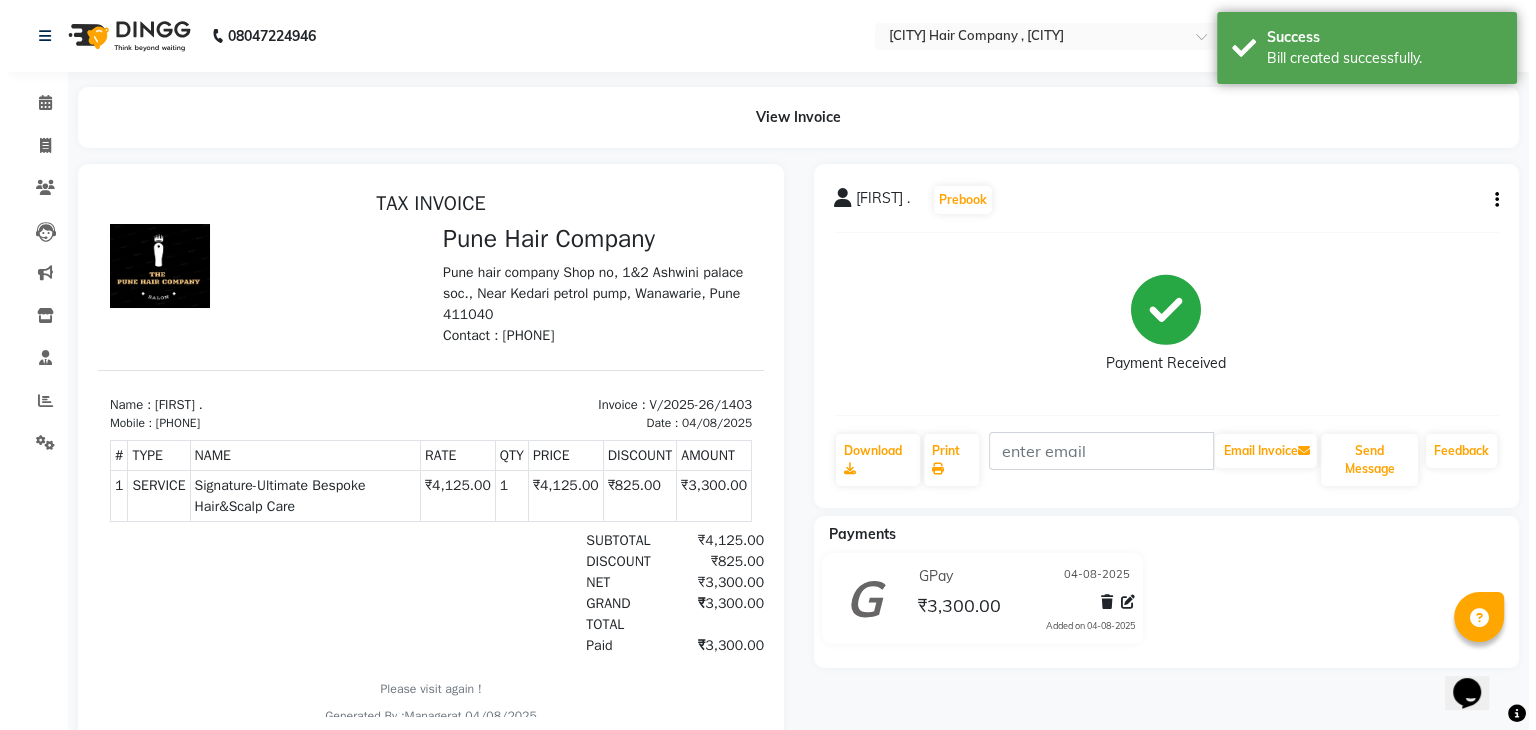 scroll, scrollTop: 0, scrollLeft: 0, axis: both 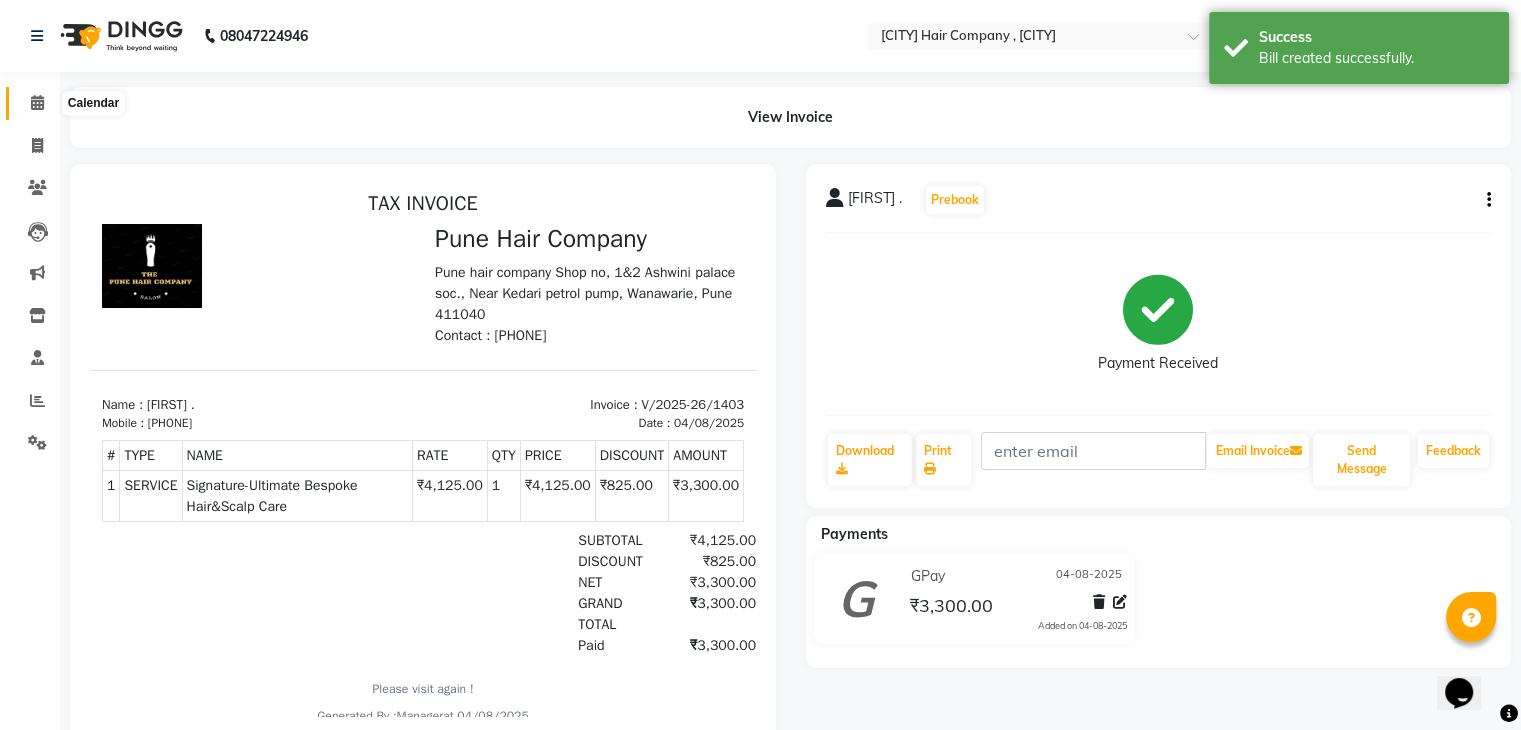 click 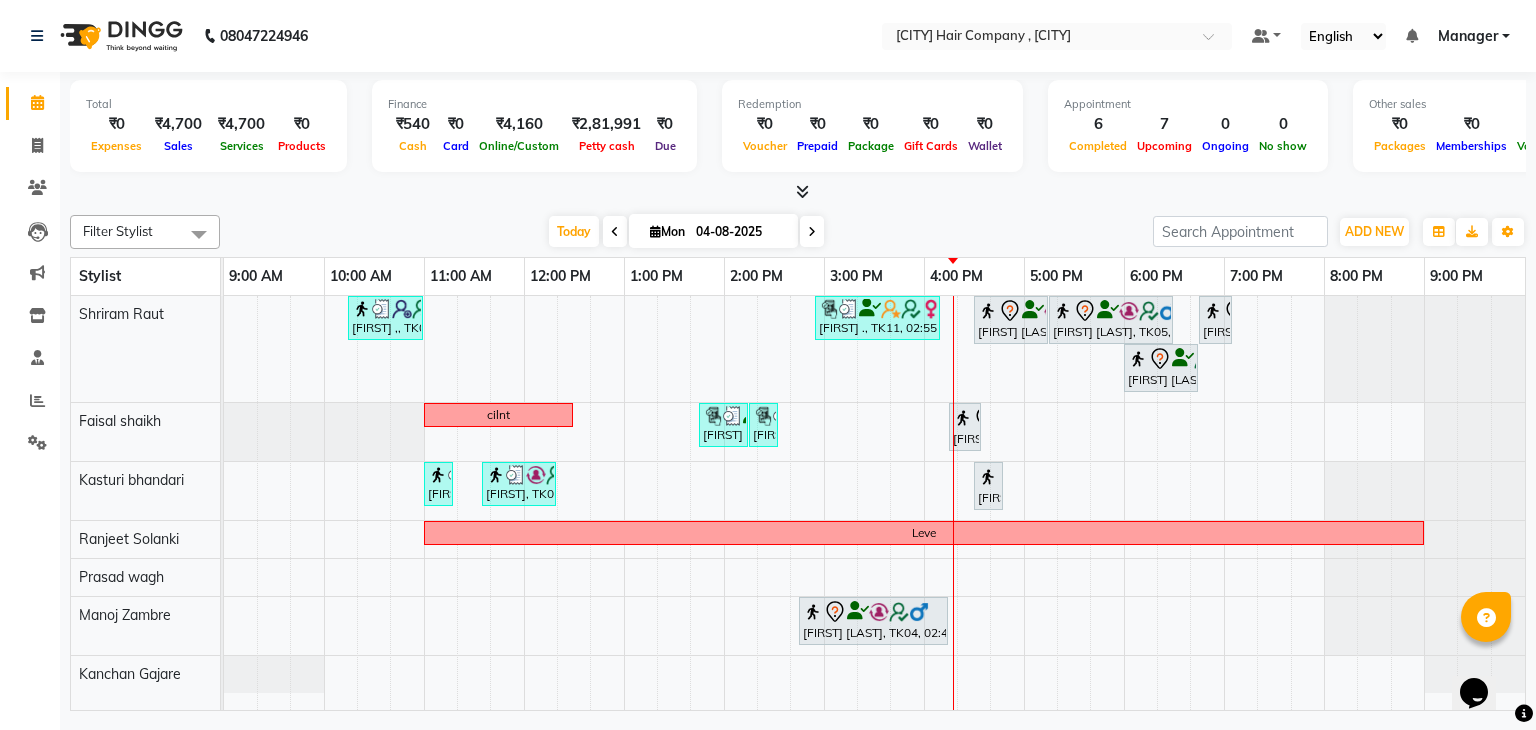 click at bounding box center (812, 232) 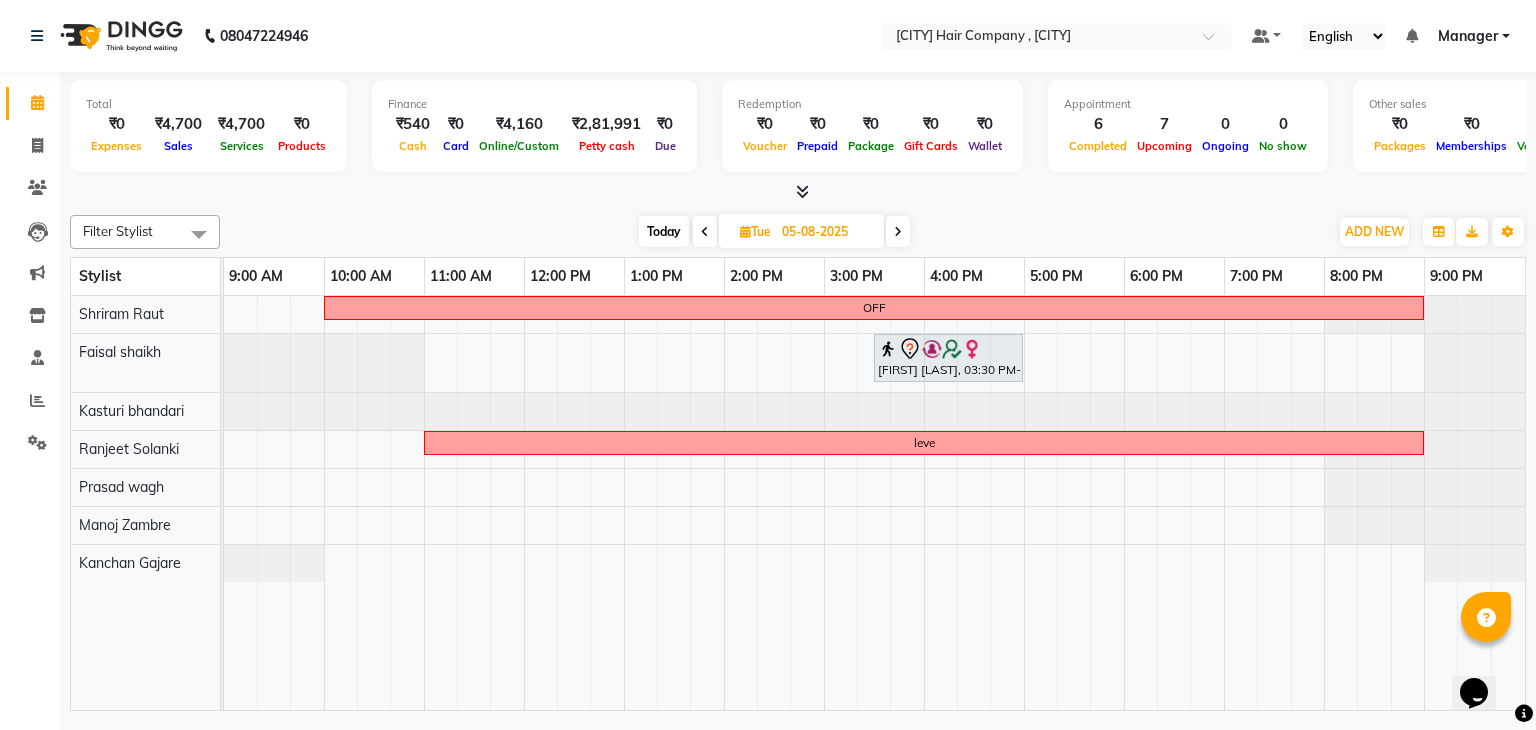 click on "05-08-2025" at bounding box center (826, 232) 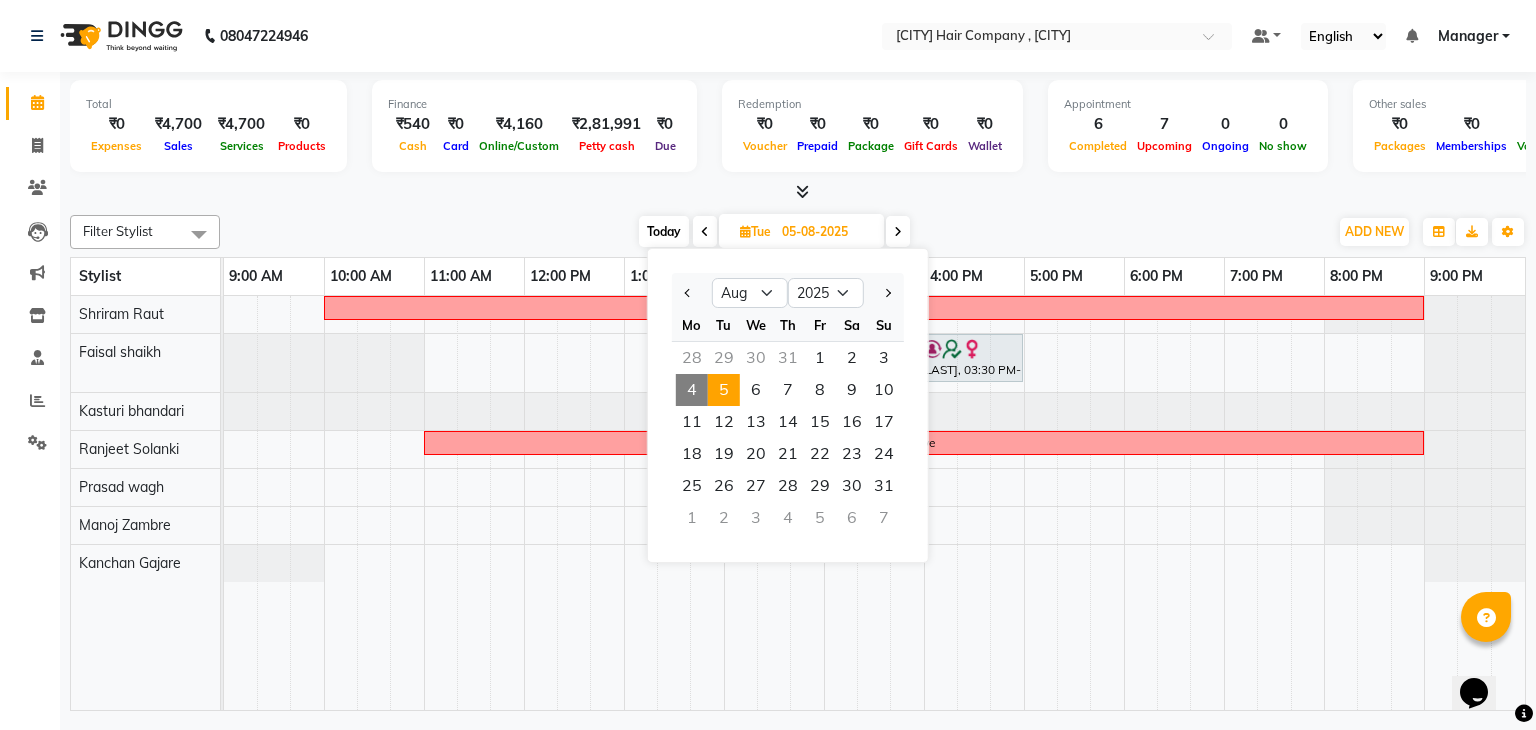click at bounding box center [898, 231] 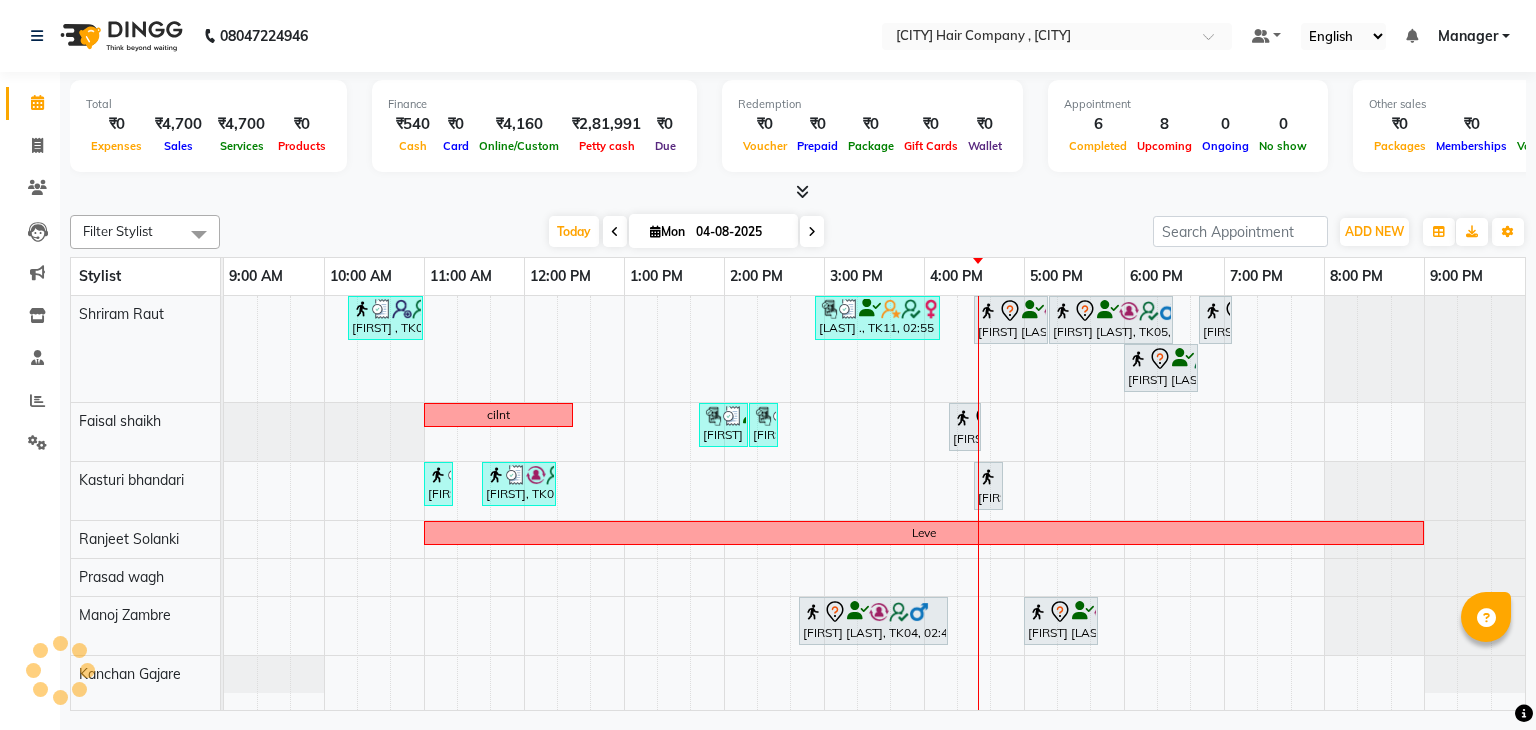 scroll, scrollTop: 0, scrollLeft: 0, axis: both 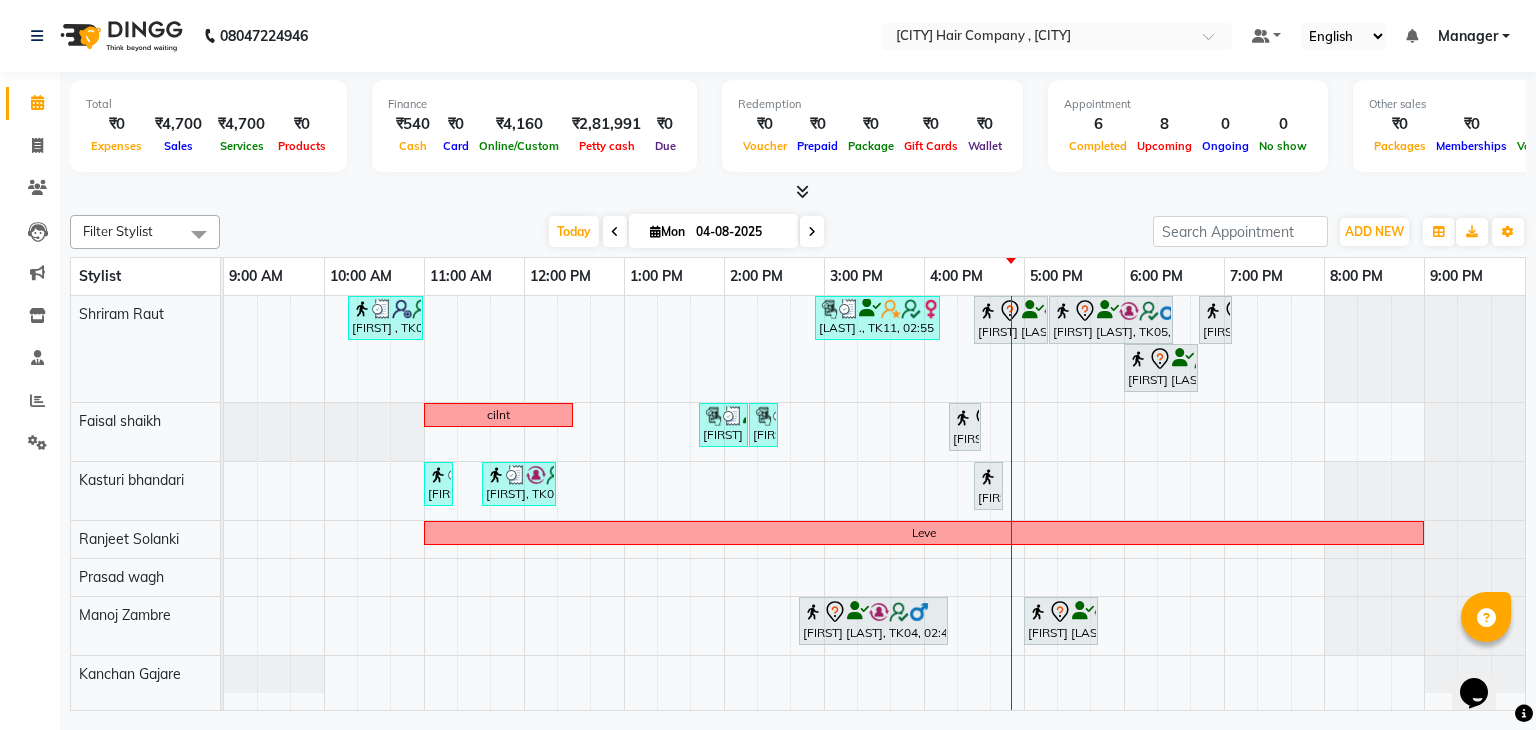click on "04-08-2025" at bounding box center (740, 232) 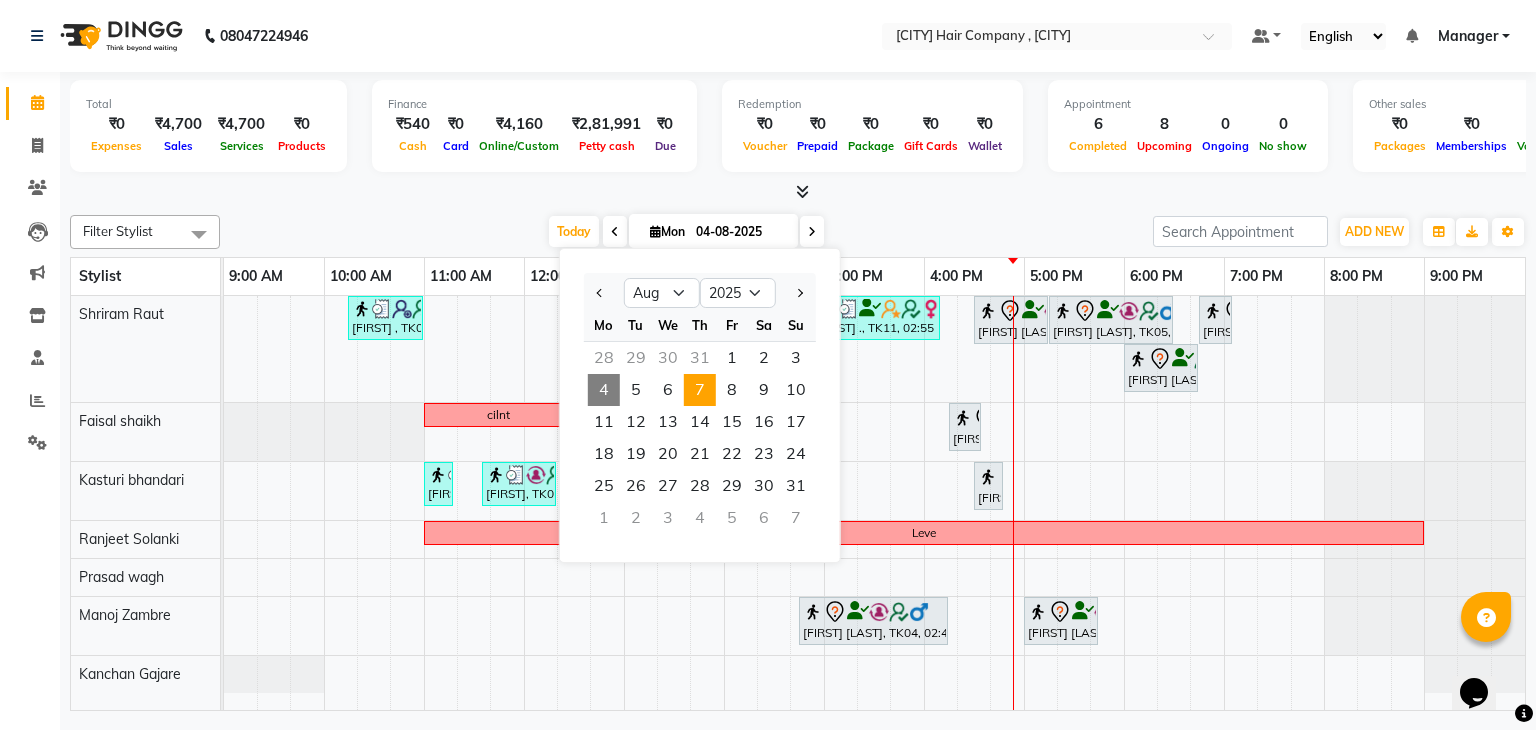click on "7" at bounding box center (700, 390) 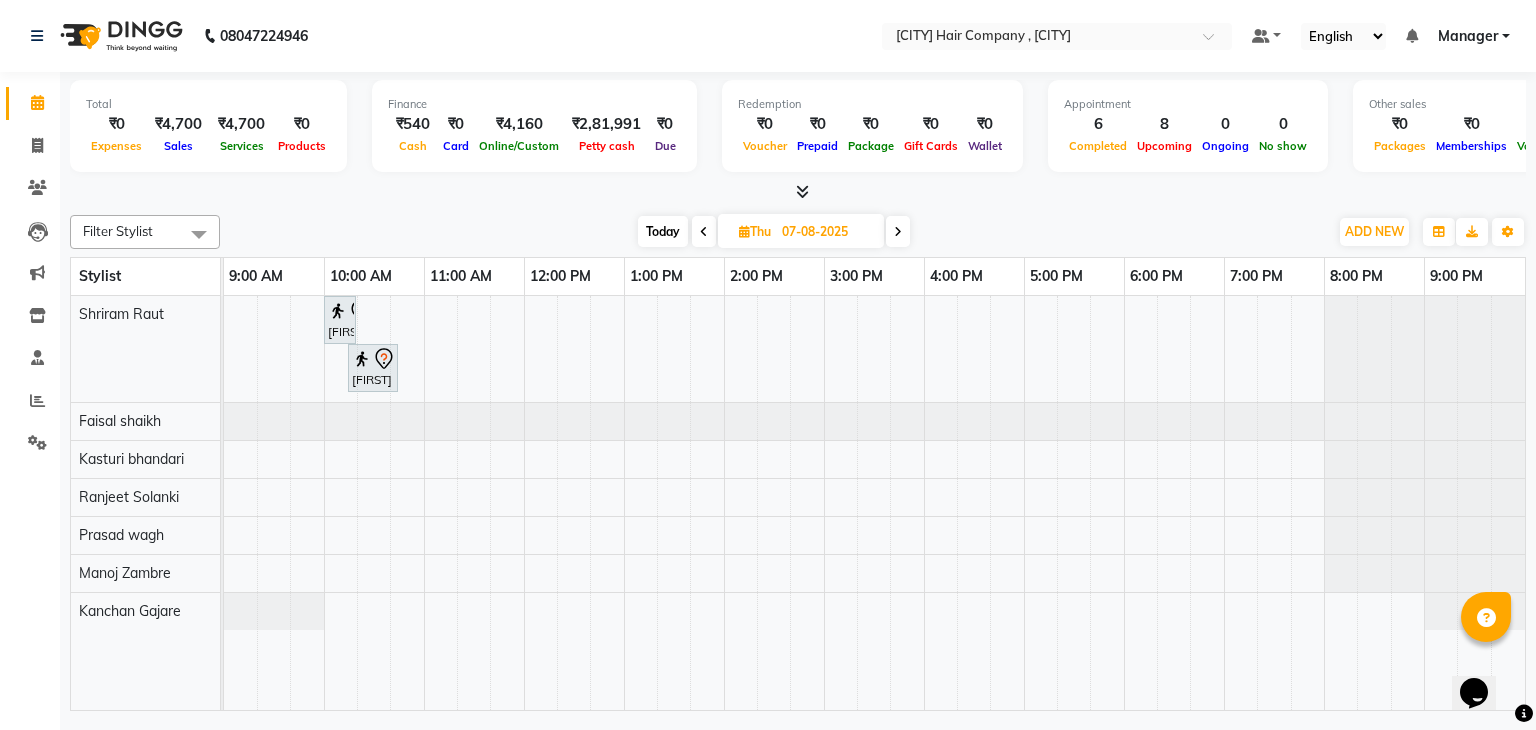 click on "Today" at bounding box center [663, 231] 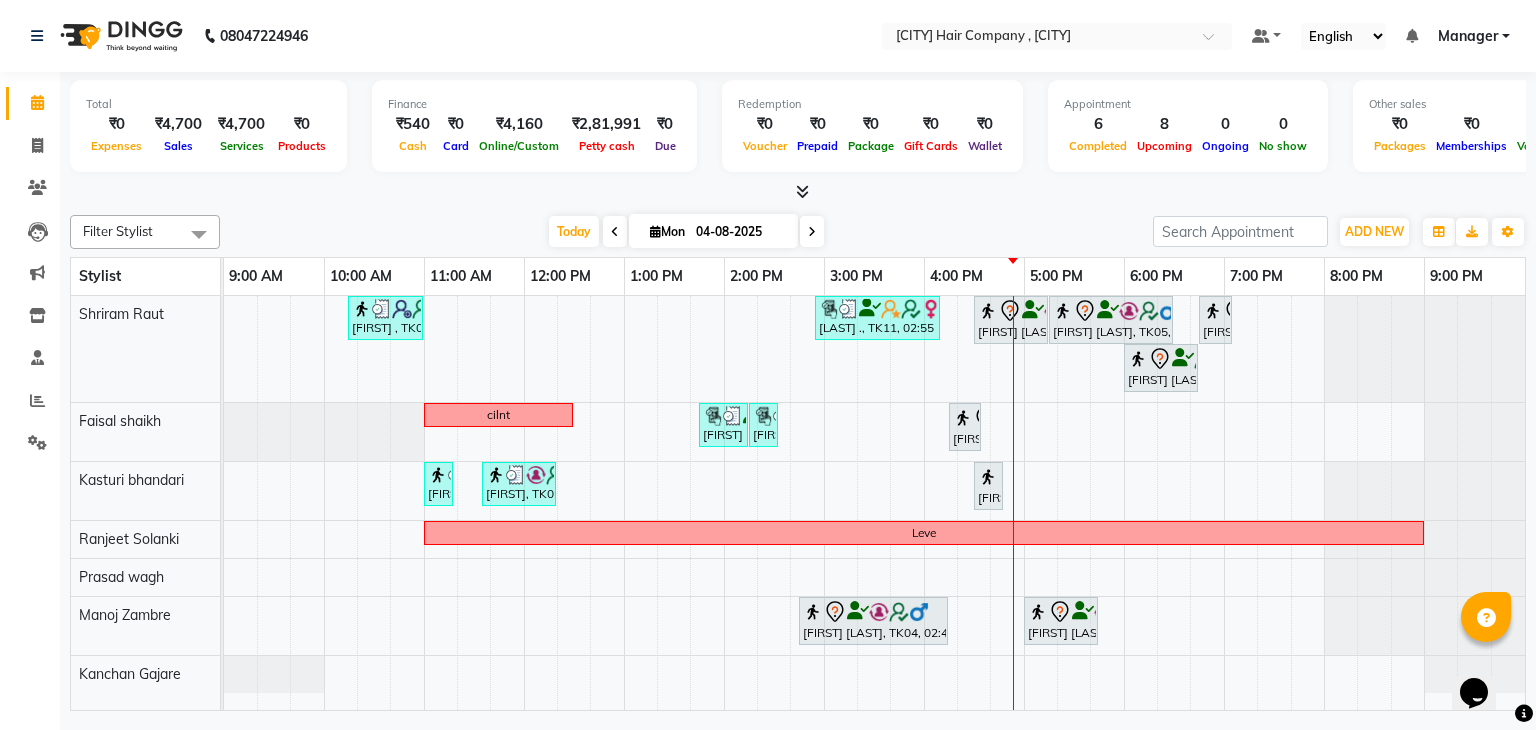 click on "04-08-2025" at bounding box center (740, 232) 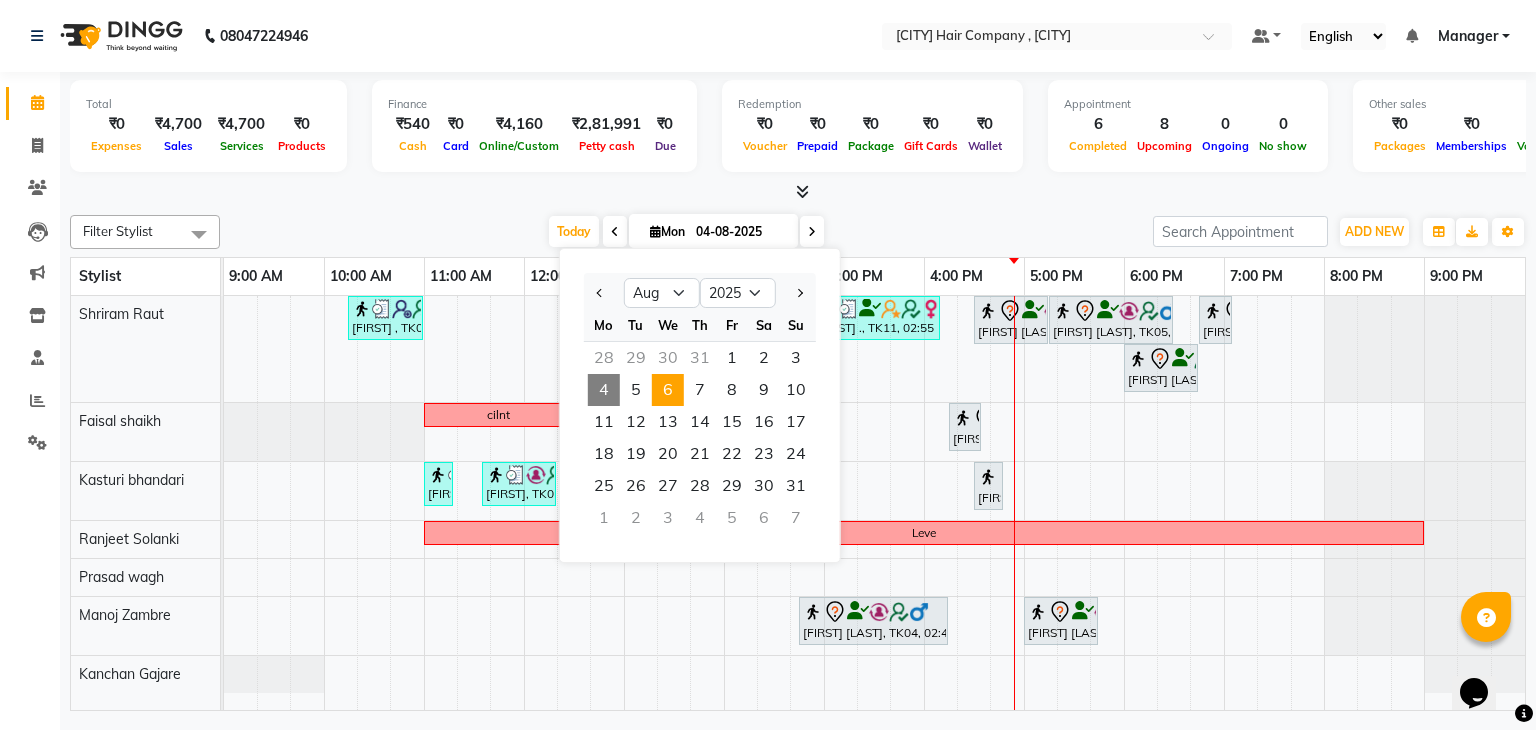 click on "6" at bounding box center (668, 390) 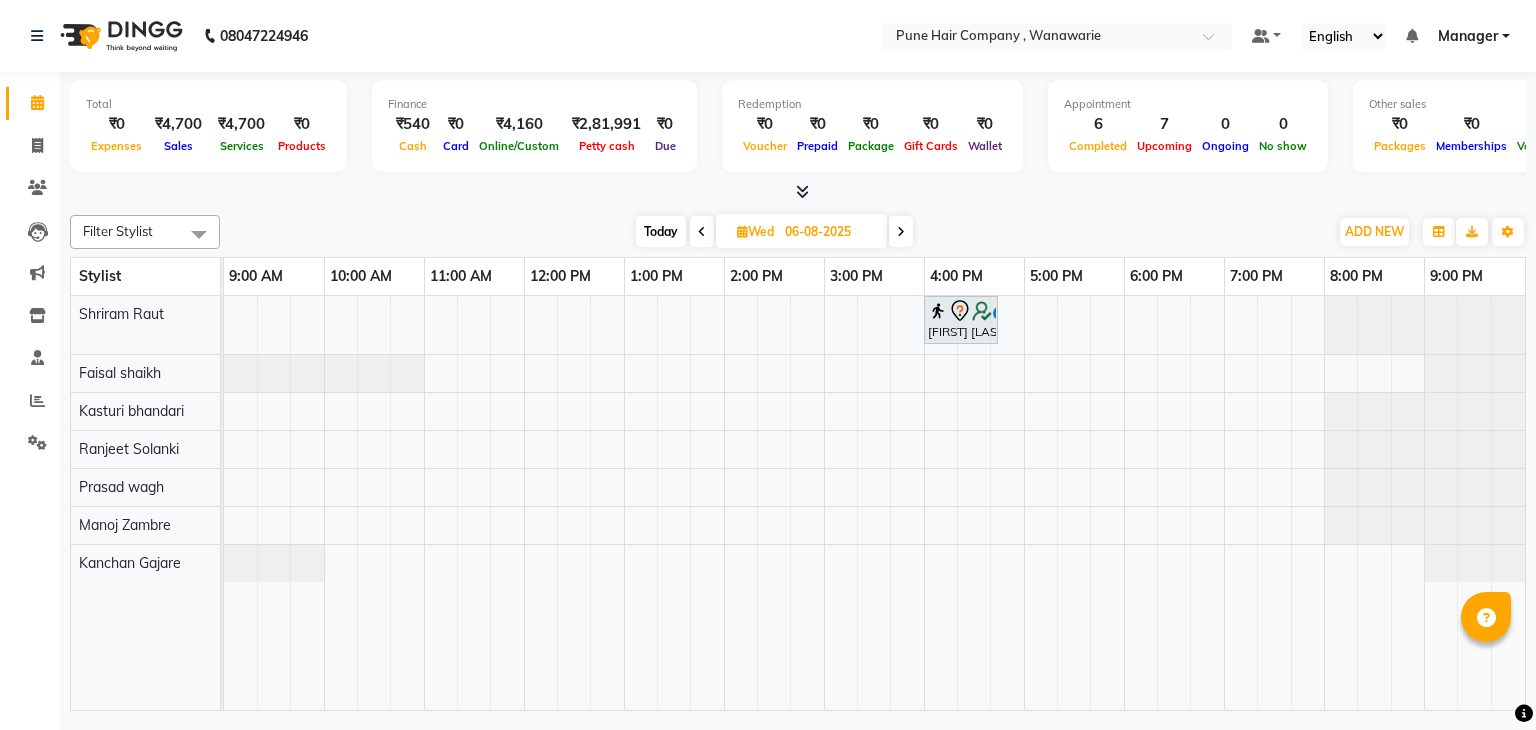 scroll, scrollTop: 0, scrollLeft: 0, axis: both 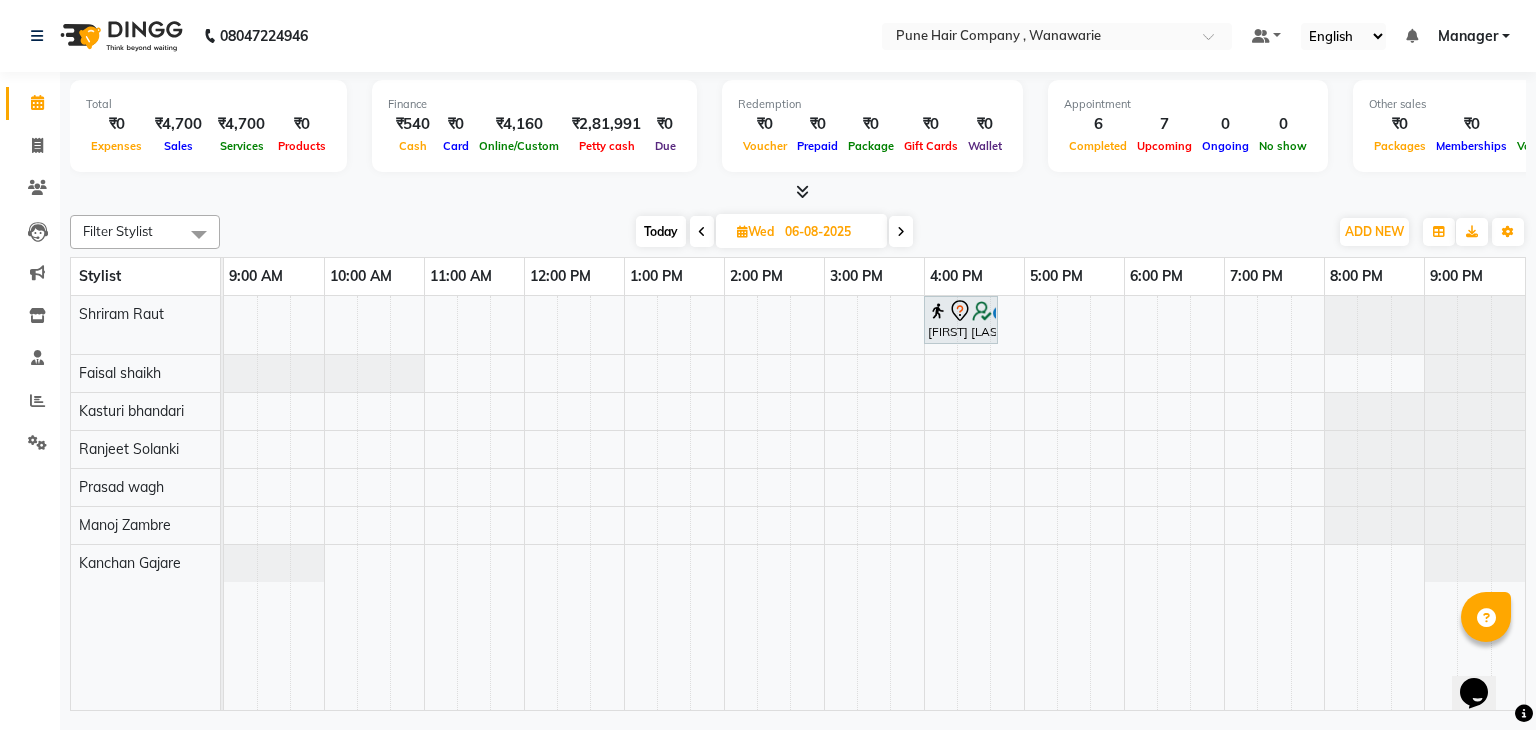 click on "Today" at bounding box center (661, 231) 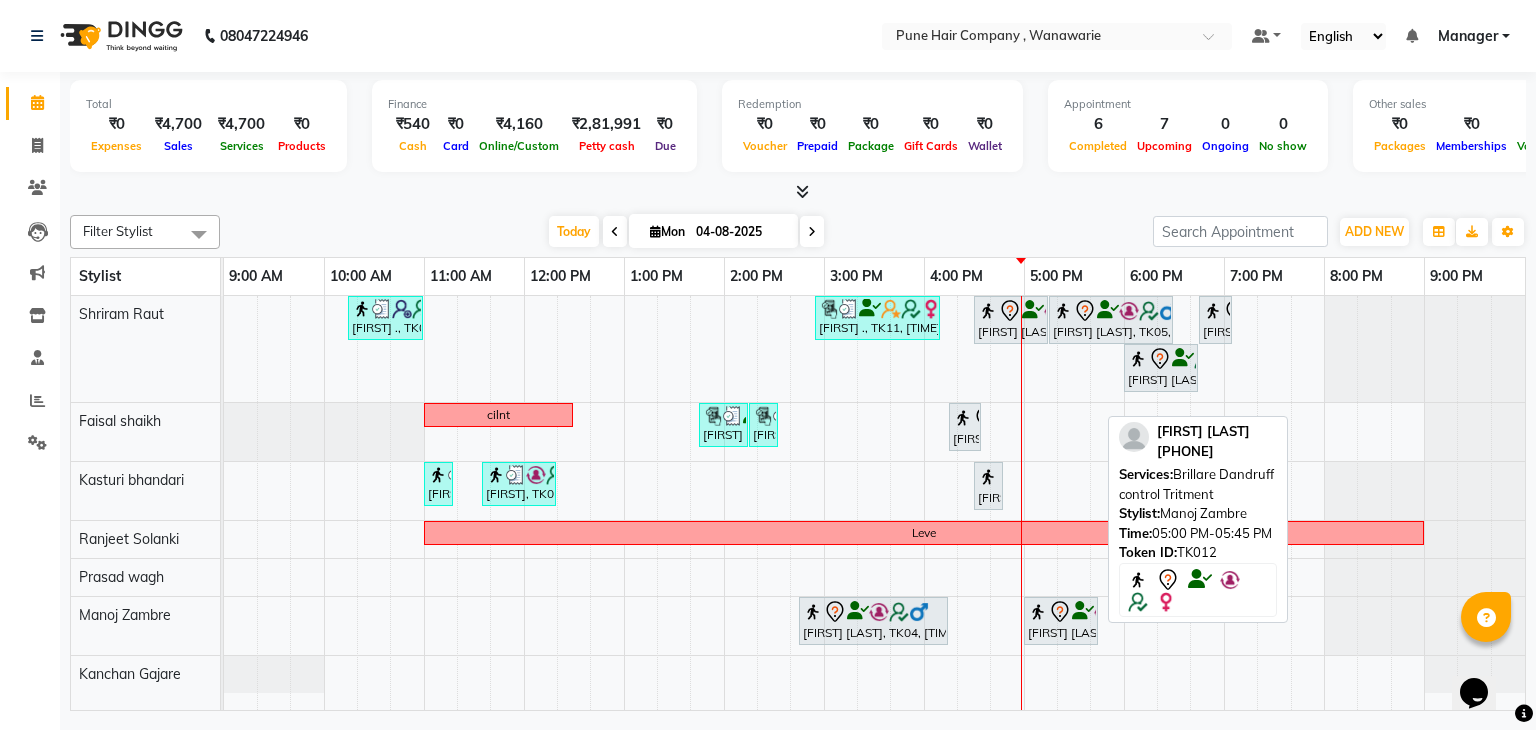 click 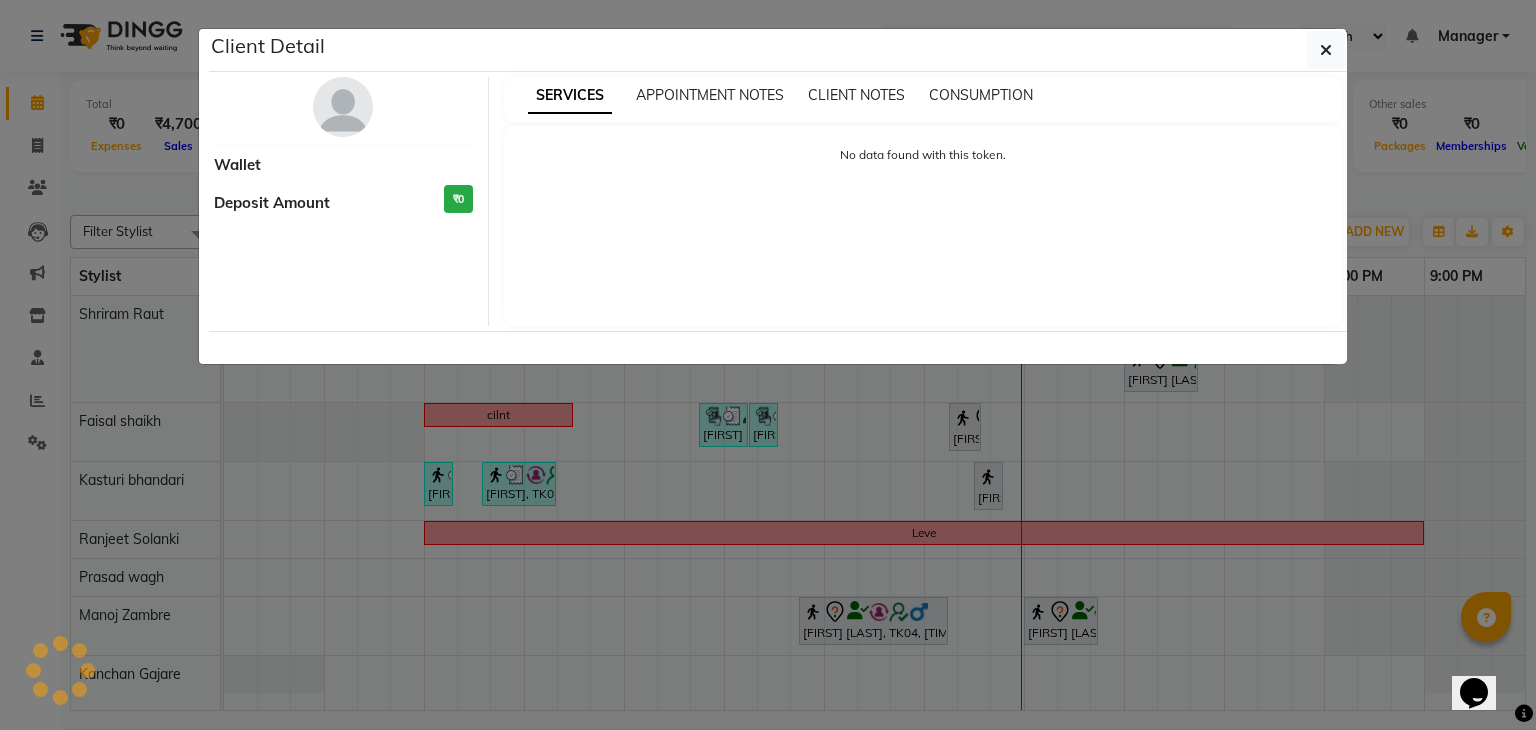select on "7" 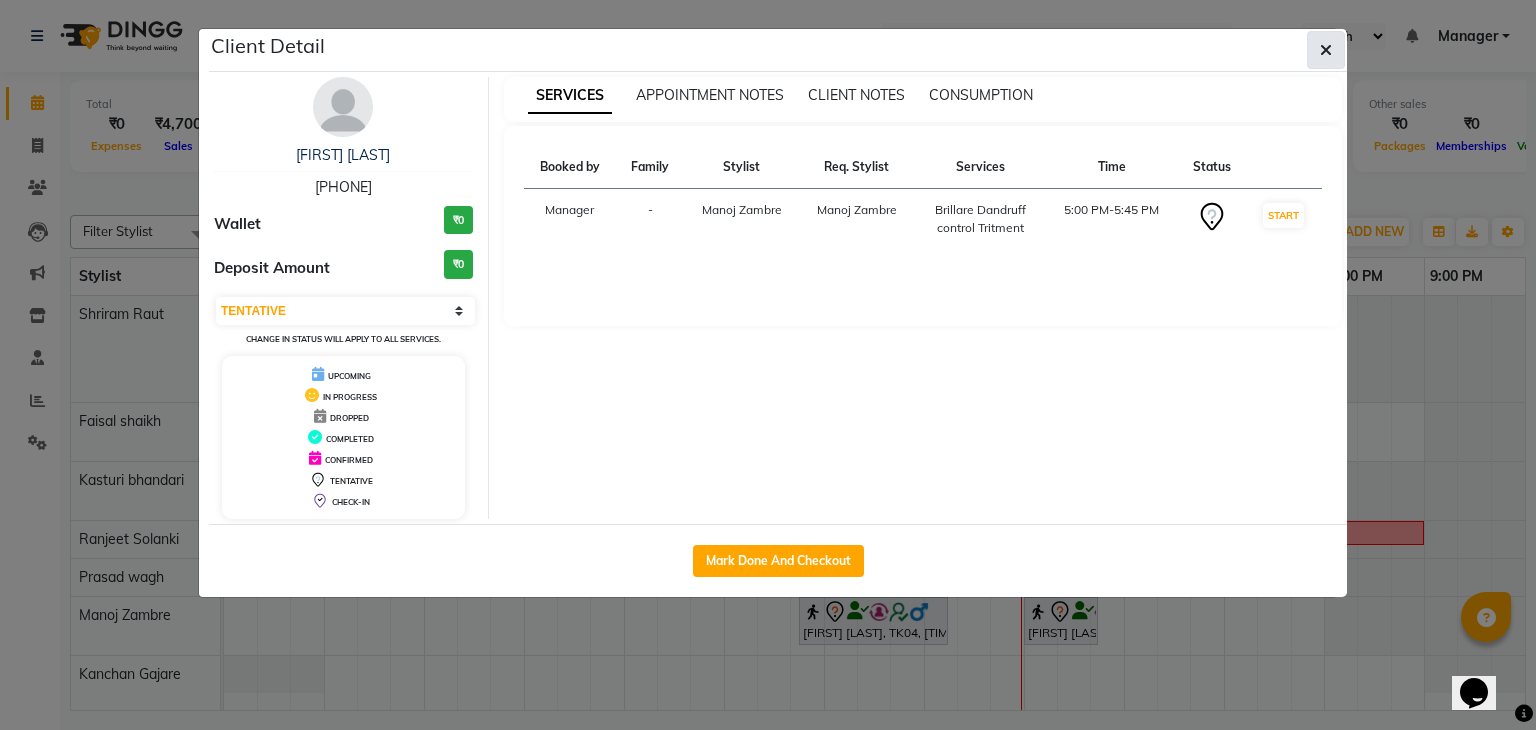 click 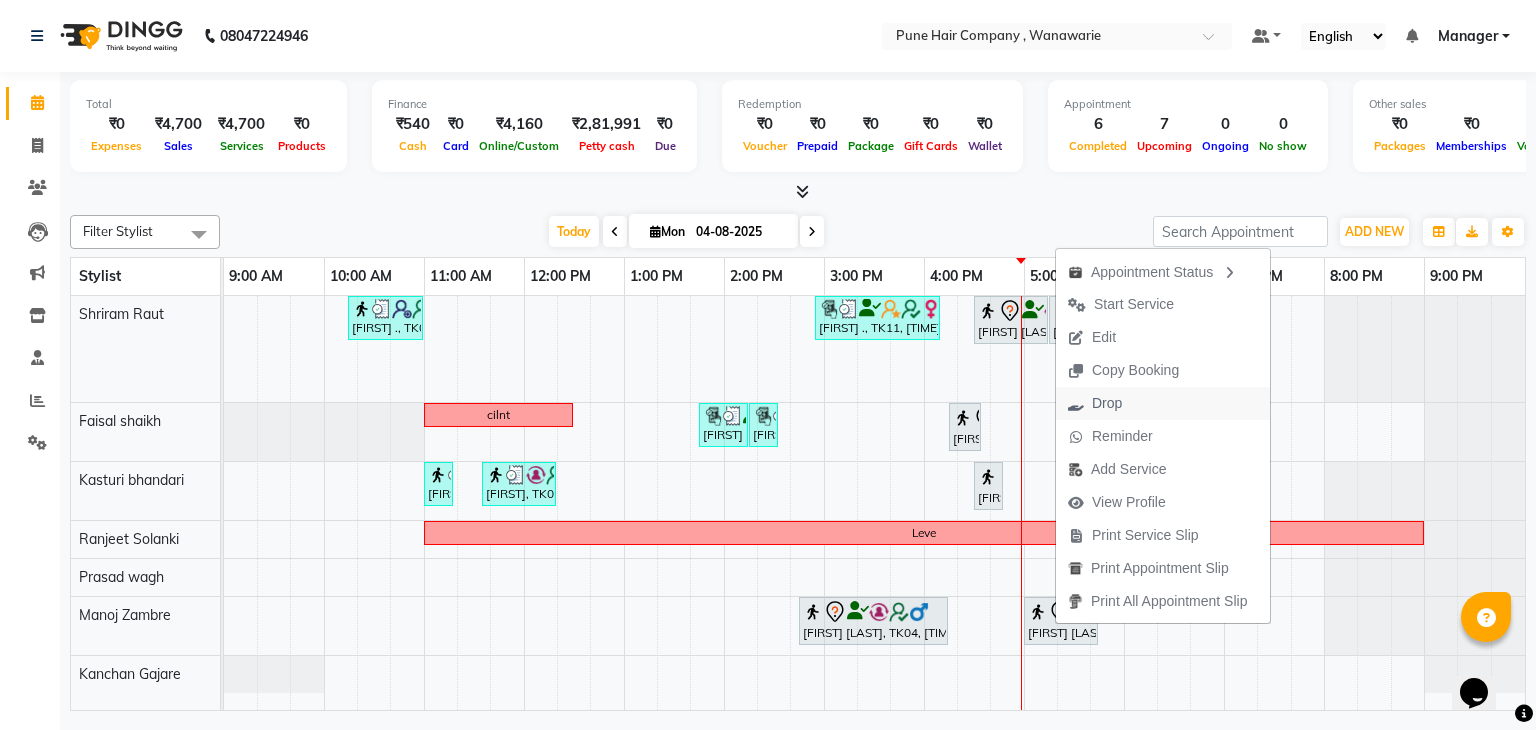 click on "Drop" at bounding box center (1107, 403) 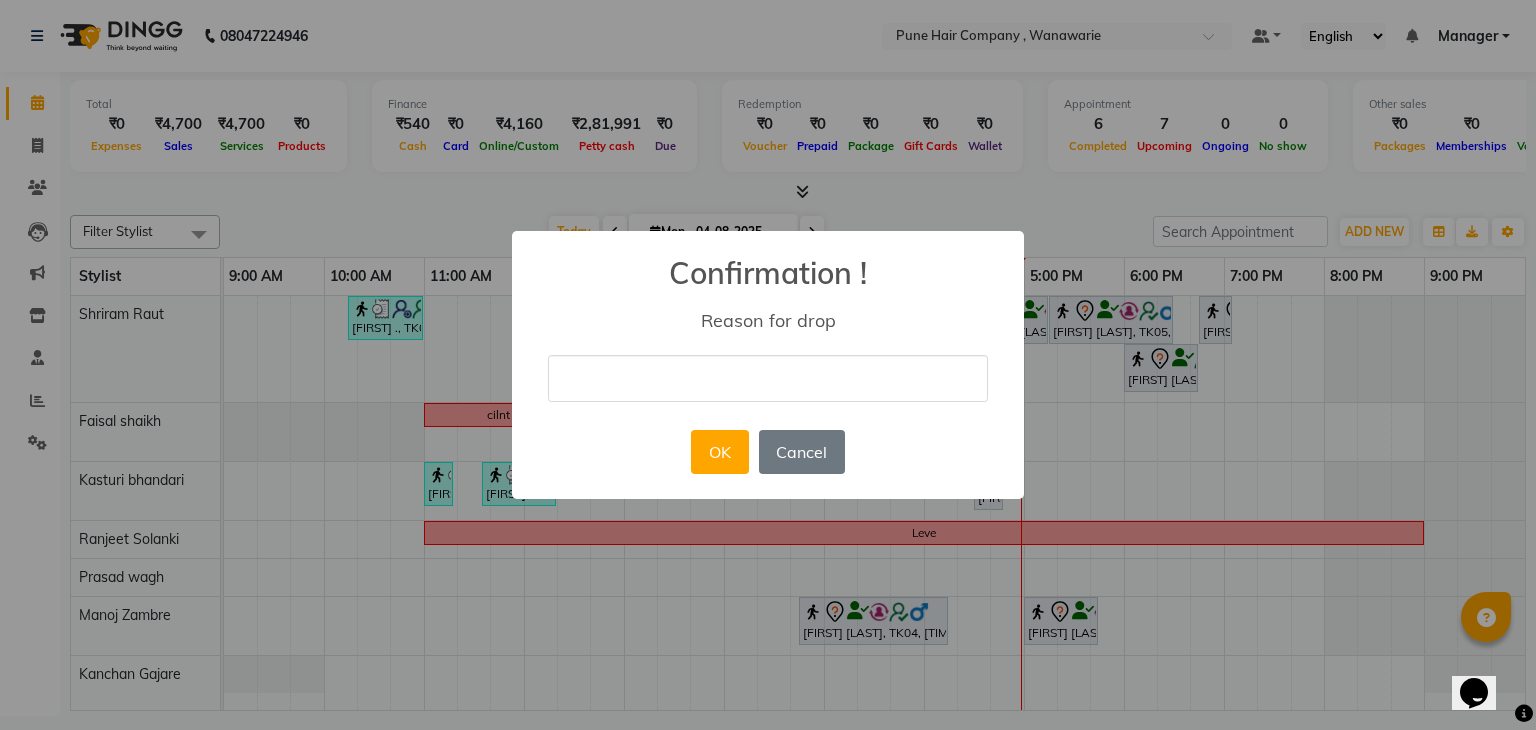 click at bounding box center [768, 378] 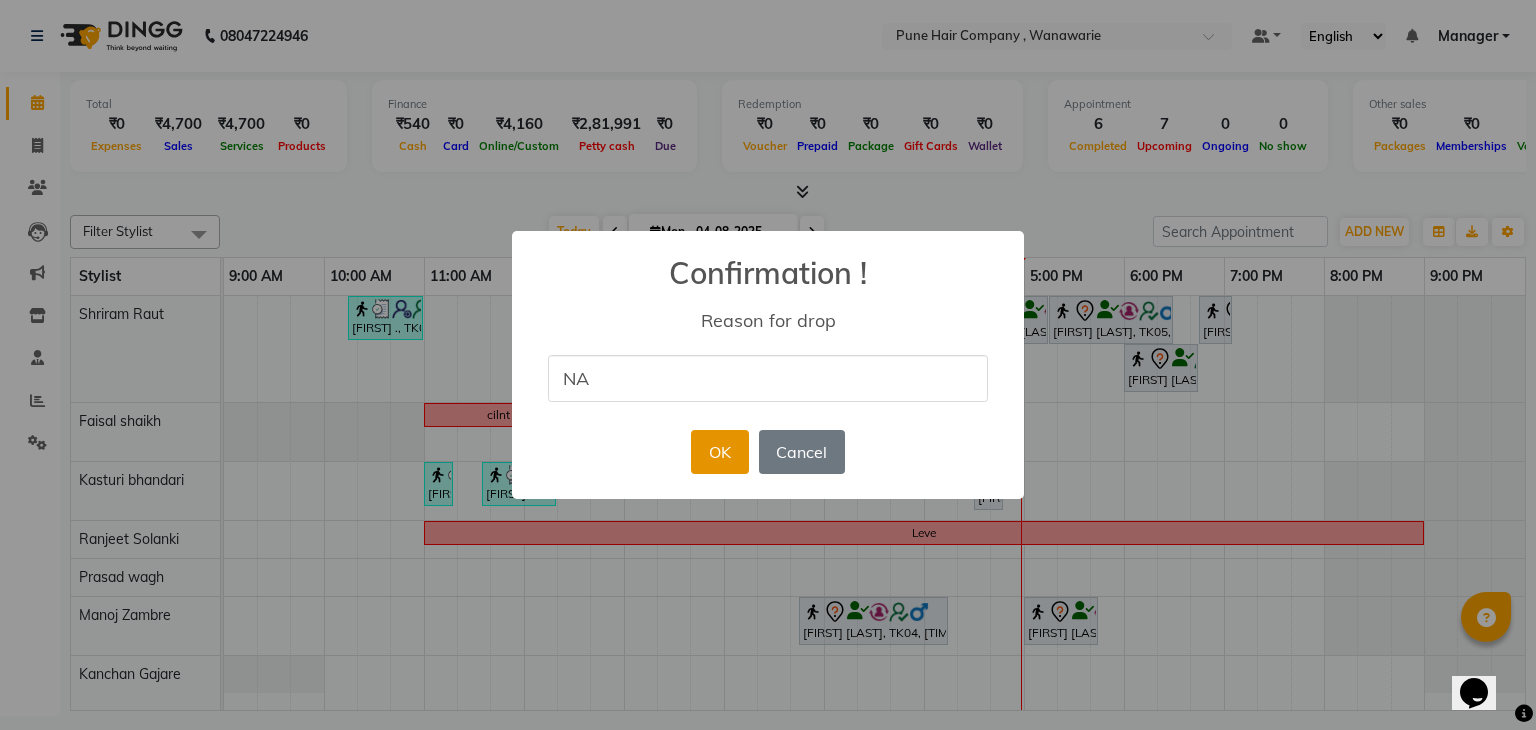 click on "OK" at bounding box center (719, 452) 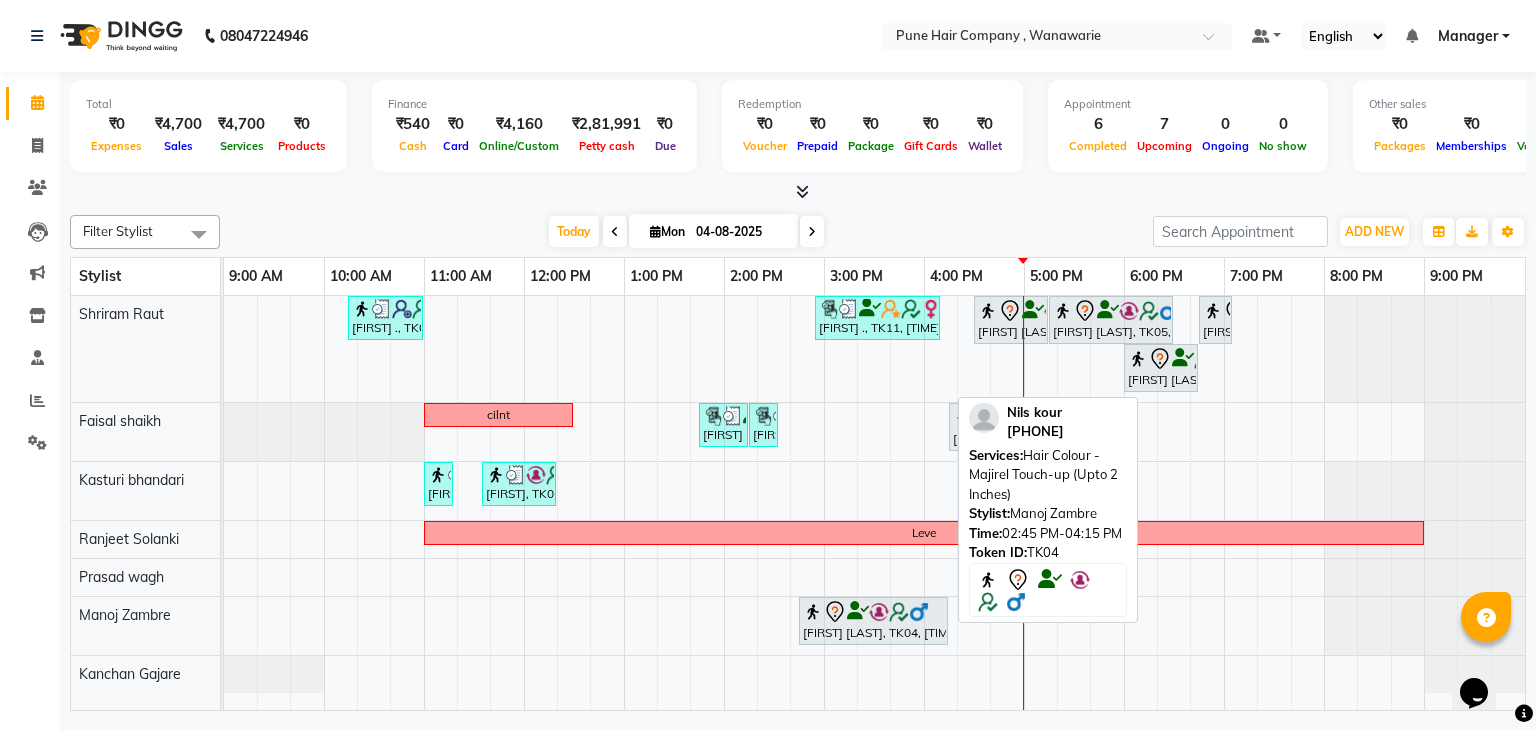 click on "[FIRST] [LAST], TK04, [TIME]-[TIME], Hair Colour - Majirel Touch-up (Upto 2 Inches)" at bounding box center [873, 621] 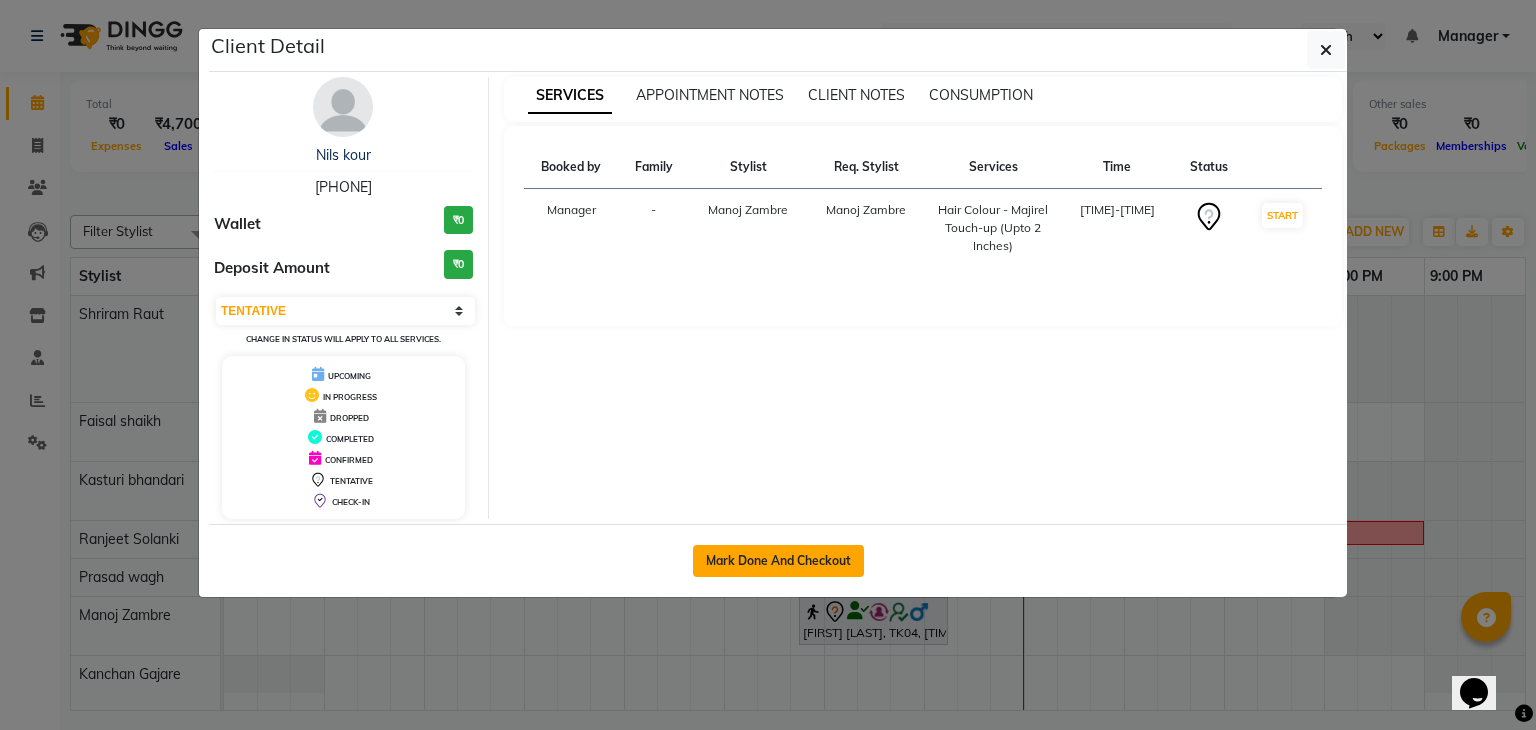 click on "Mark Done And Checkout" 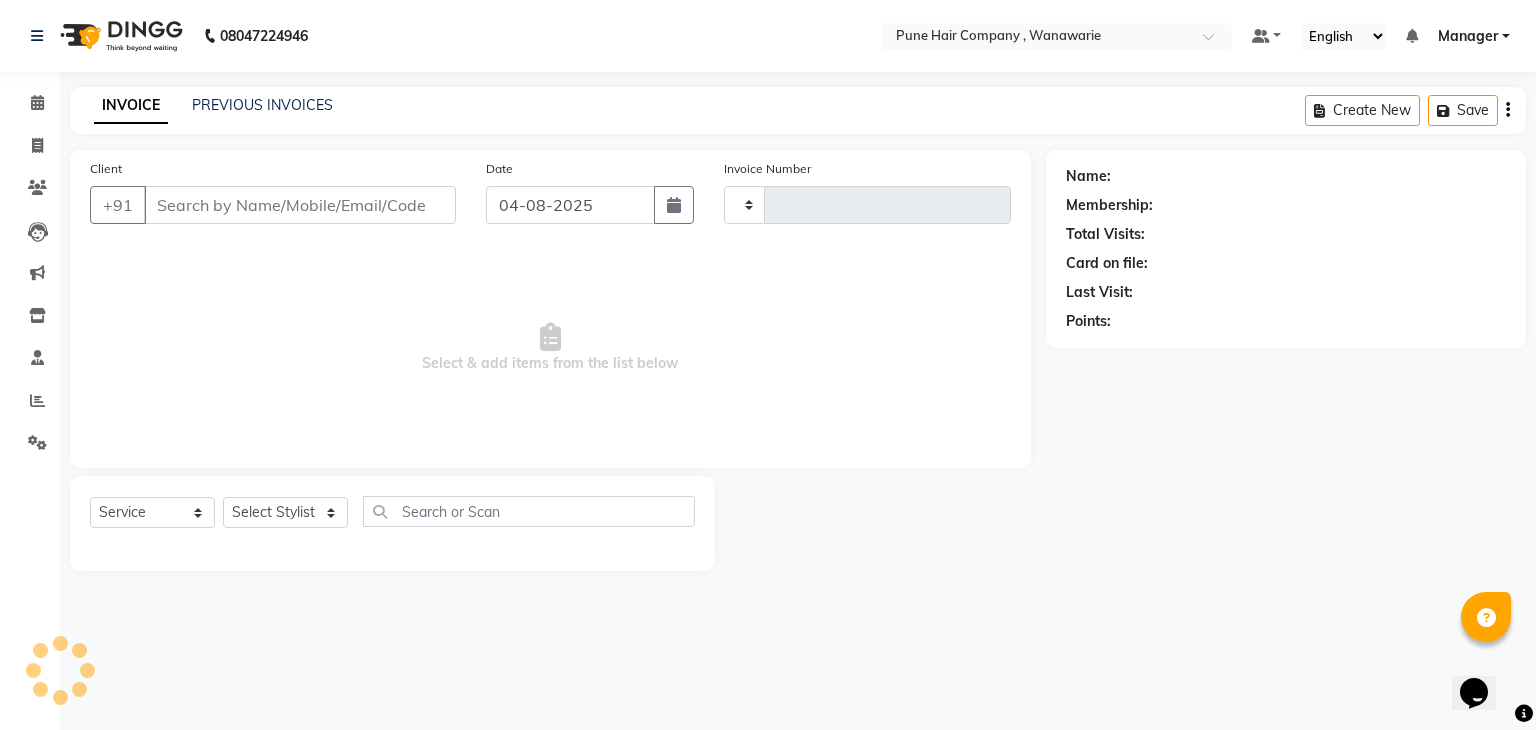 type on "1404" 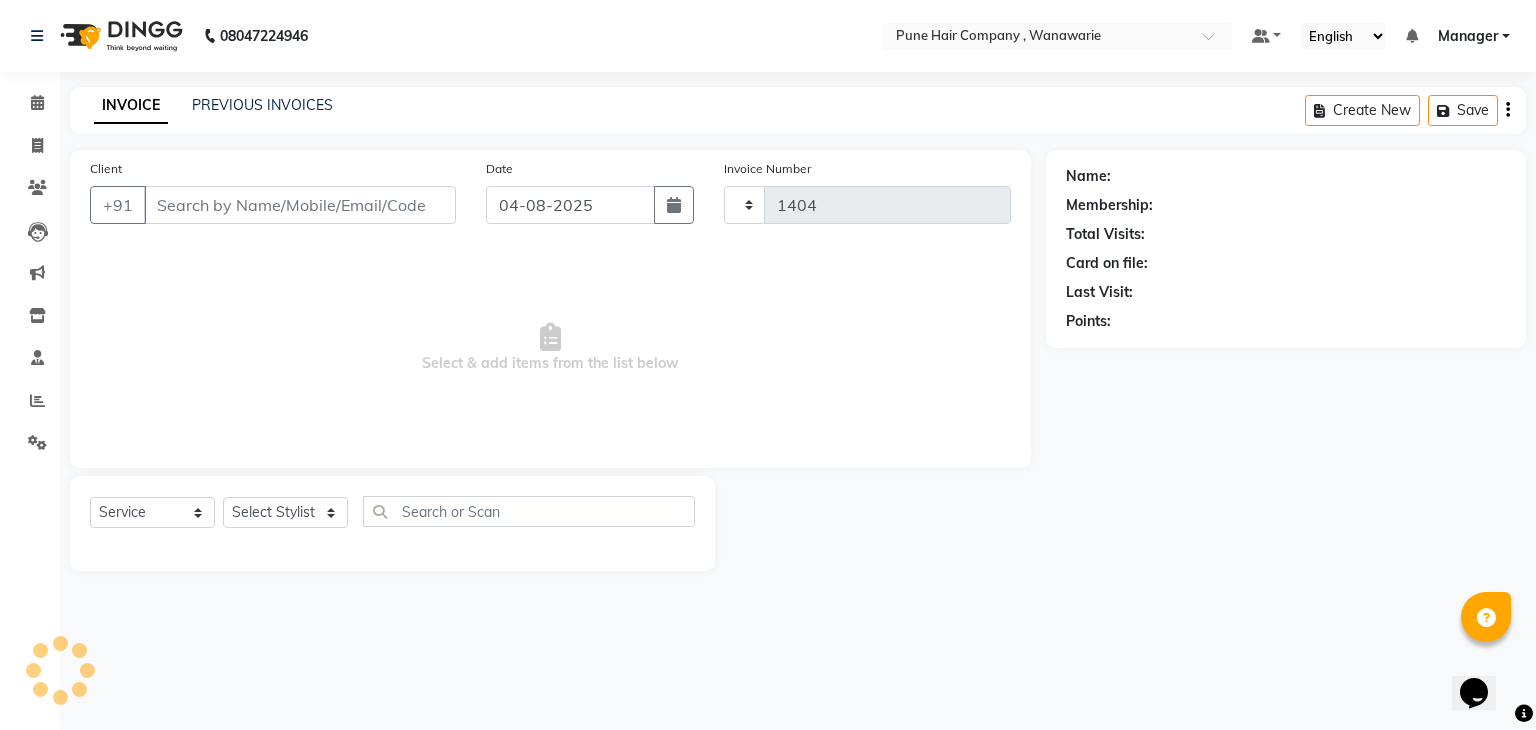 select on "8072" 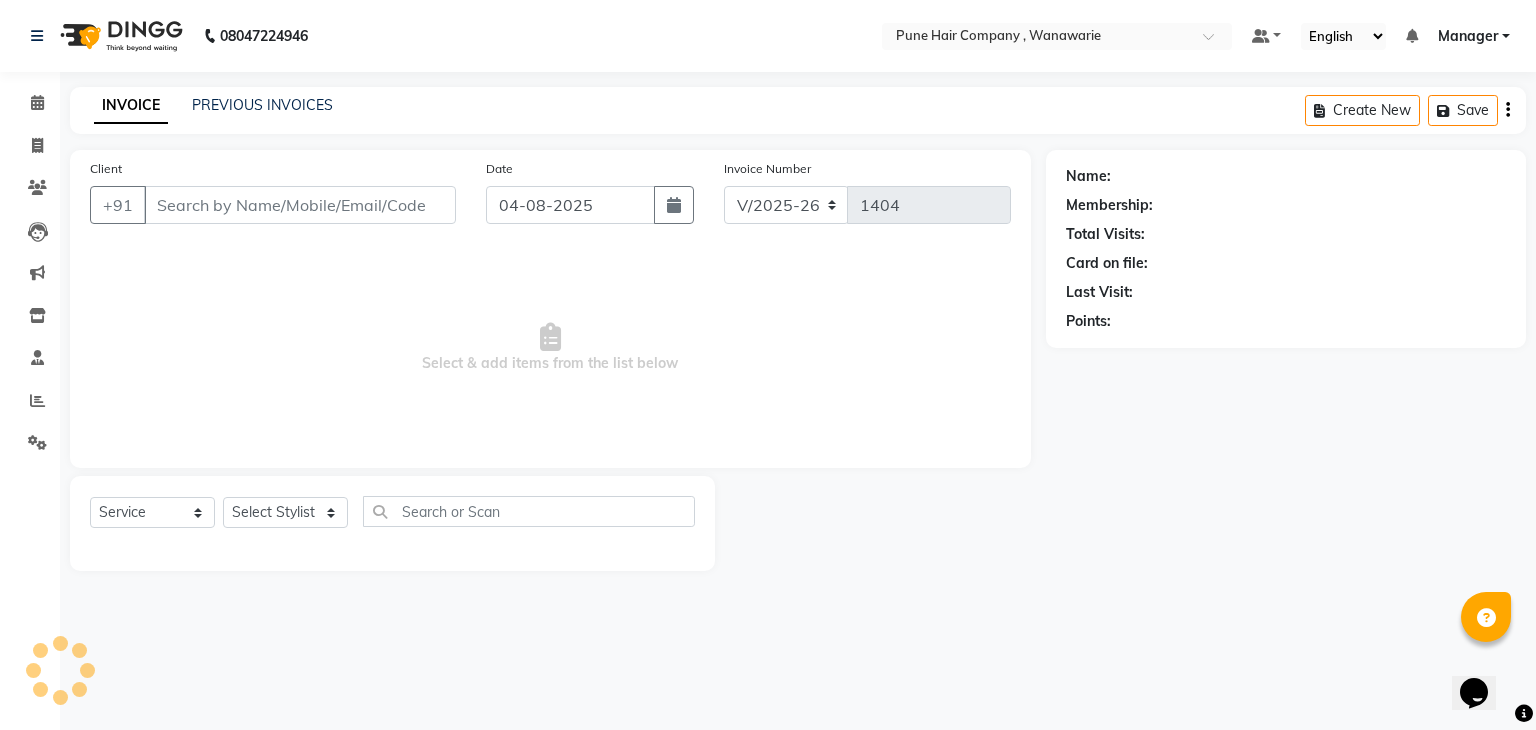 type on "[PHONE]" 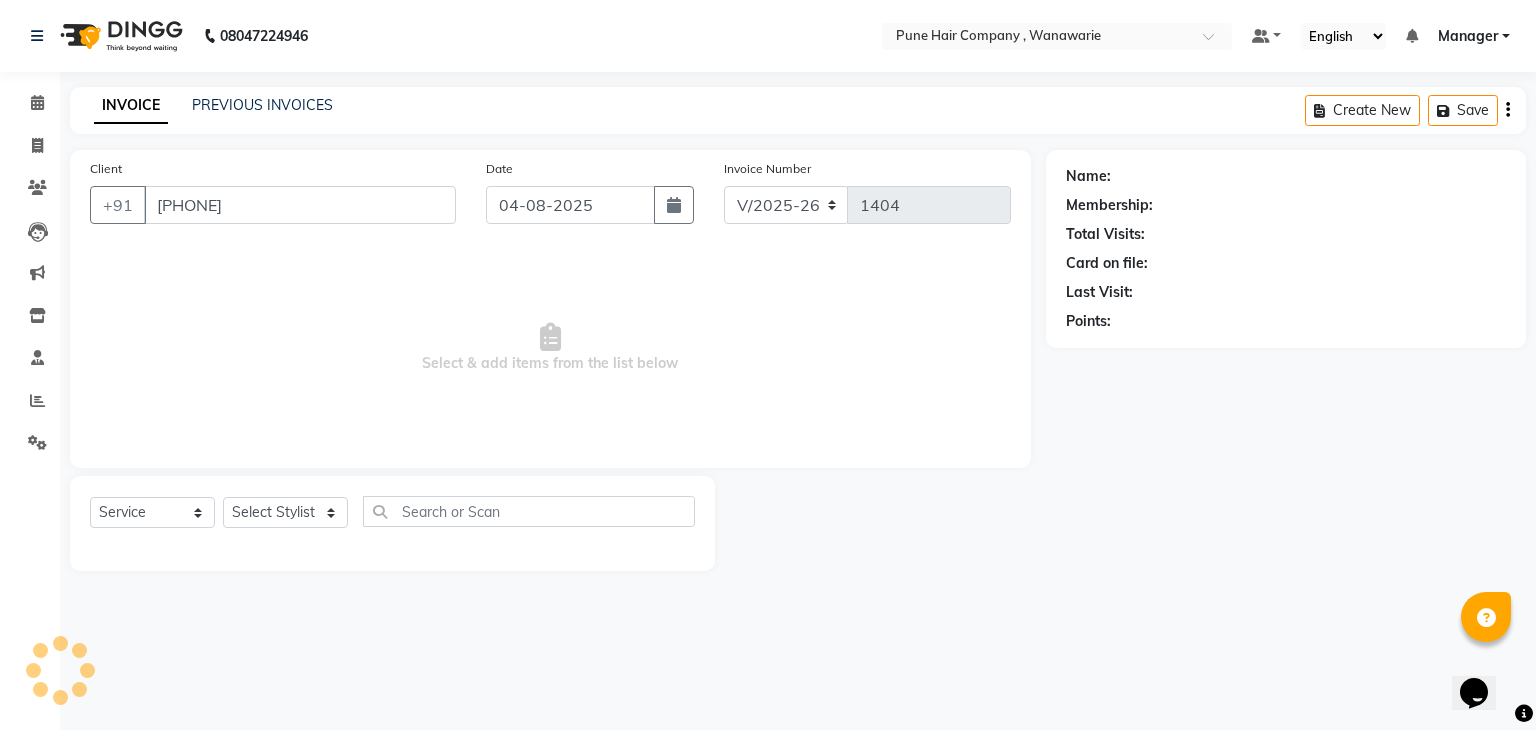 select on "74603" 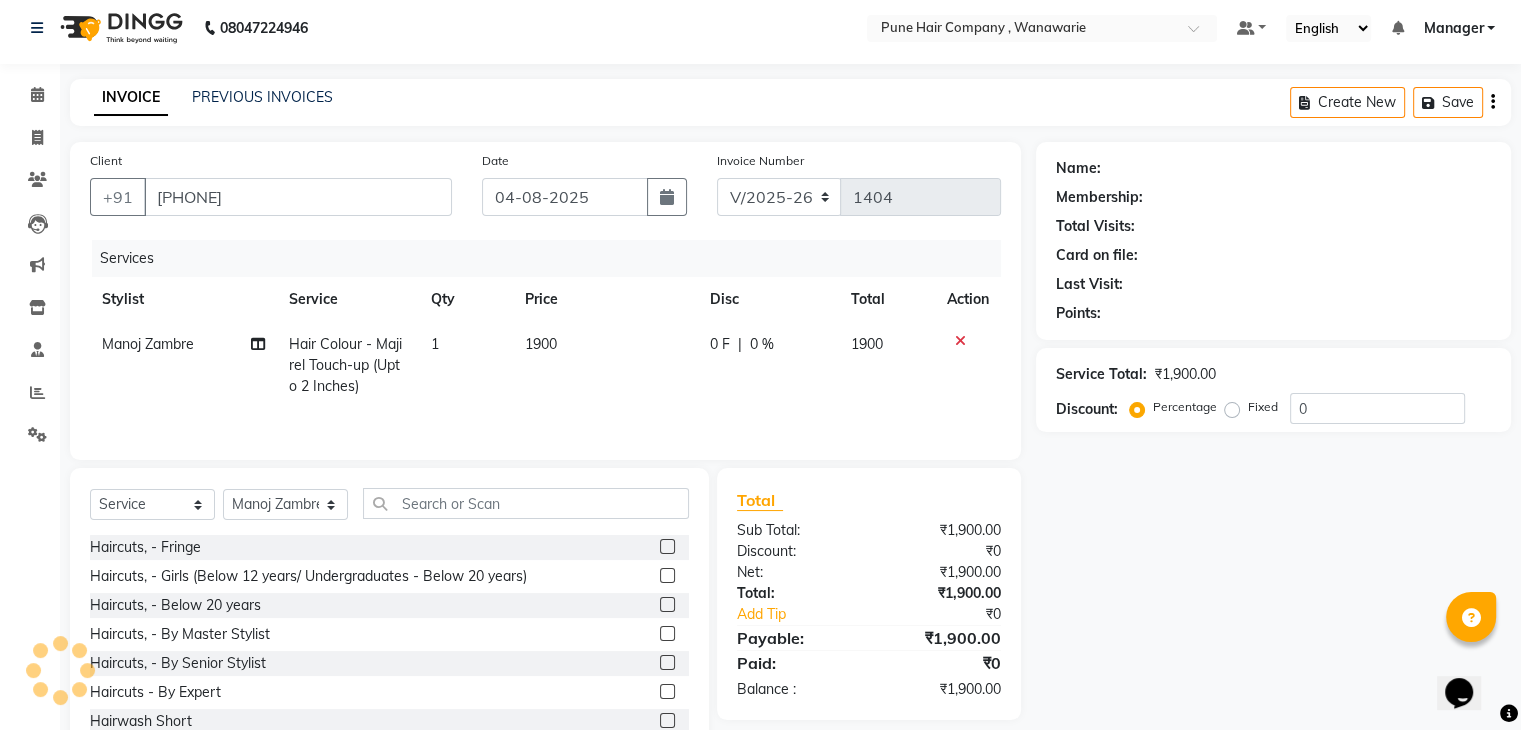 select on "1: Object" 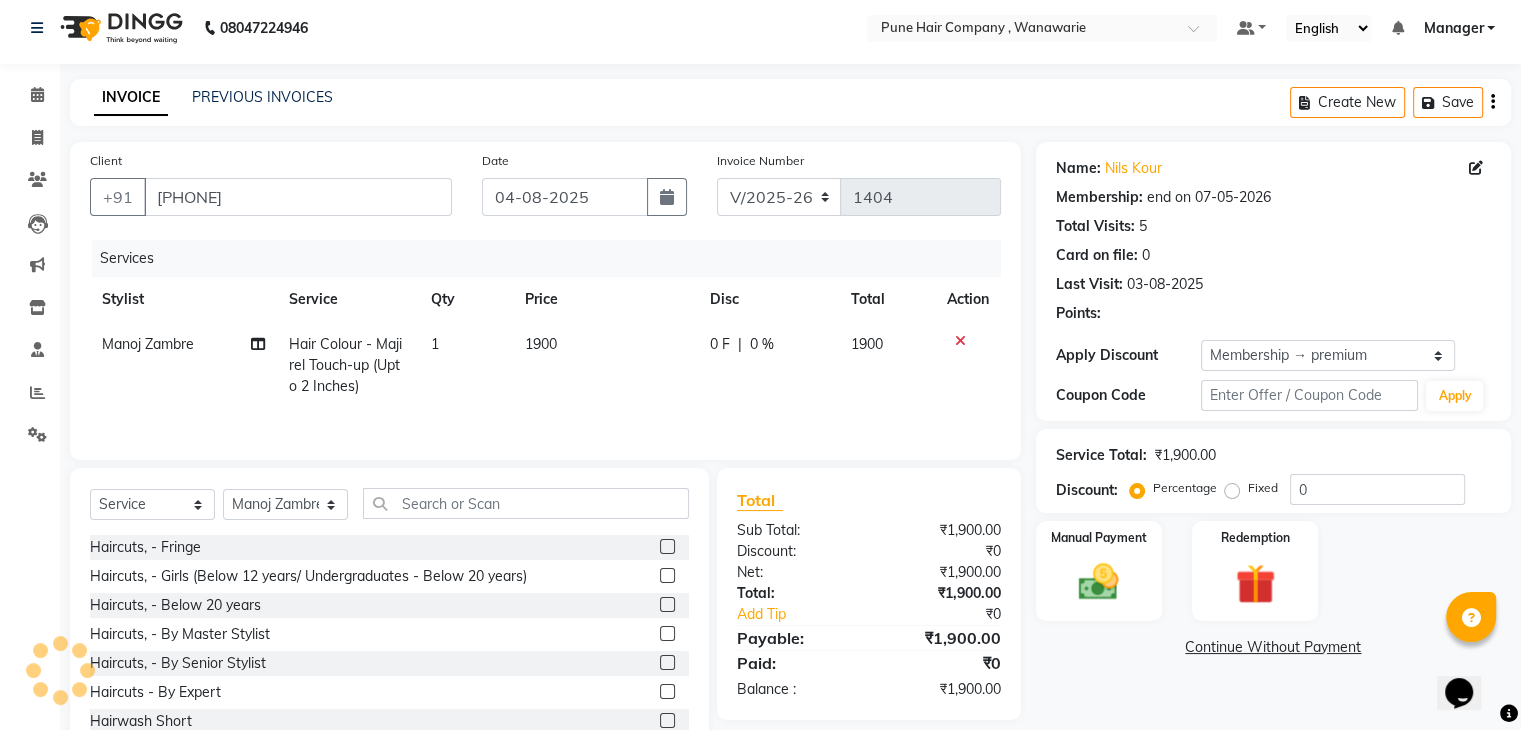 type on "20" 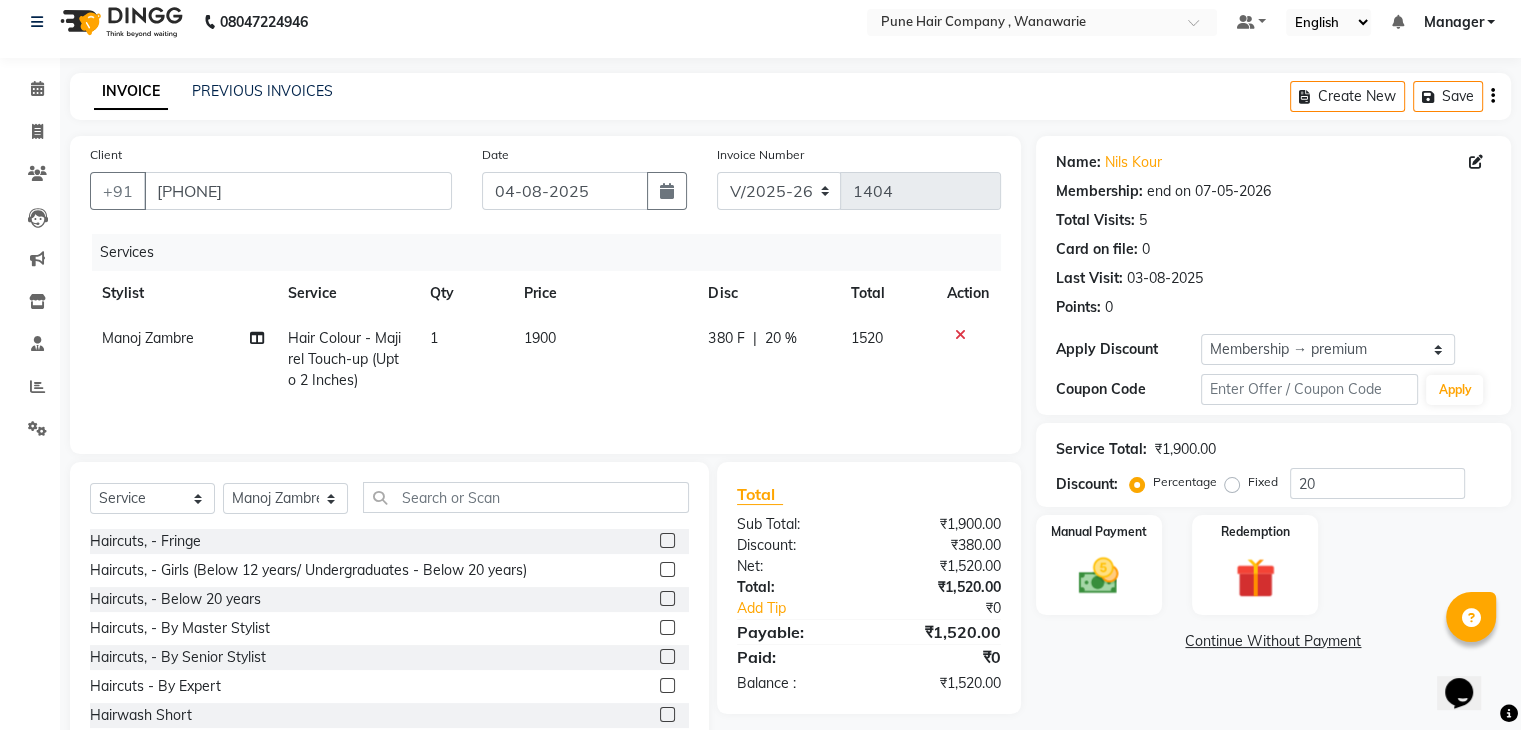 scroll, scrollTop: 72, scrollLeft: 0, axis: vertical 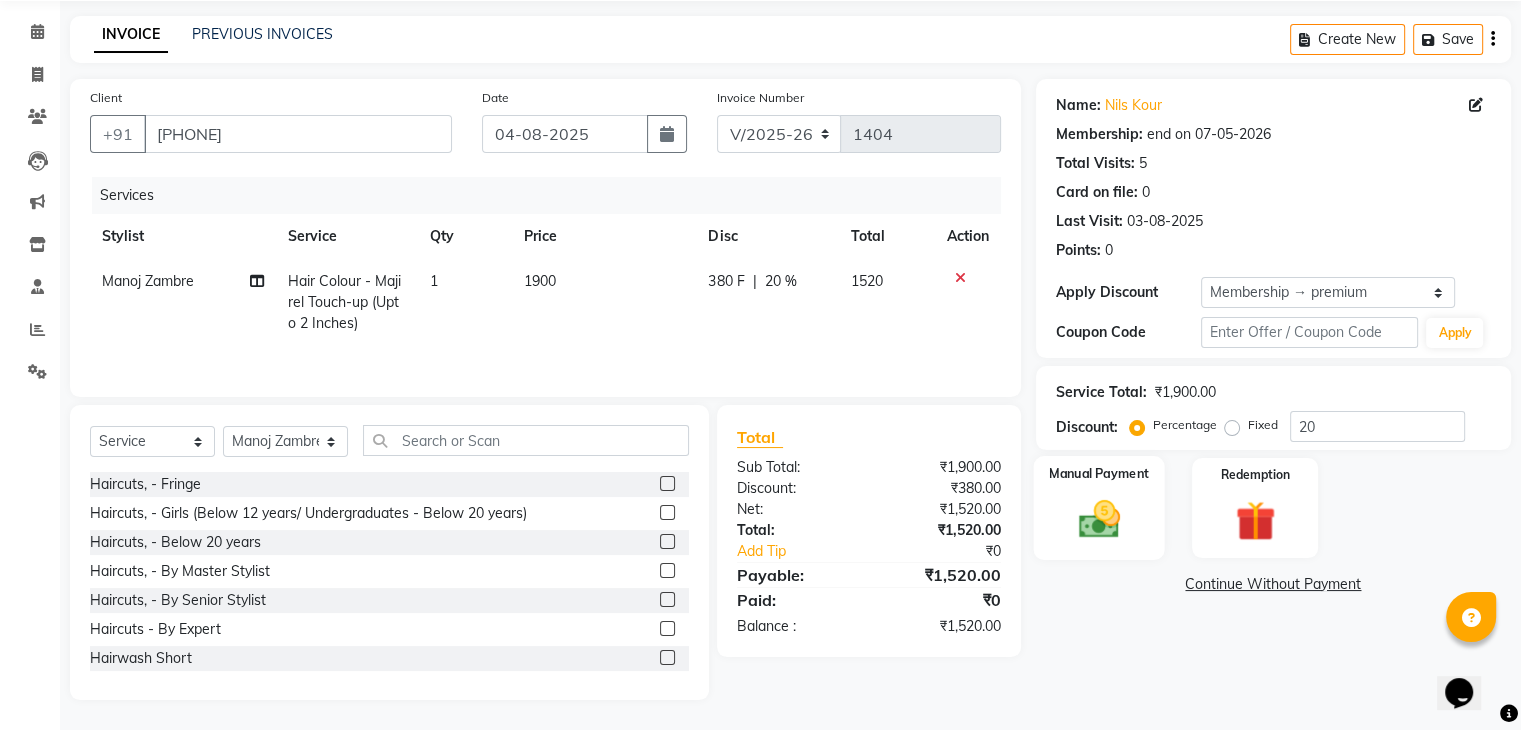 click 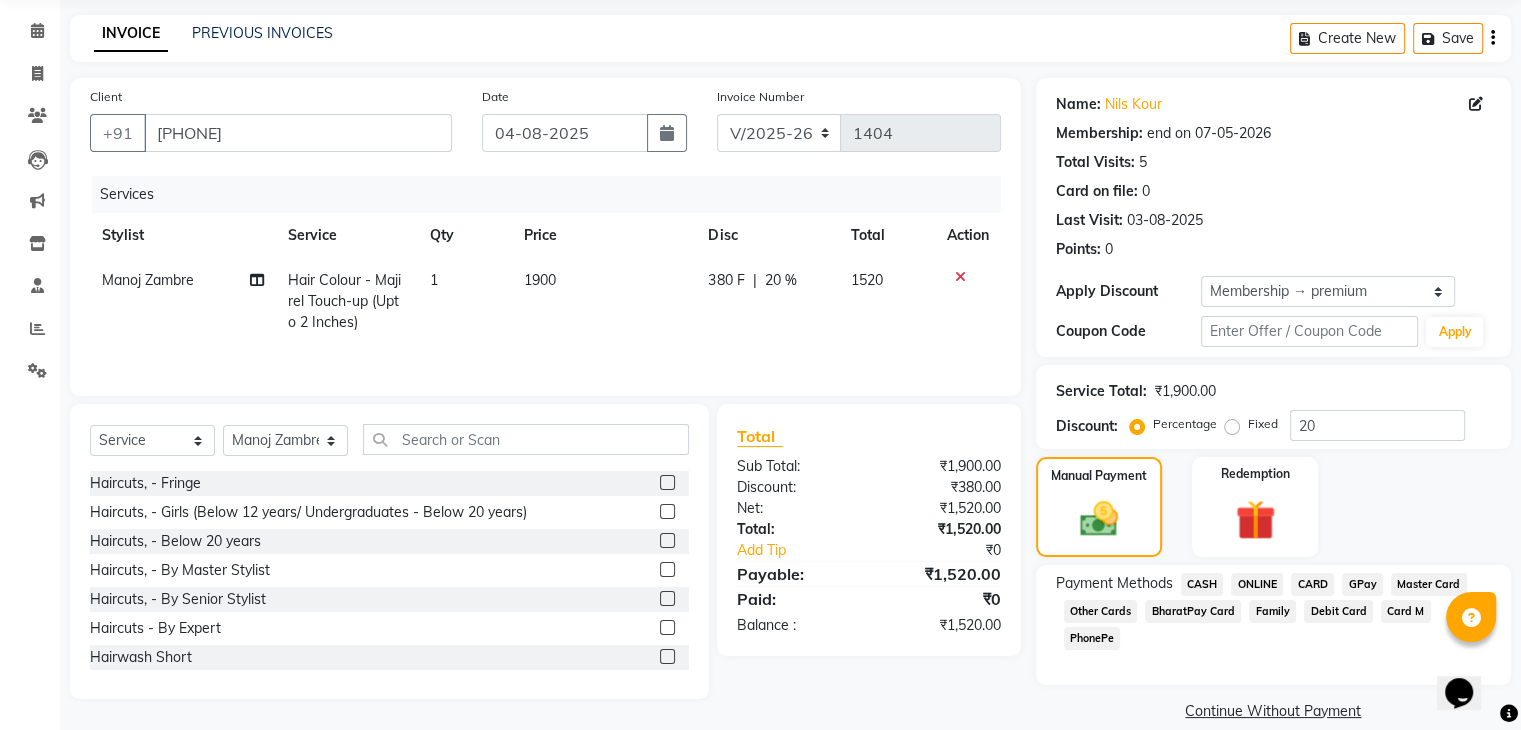 click on "CARD" 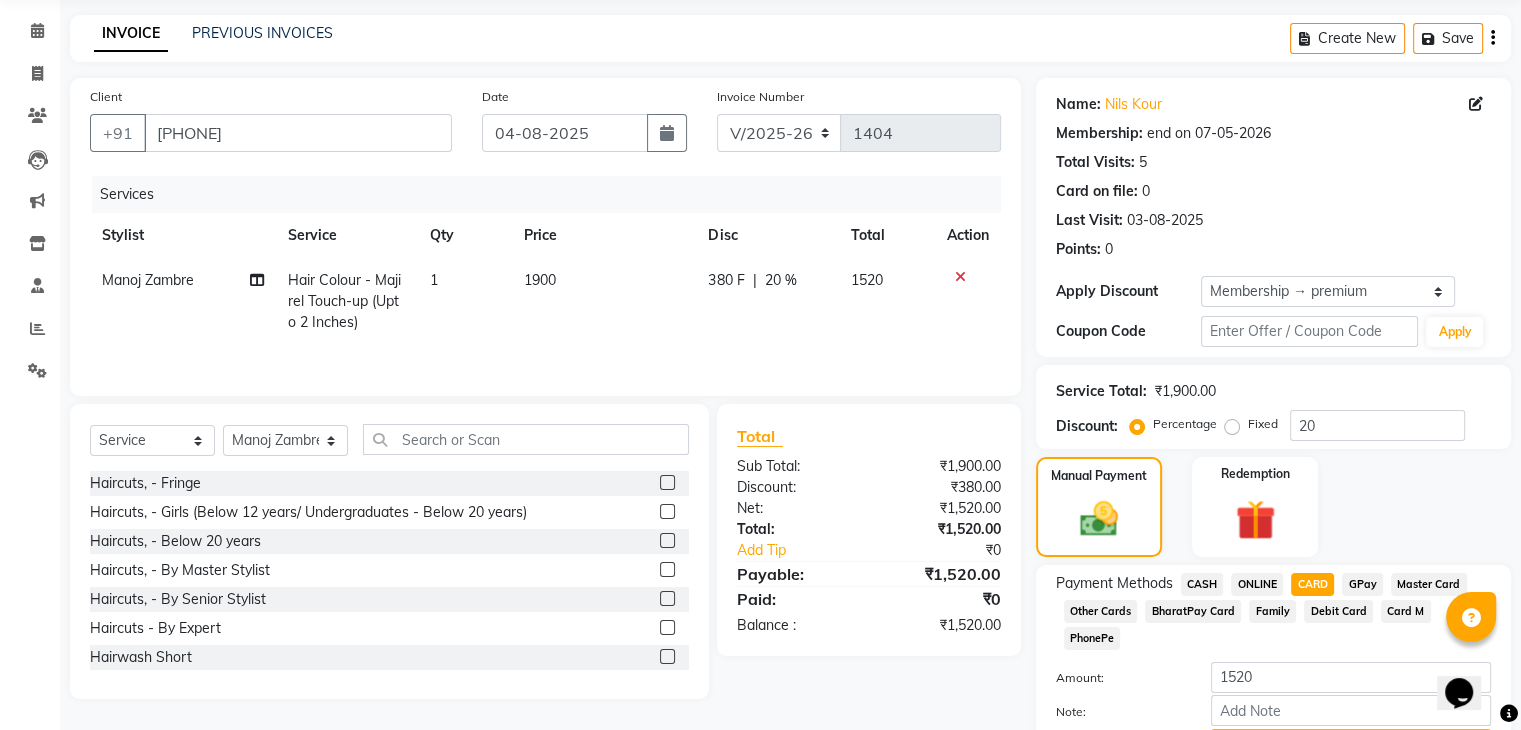 scroll, scrollTop: 156, scrollLeft: 0, axis: vertical 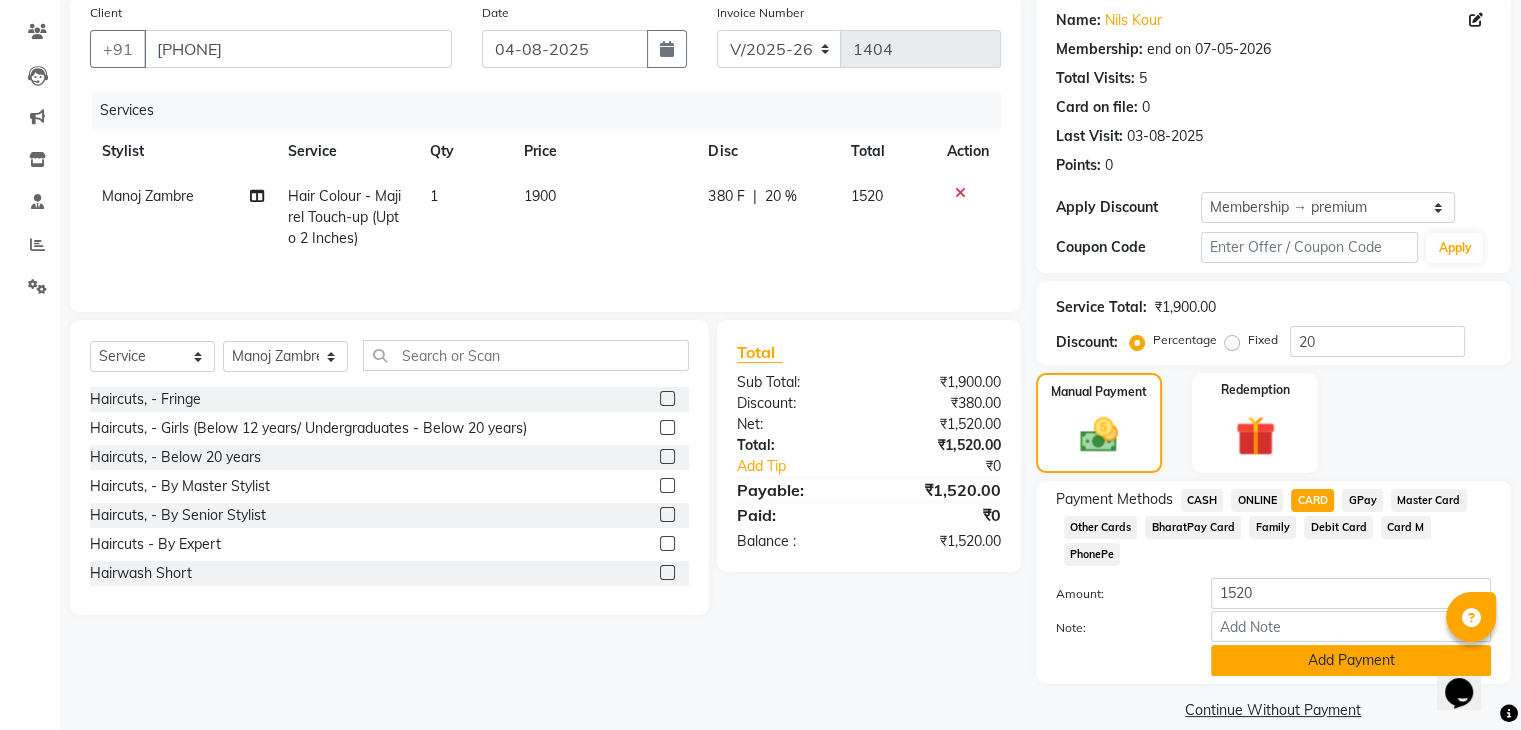 click on "Add Payment" 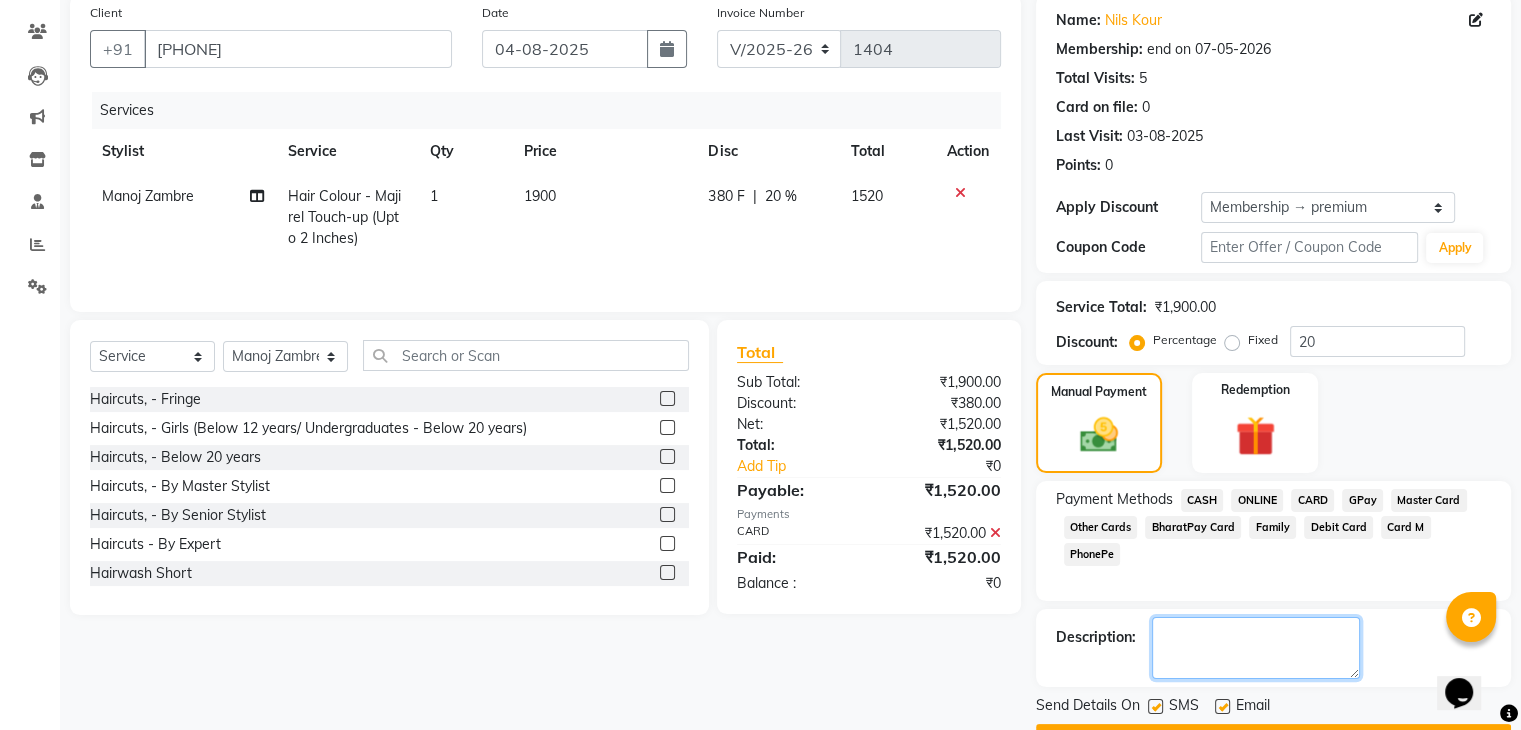 click 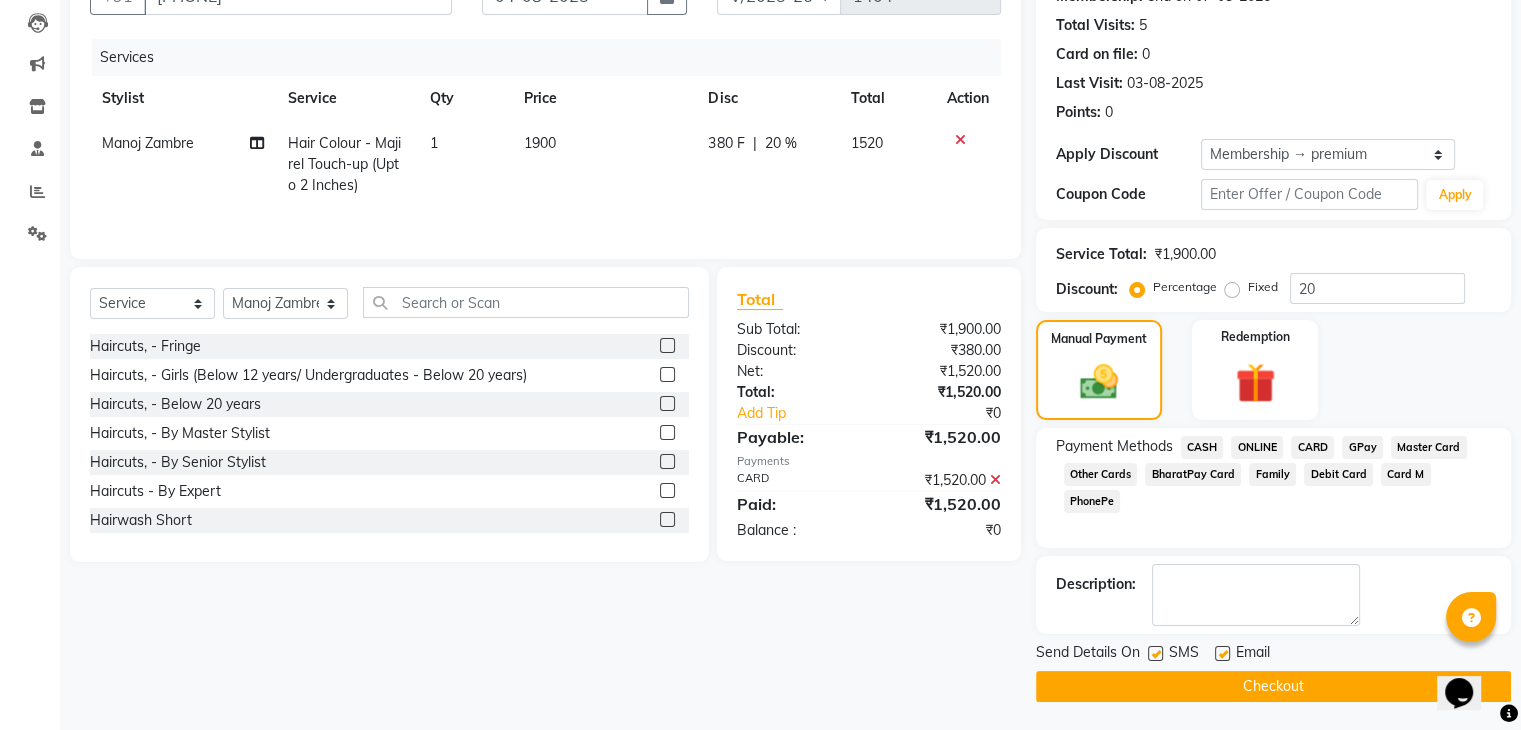 click on "Checkout" 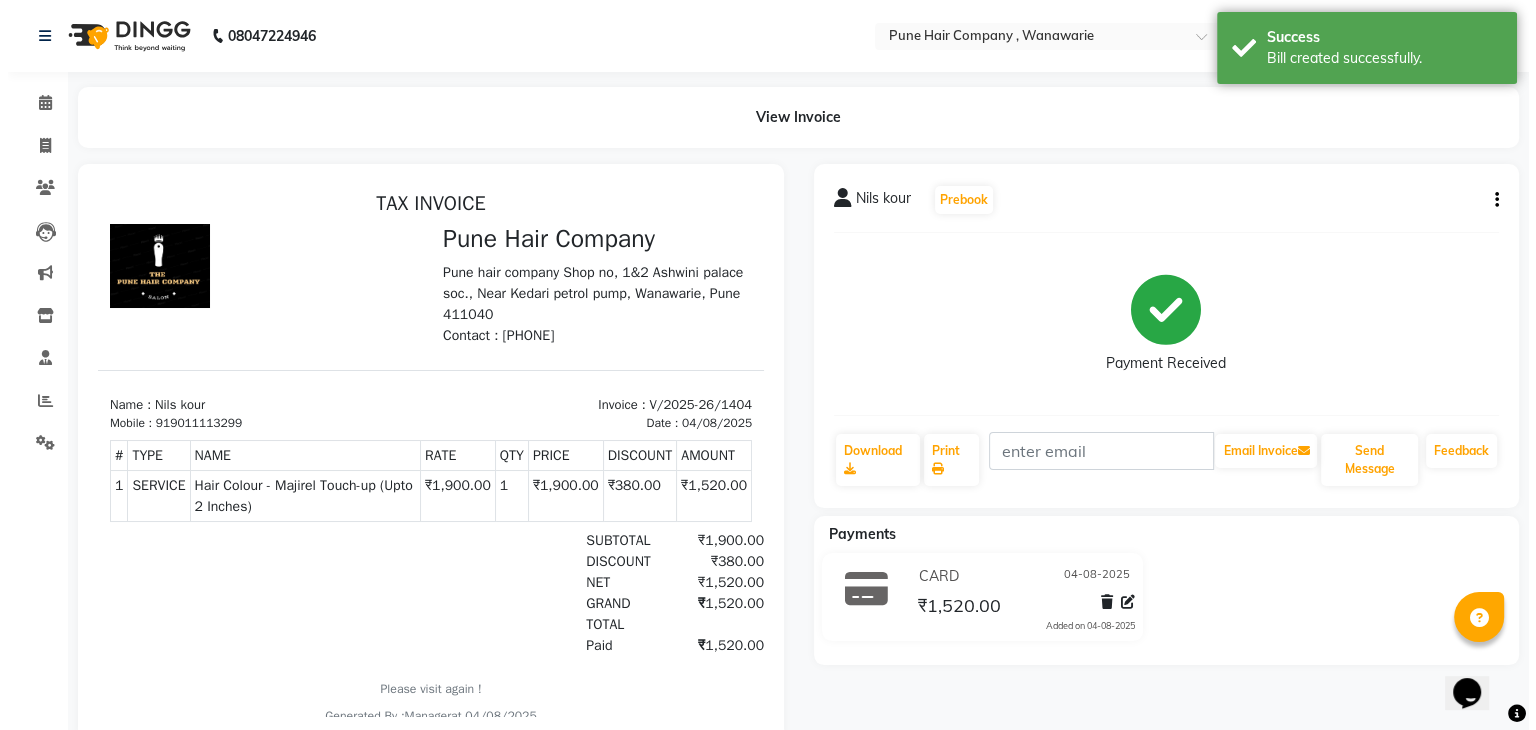 scroll, scrollTop: 0, scrollLeft: 0, axis: both 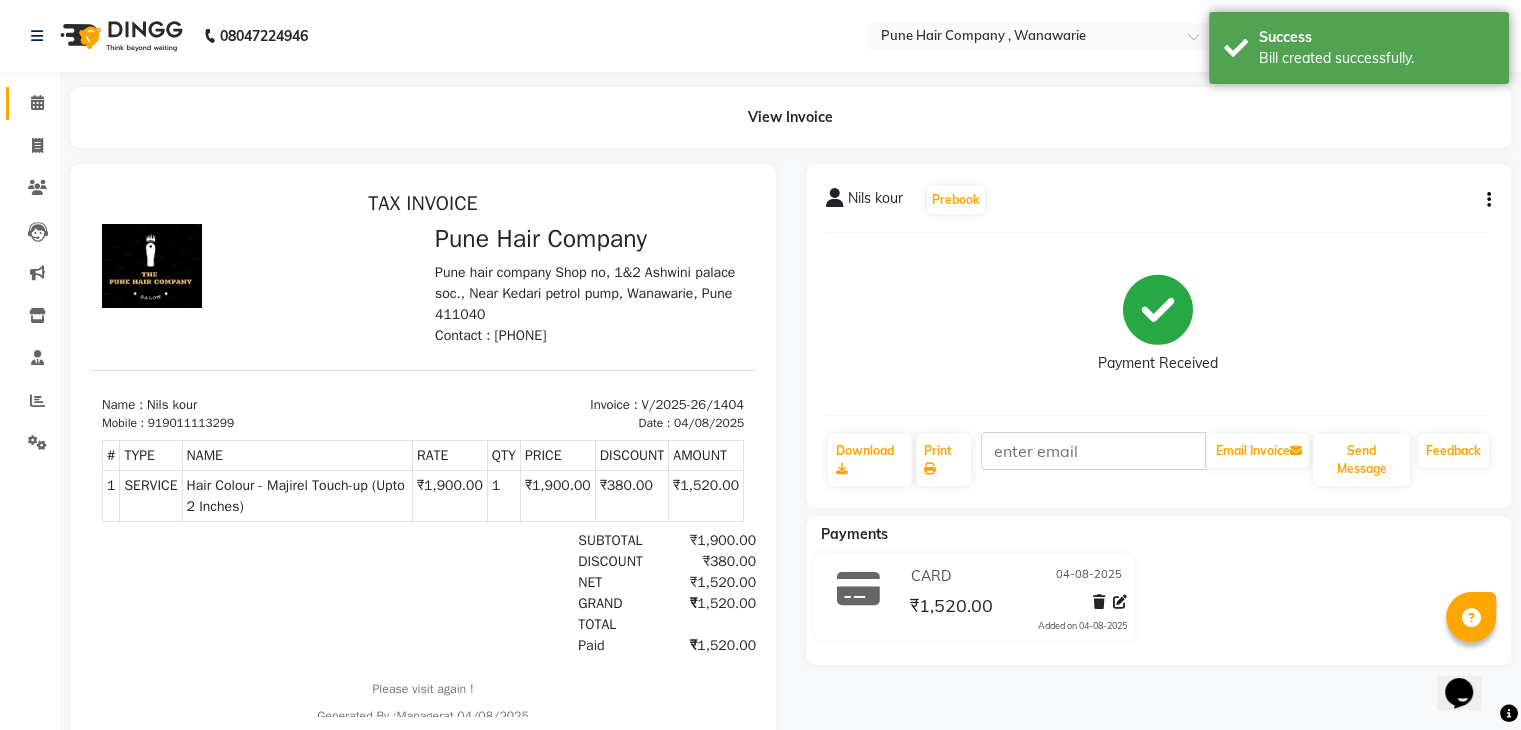 click on "Calendar" 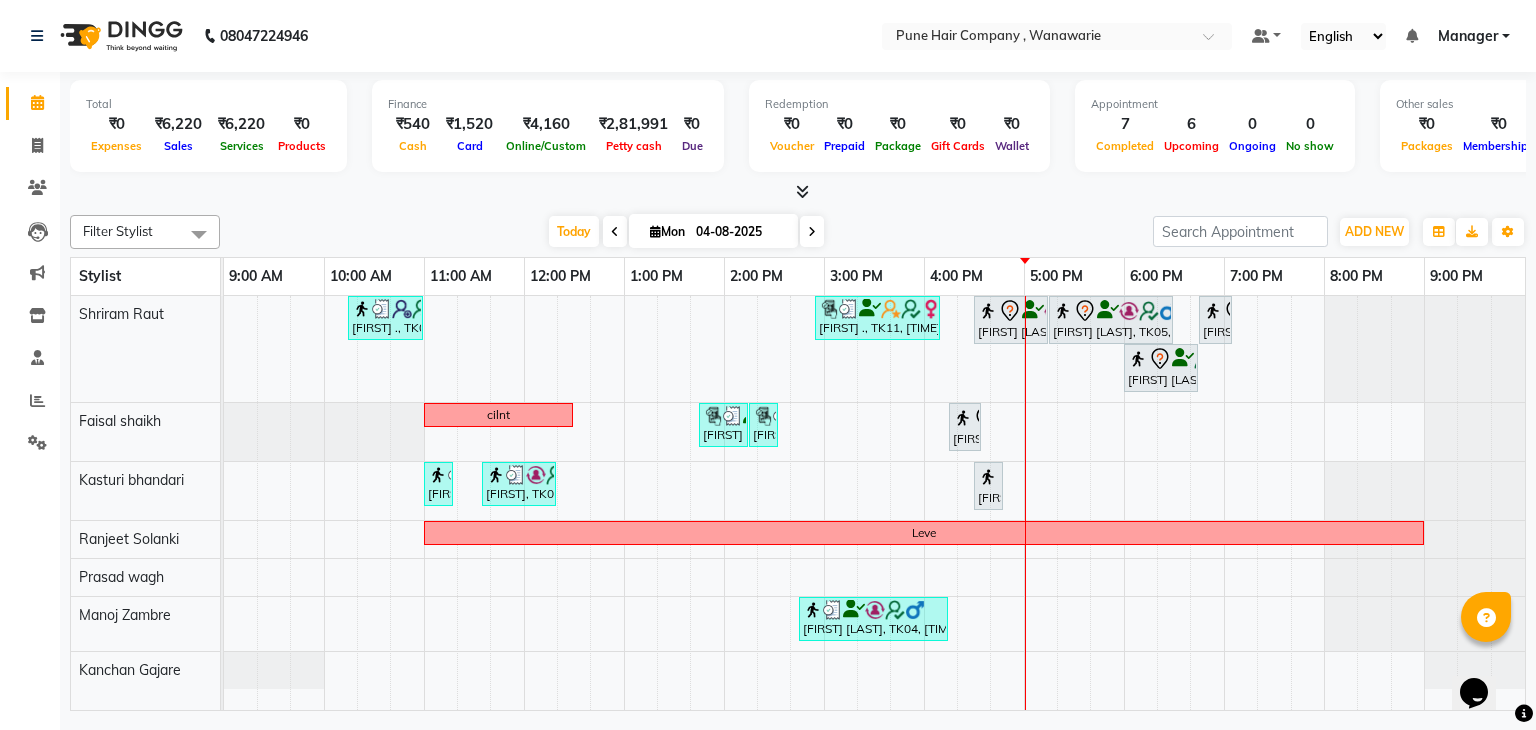 click on "[FIRST] ., TK02, [TIME]-[TIME], Male Haircut By Senior Stylist     [FIRST] ., TK11, [TIME]-[TIME], Signature-Ultimate Bespoke Hair&Scalp Care             [FIRST] [LAST], TK05, [TIME]-[TIME], Male Haircut By Senior Stylist             [FIRST] [LAST], TK05, [TIME]-[TIME], Male Hair Colour - Inoa Global Colour (includes moustache)             [FIRST] [LAST], TK01, [TIME]-[TIME], Male Beard Shaving/ Beard Trim Beard             [FIRST] [LAST], TK01, [TIME]-[TIME], Male Haircut By Senior Stylist  cilnt      [FIRST] [LAST], TK07, [TIME]-[TIME], Male Hair Style     [FIRST] [LAST], TK07, [TIME]-[TIME], Add_Hair Wash Classic     [FIRST] ., TK10, [TIME]-[TIME],  Hairwash Medium     [FIRST], TK03, [TIME]-[TIME], Skin Services - Threading Face ( Eyebrow/ Upper lip/Chin/Forehead/ Jawline/ Side locks/ Neck)     [FIRST], TK03, [TIME]-[TIME], Skin Services - Waxing Bead Wax Full face              Leve      [FIRST] [LAST], TK04, [TIME]-[TIME], Hair Colour - Majirel Touch-up (Upto 2 Inches)" at bounding box center (874, 503) 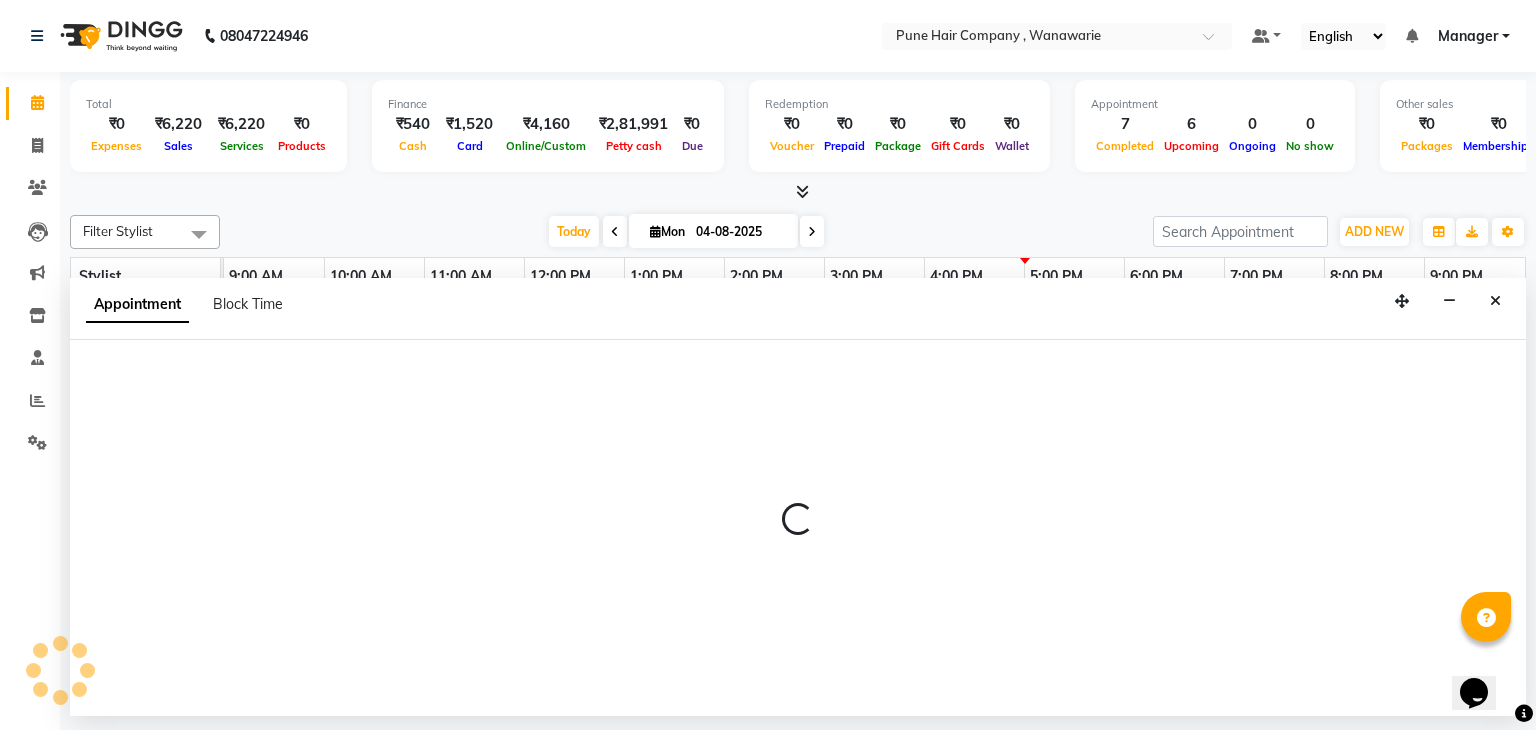 select on "74603" 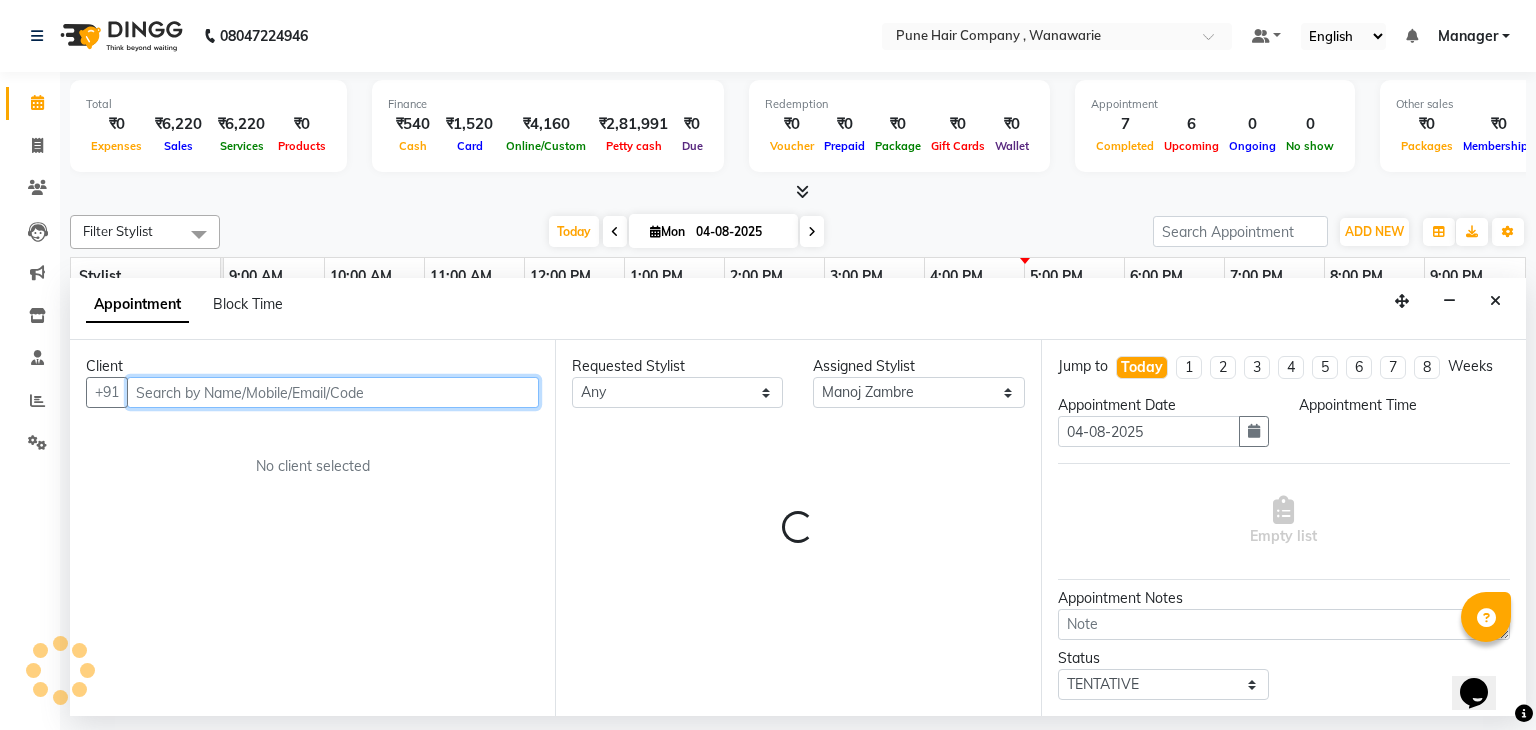 select on "1155" 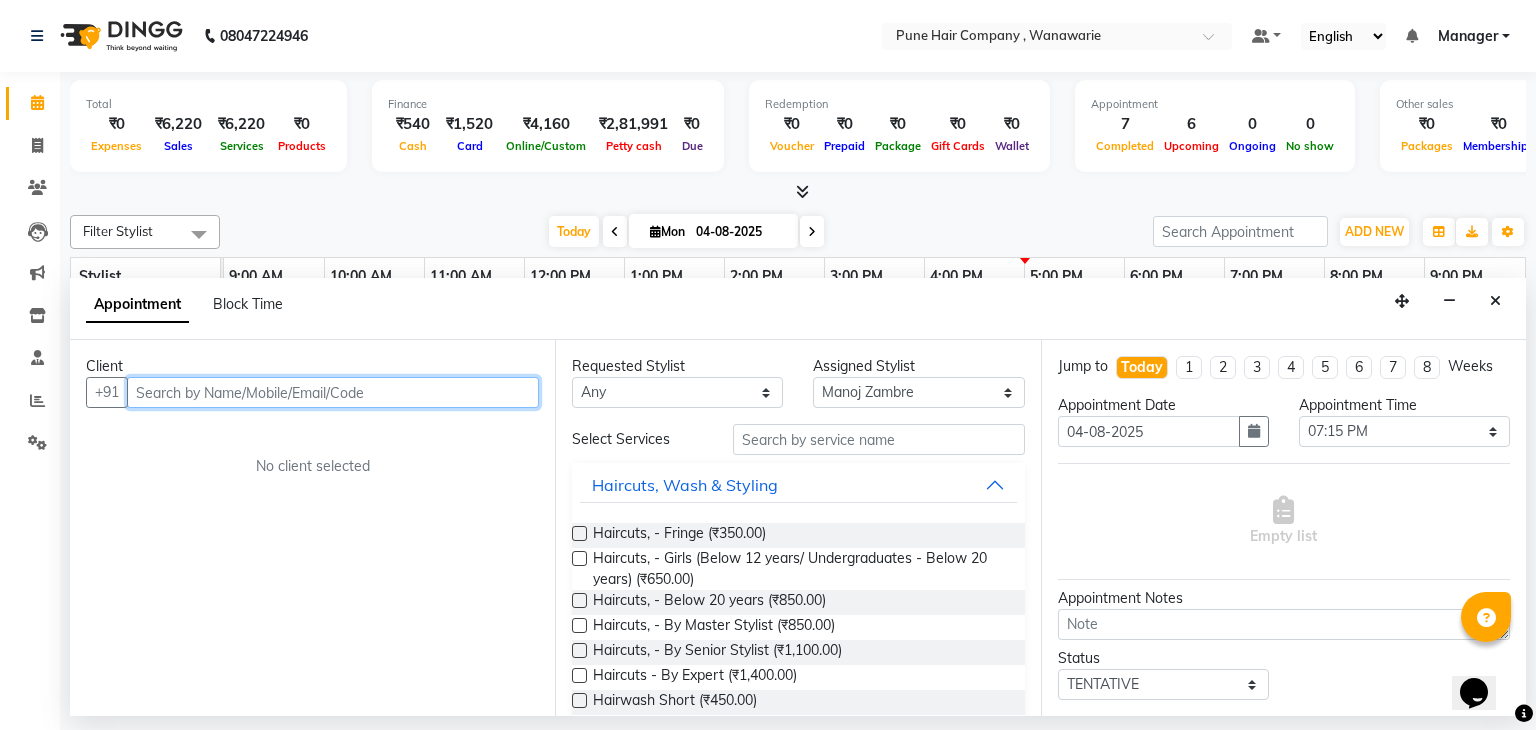 click at bounding box center (333, 392) 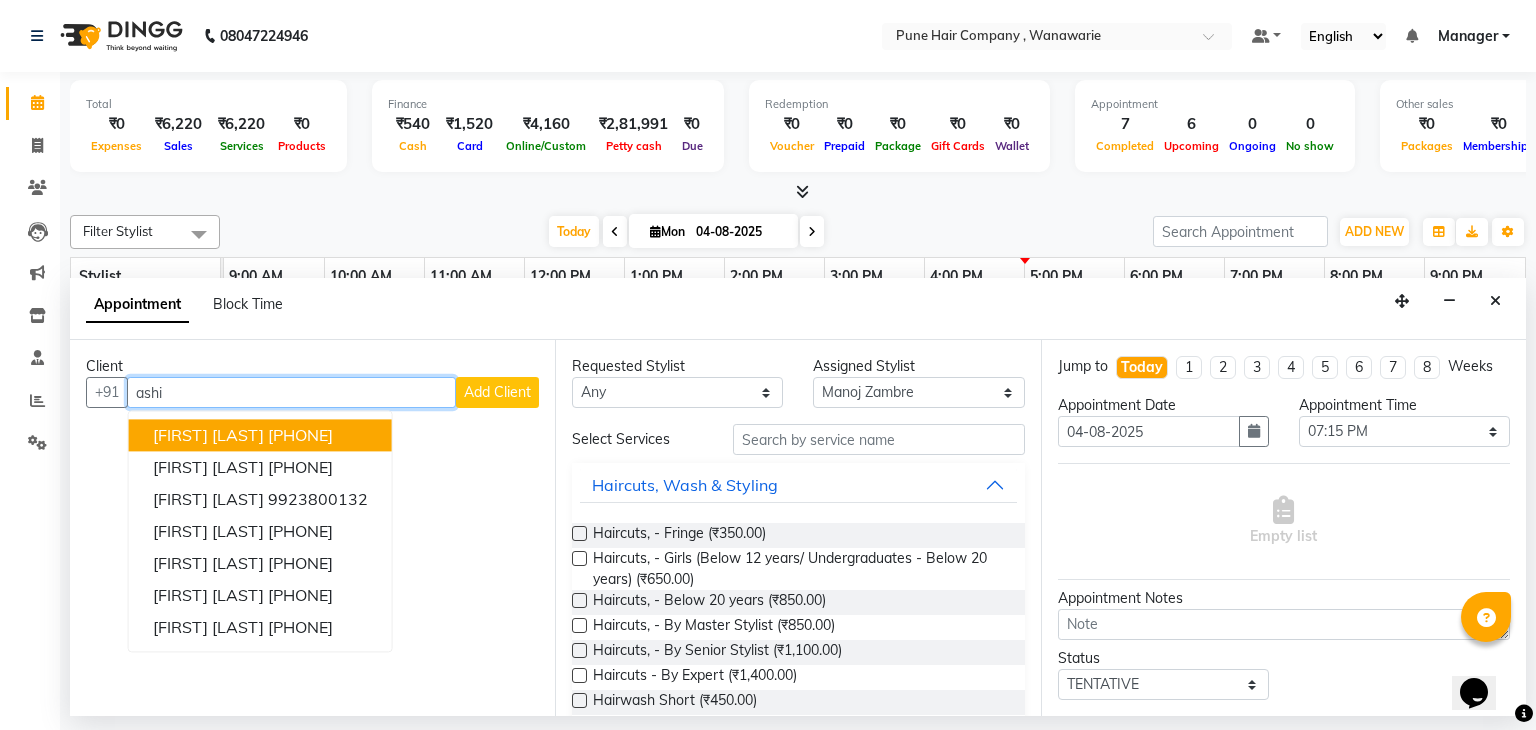 click on "ashi" at bounding box center [291, 392] 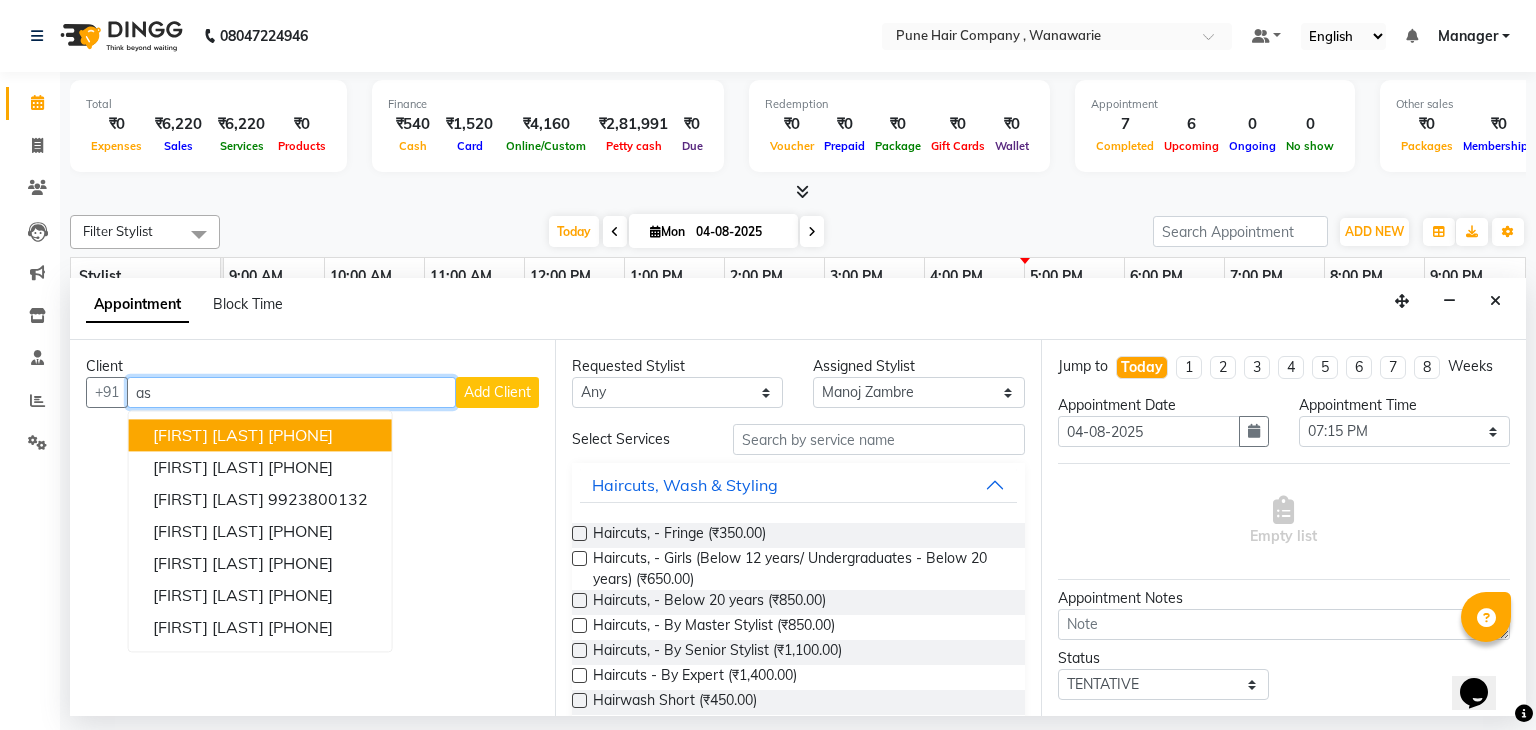 type on "a" 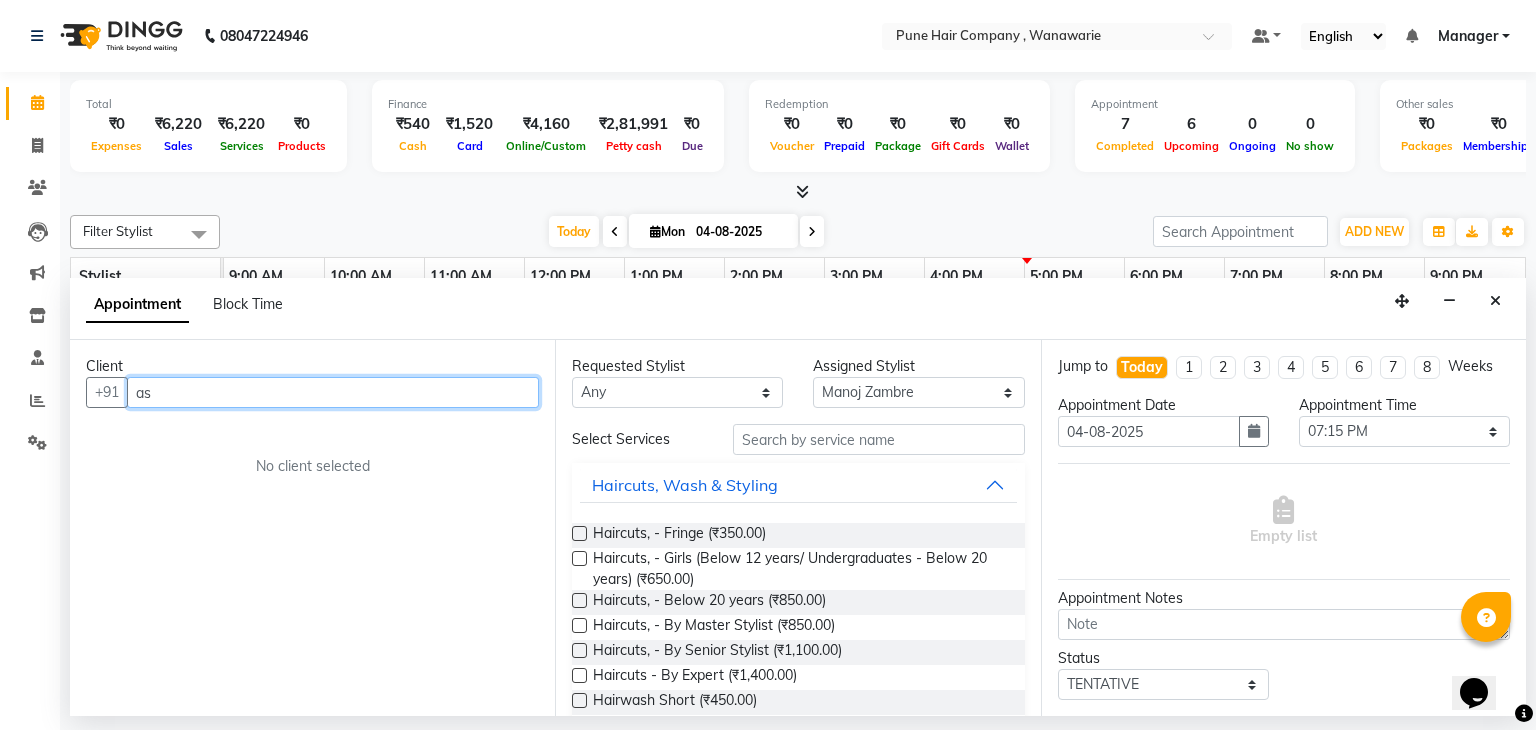 type on "a" 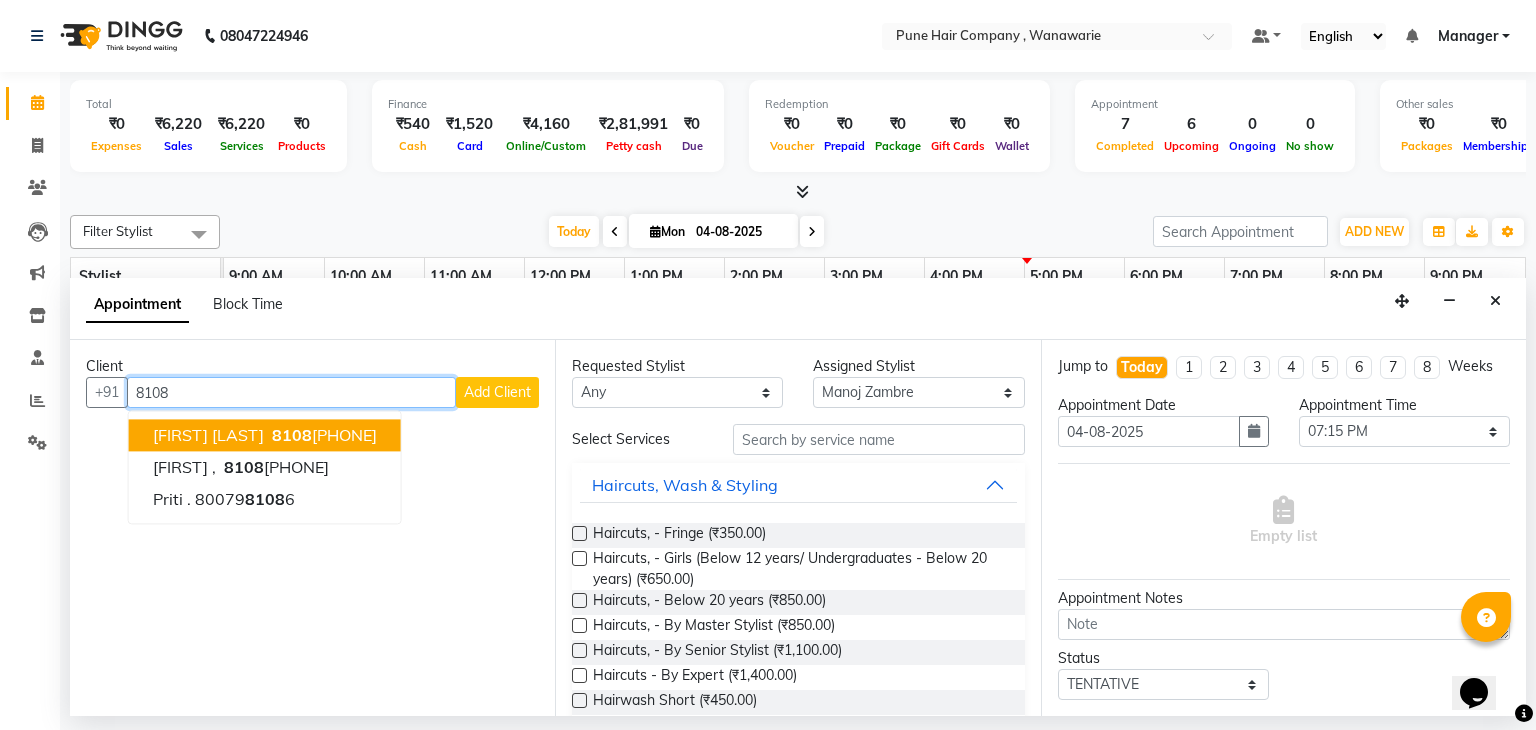 click on "[FIRST] [LAST]" at bounding box center [208, 436] 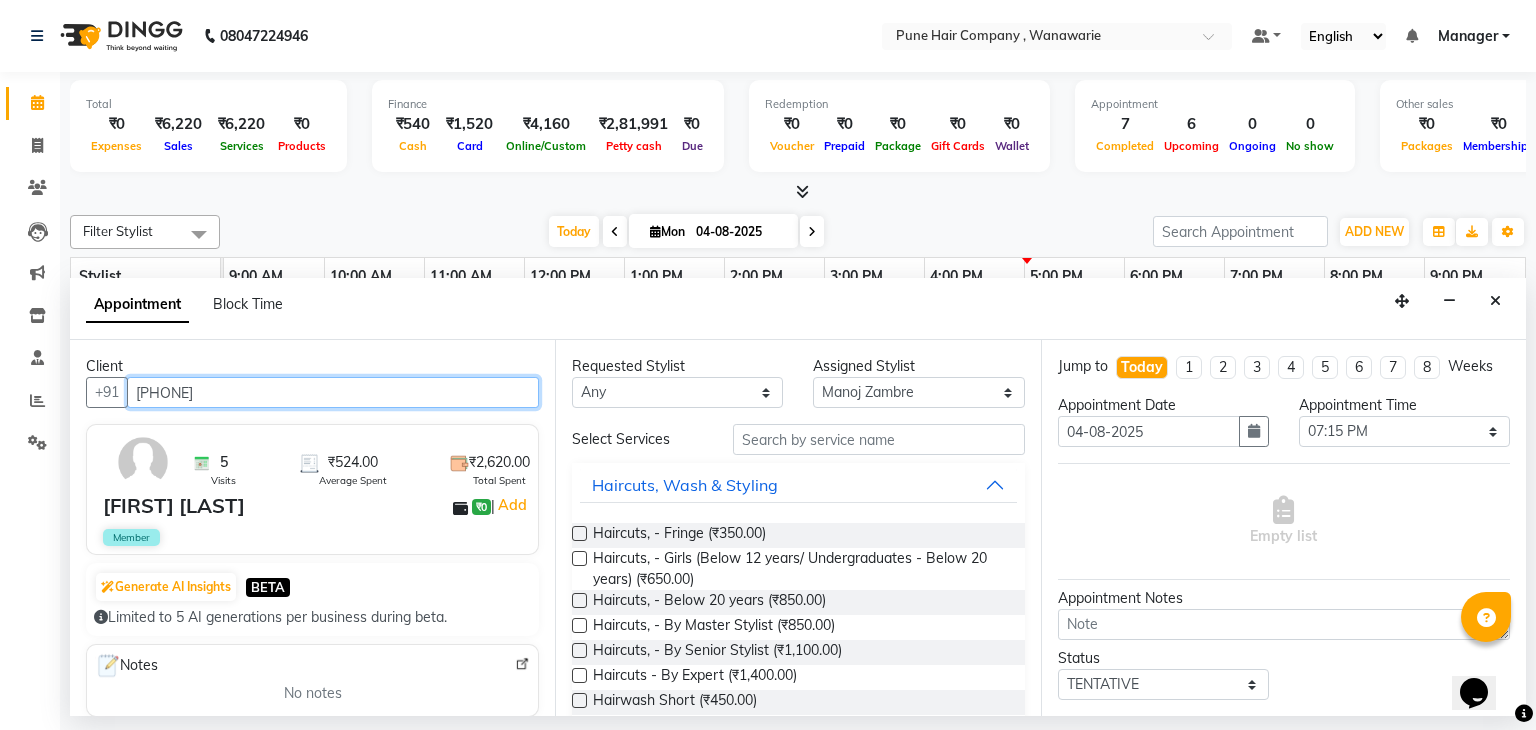 type on "[PHONE]" 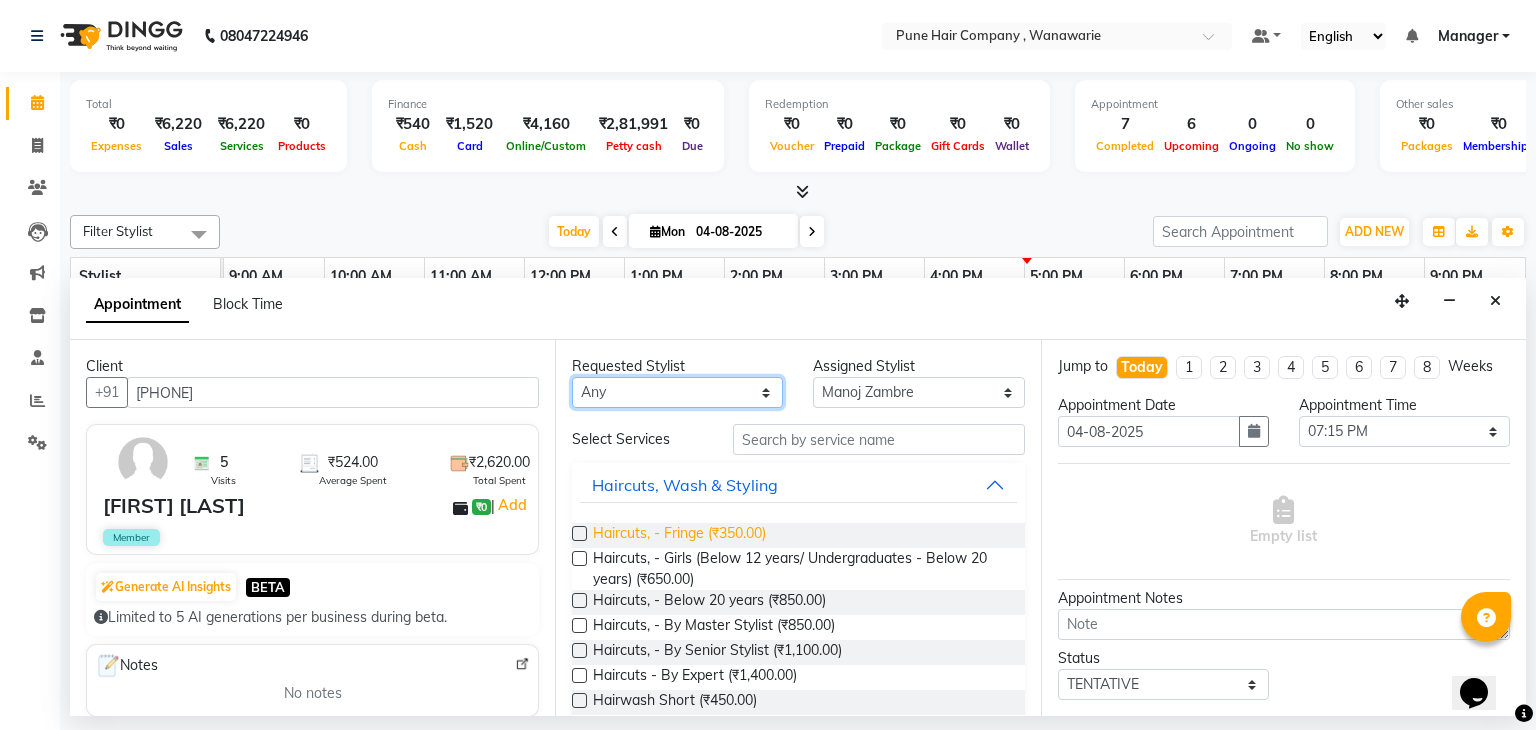 drag, startPoint x: 735, startPoint y: 395, endPoint x: 634, endPoint y: 525, distance: 164.62381 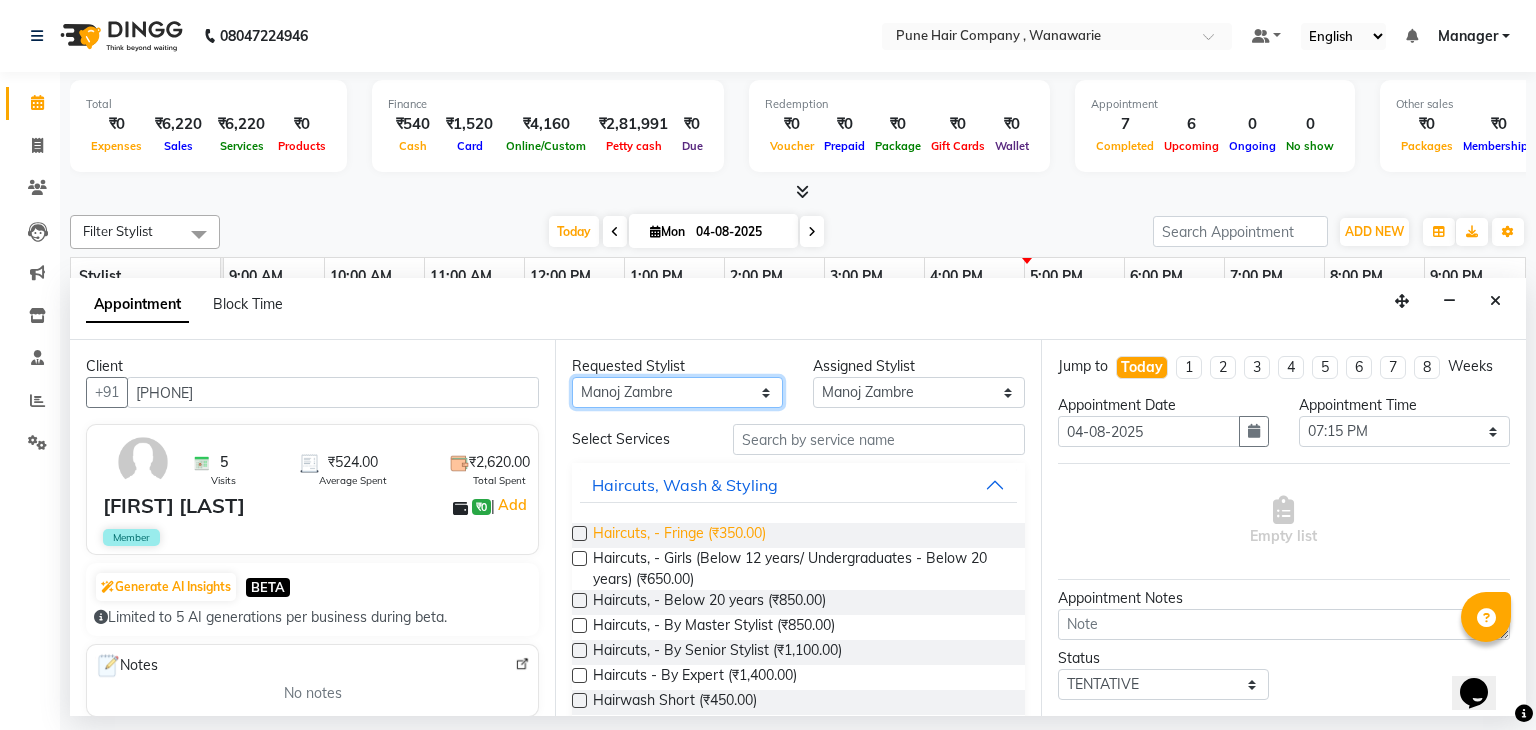 click on "Any Faisal shaikh Kanchan Gajare  Kasturi bhandari Manoj Zambre Prasad wagh Ranjeet Solanki Shriram Raut" at bounding box center [677, 392] 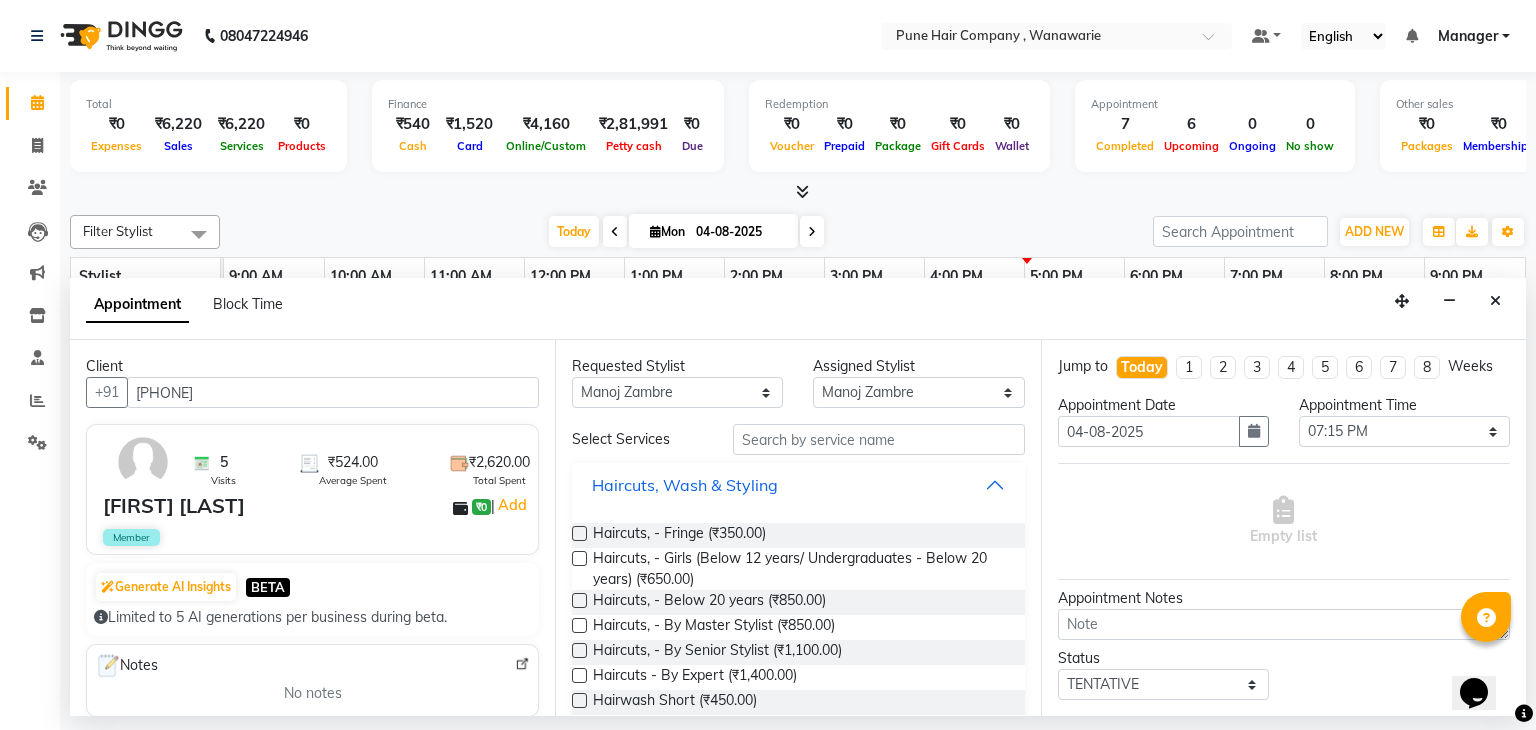 click on "Haircuts, Wash & Styling" at bounding box center [798, 485] 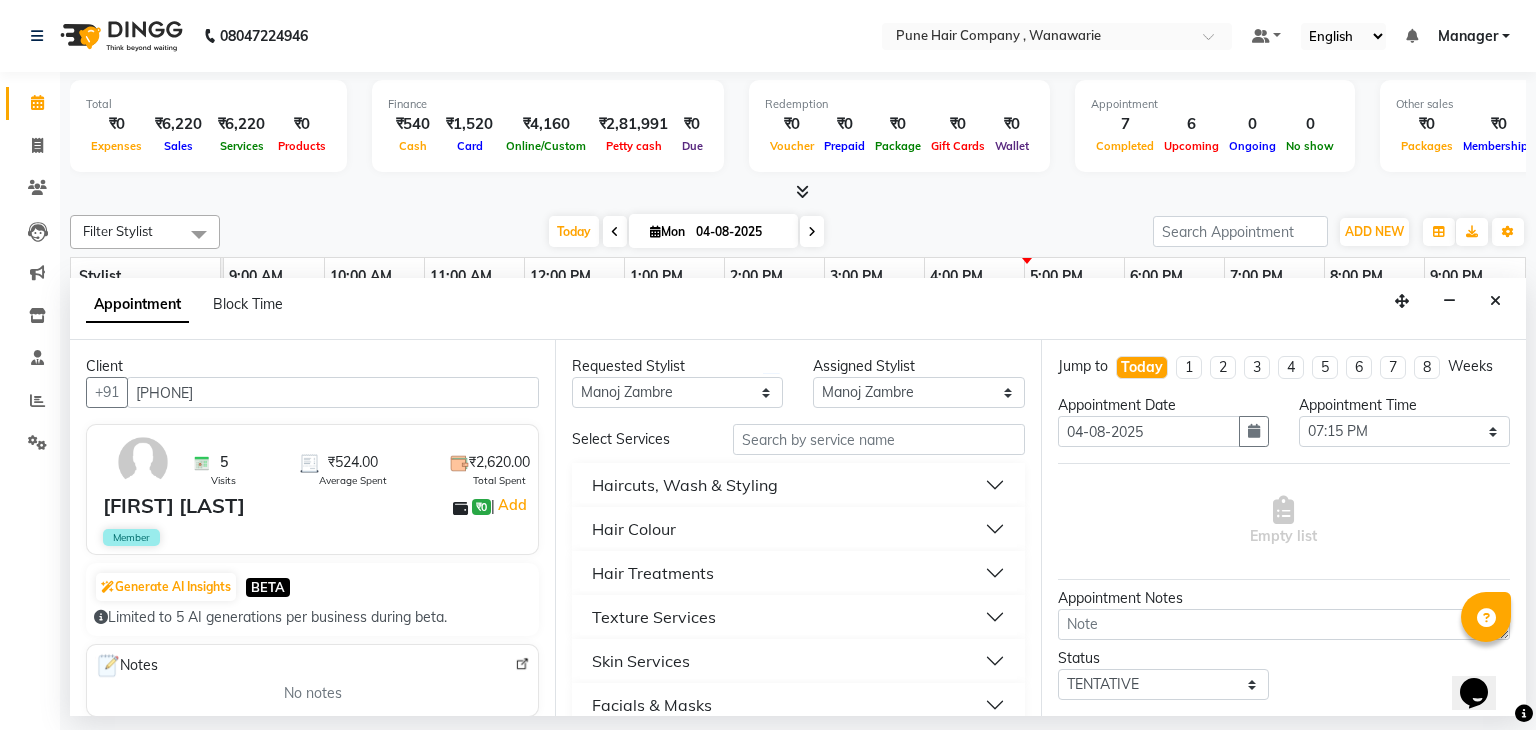 scroll, scrollTop: 247, scrollLeft: 0, axis: vertical 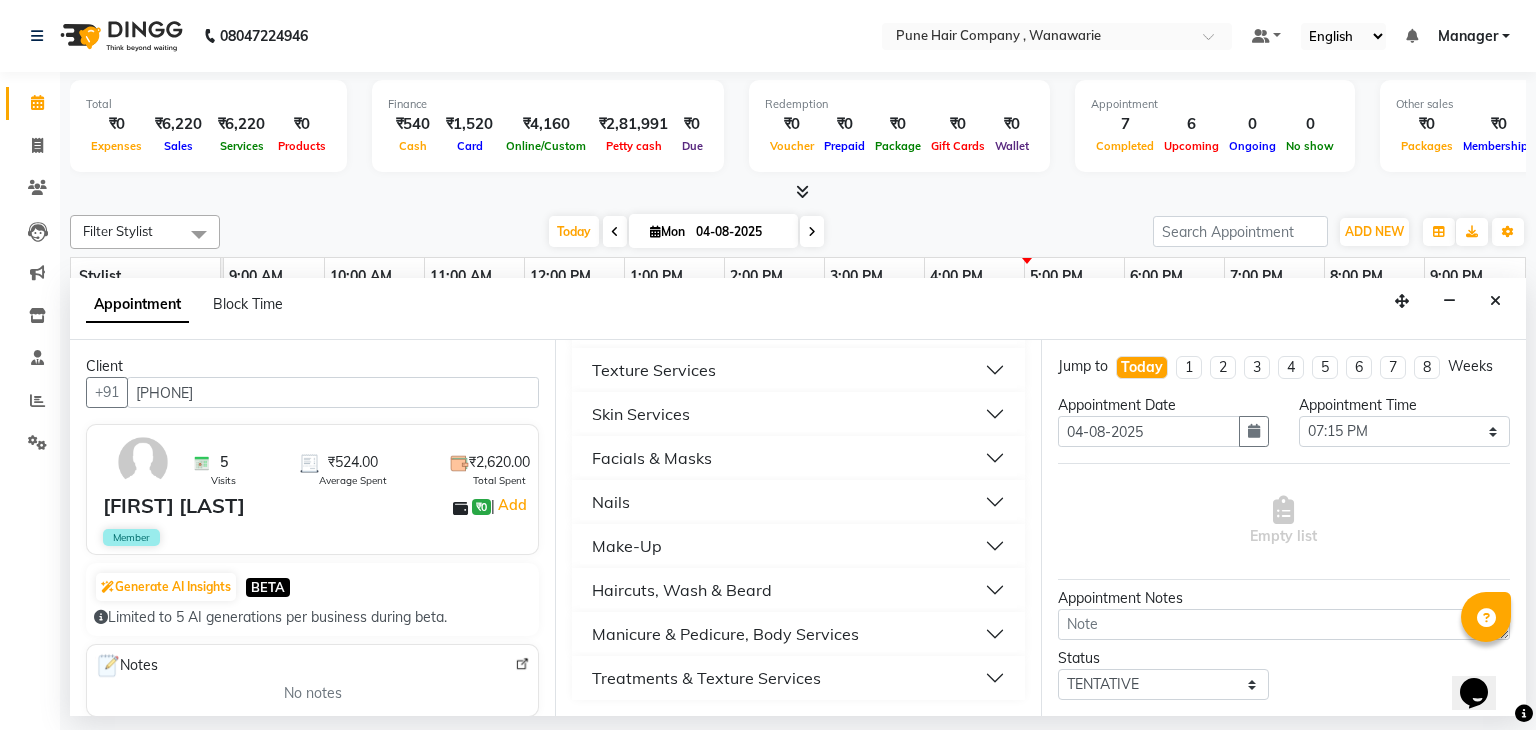 click on "Haircuts, Wash & Beard" at bounding box center (798, 590) 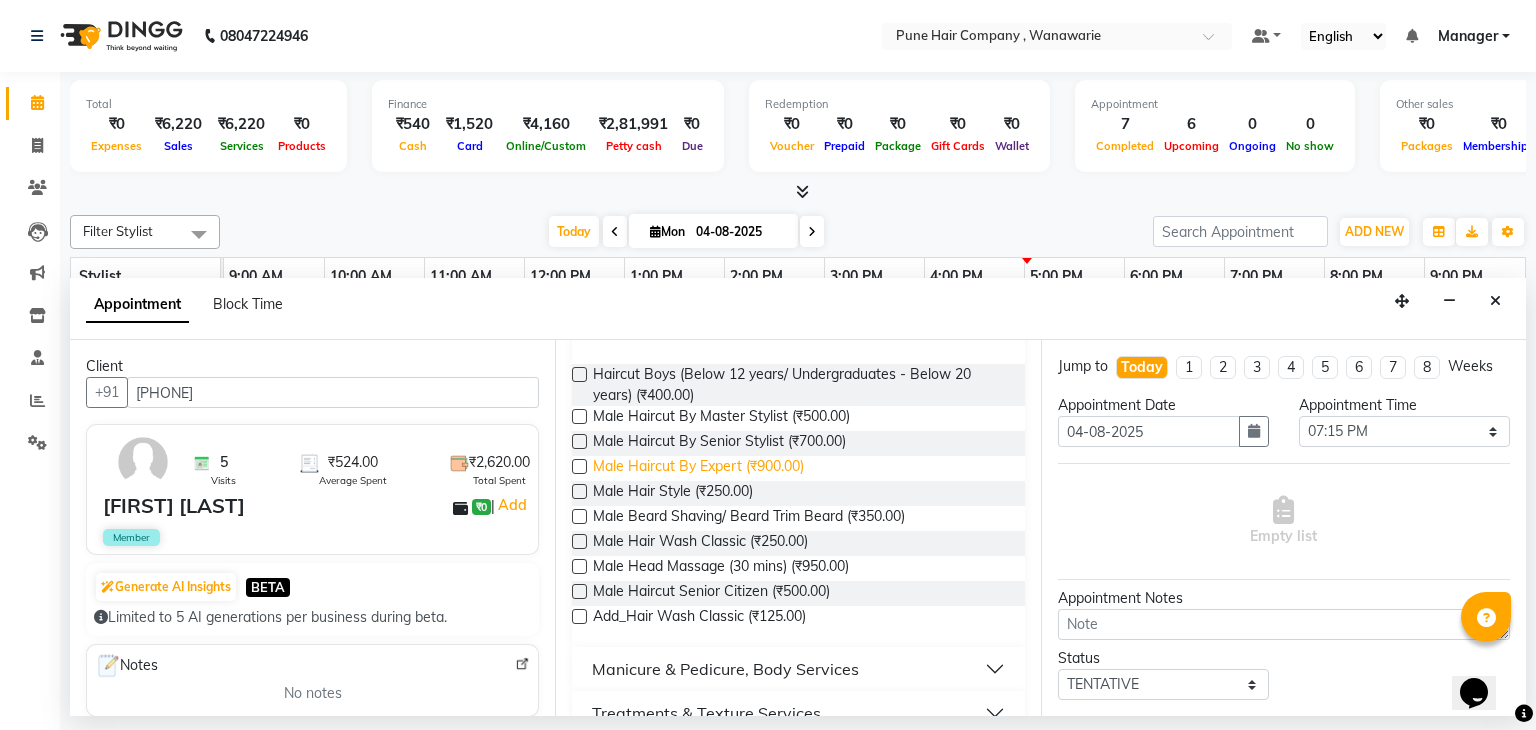 scroll, scrollTop: 516, scrollLeft: 0, axis: vertical 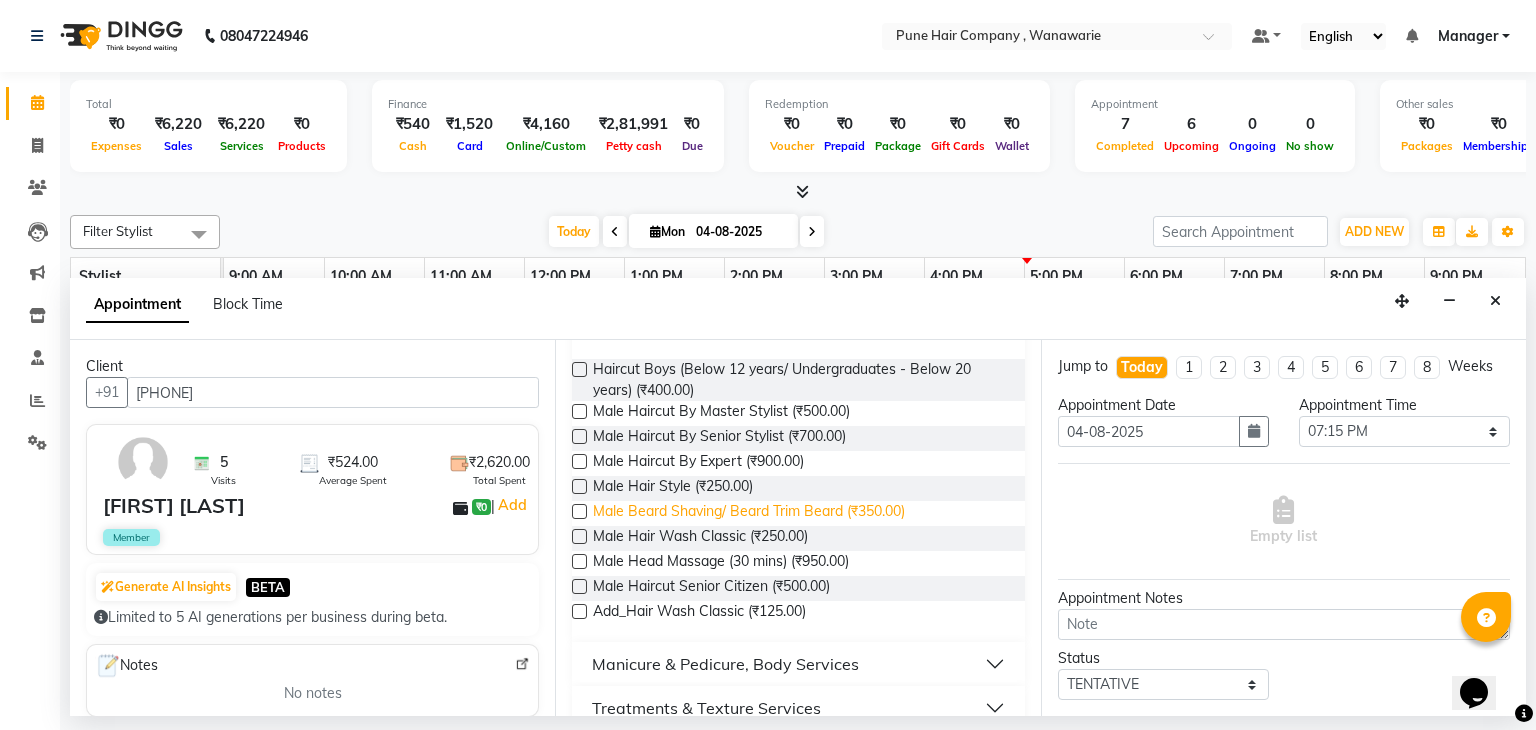 click on "Male Beard Shaving/ Beard Trim Beard (₹350.00)" at bounding box center (749, 513) 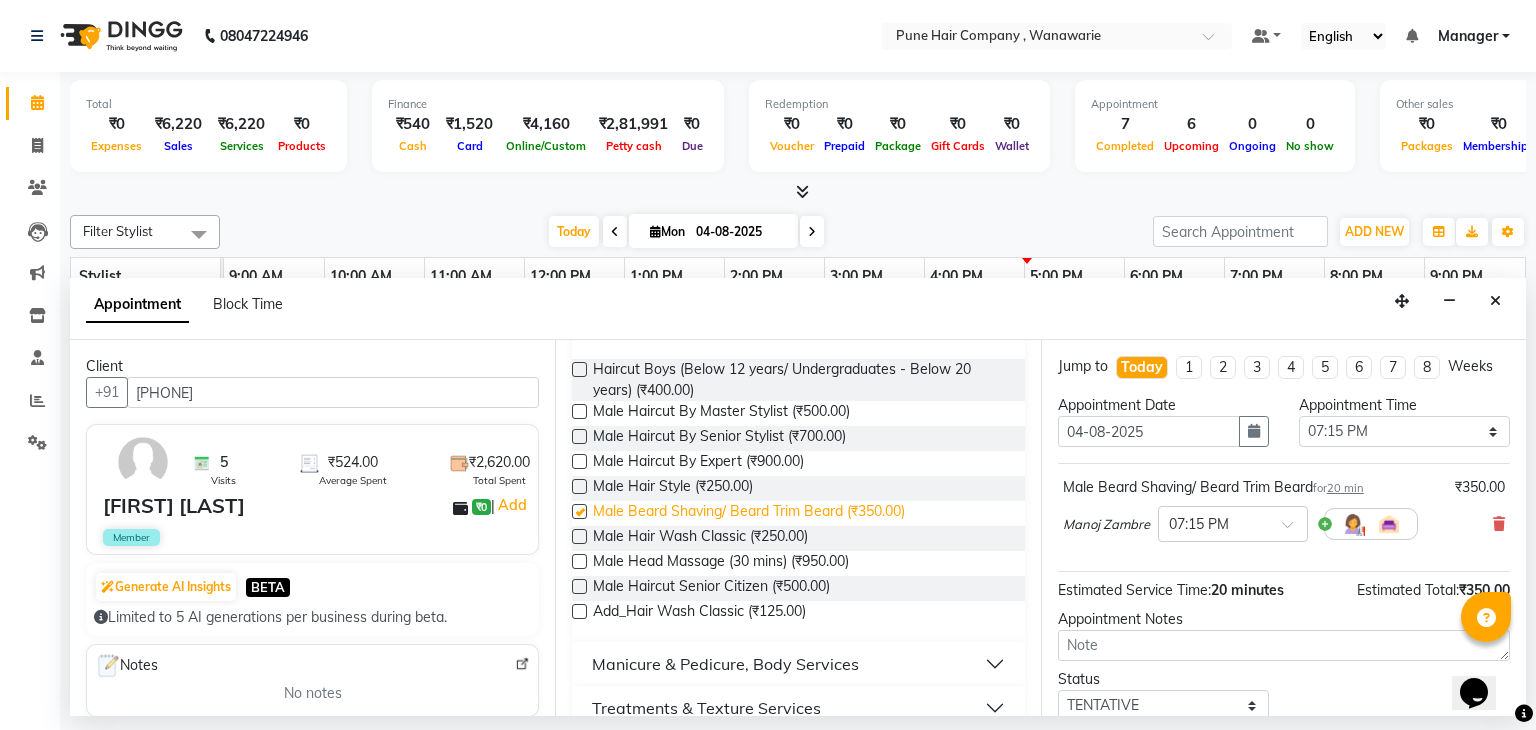 checkbox on "false" 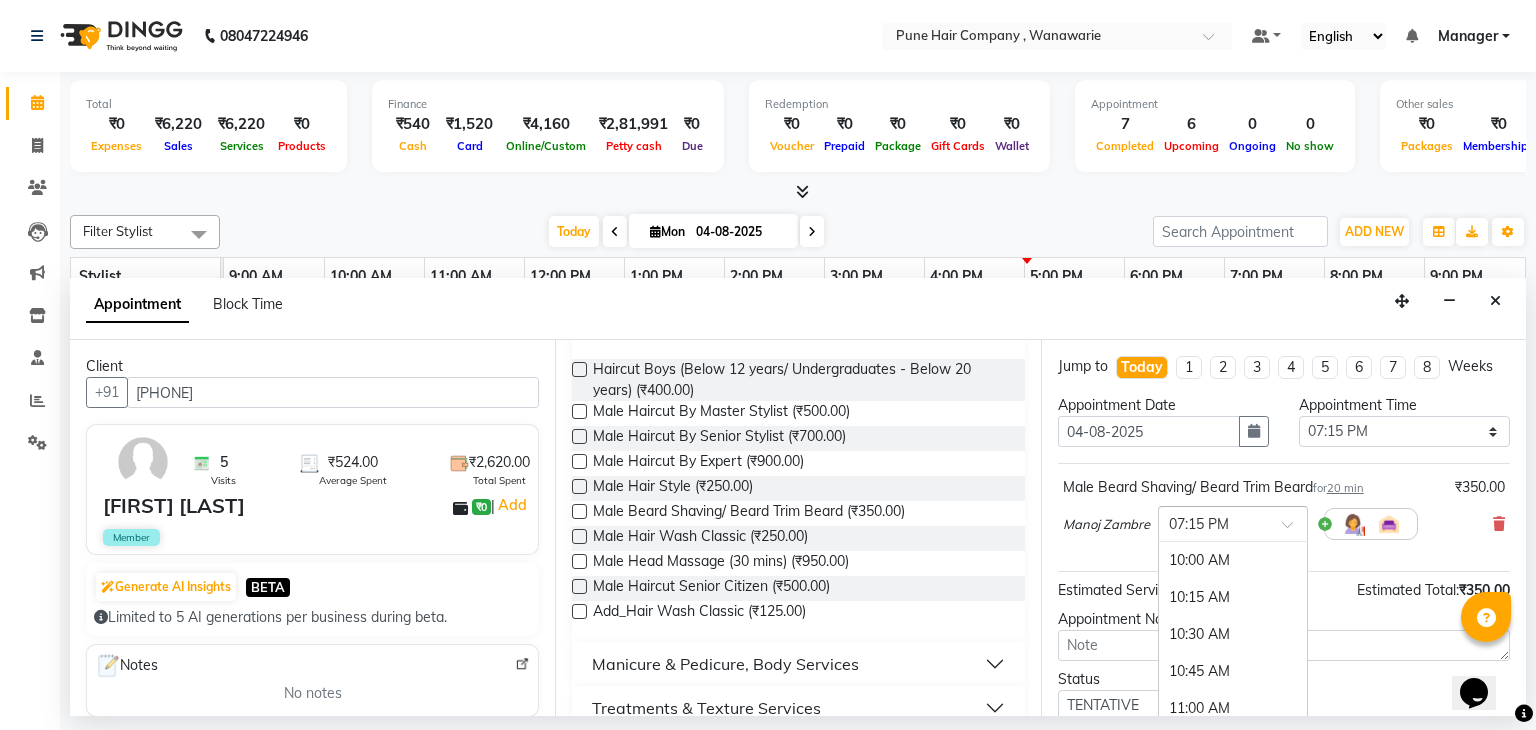 click at bounding box center [1294, 530] 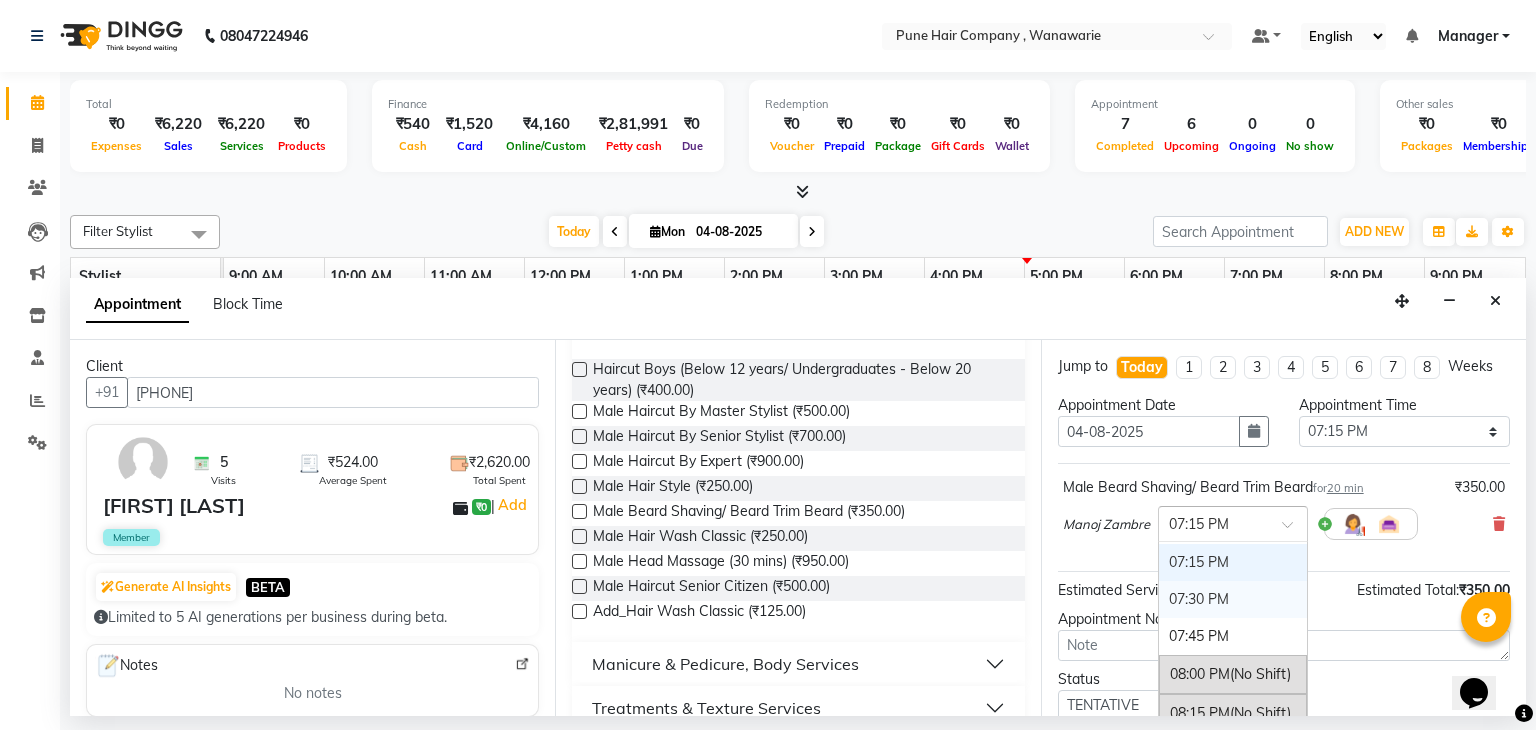 click on "07:30 PM" at bounding box center [1233, 599] 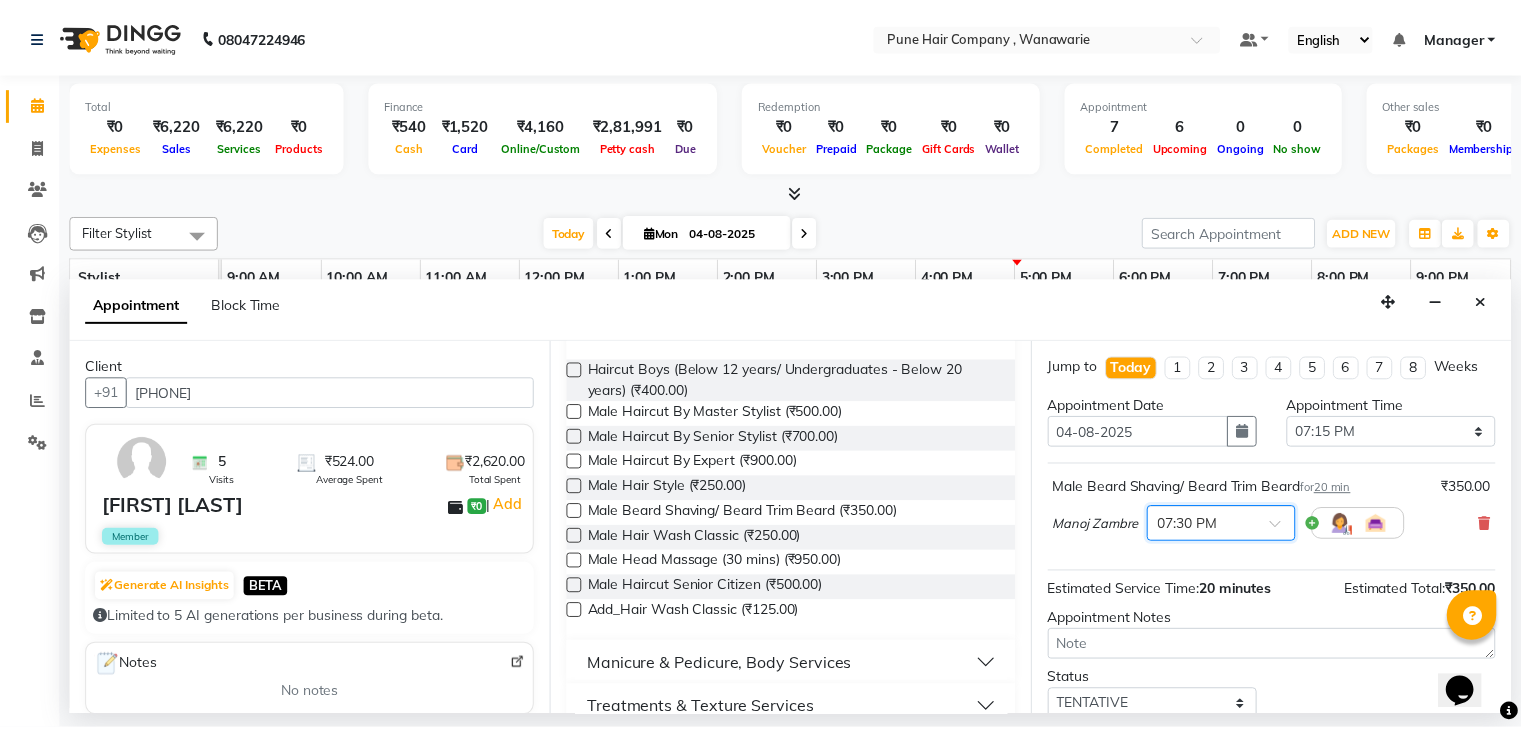 scroll, scrollTop: 130, scrollLeft: 0, axis: vertical 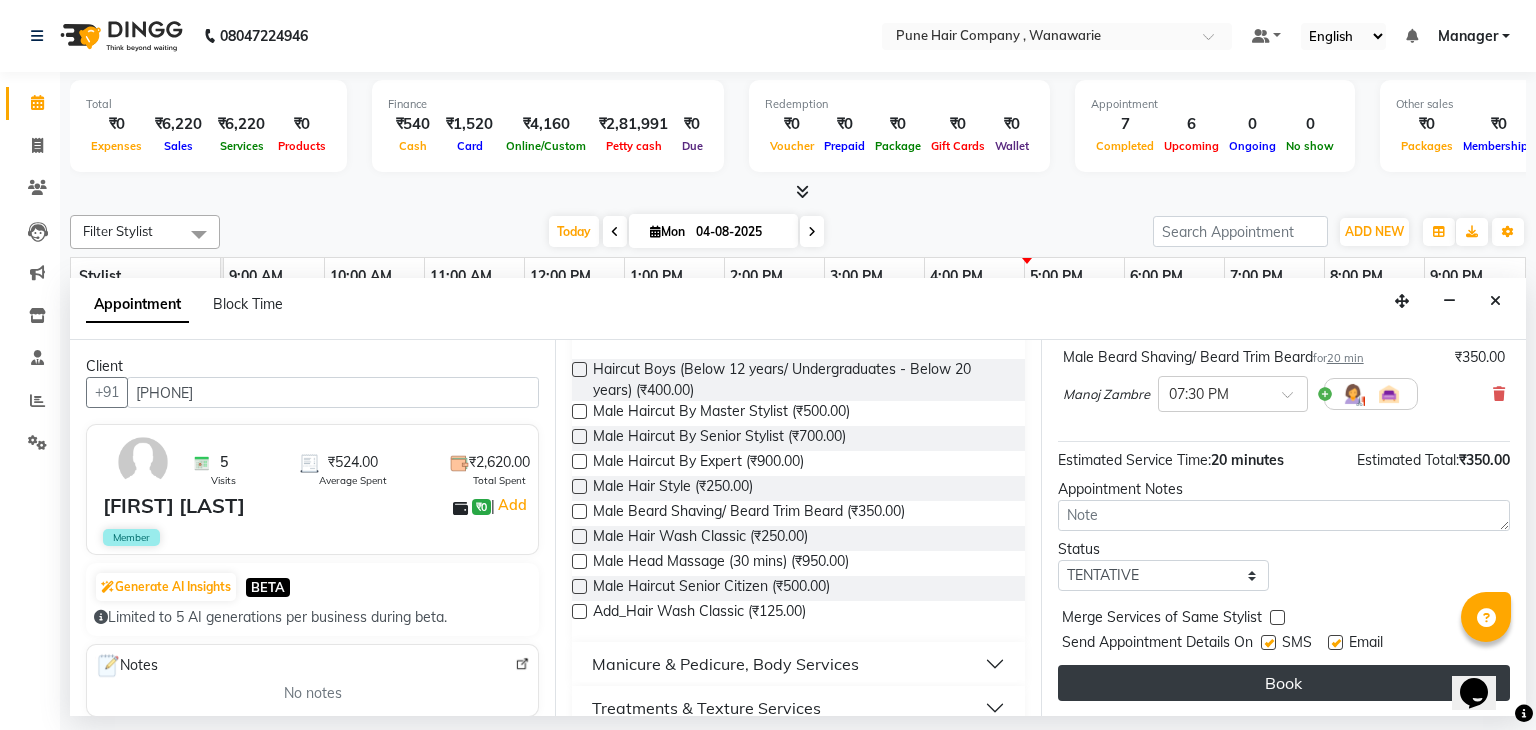 click on "Book" at bounding box center [1284, 683] 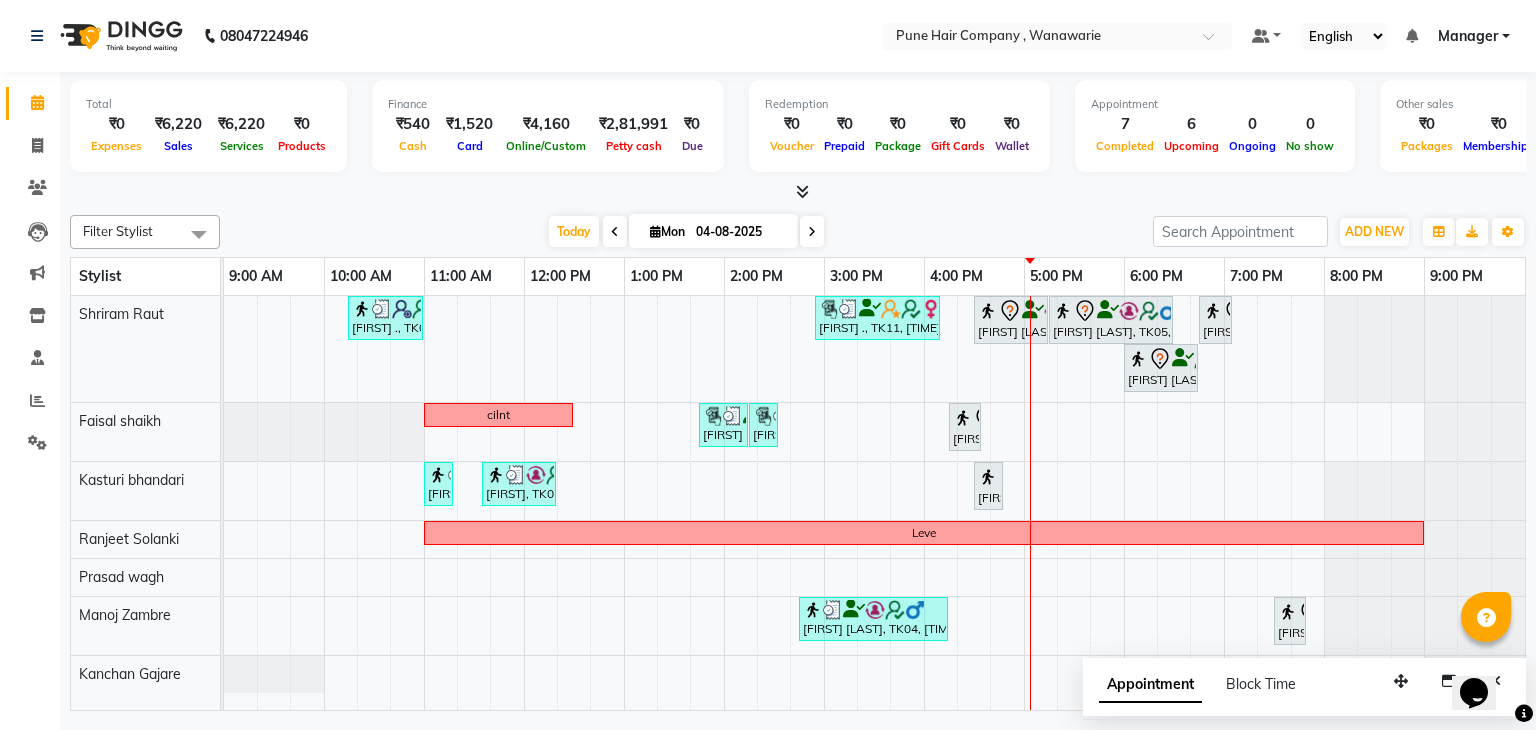 click at bounding box center (802, 191) 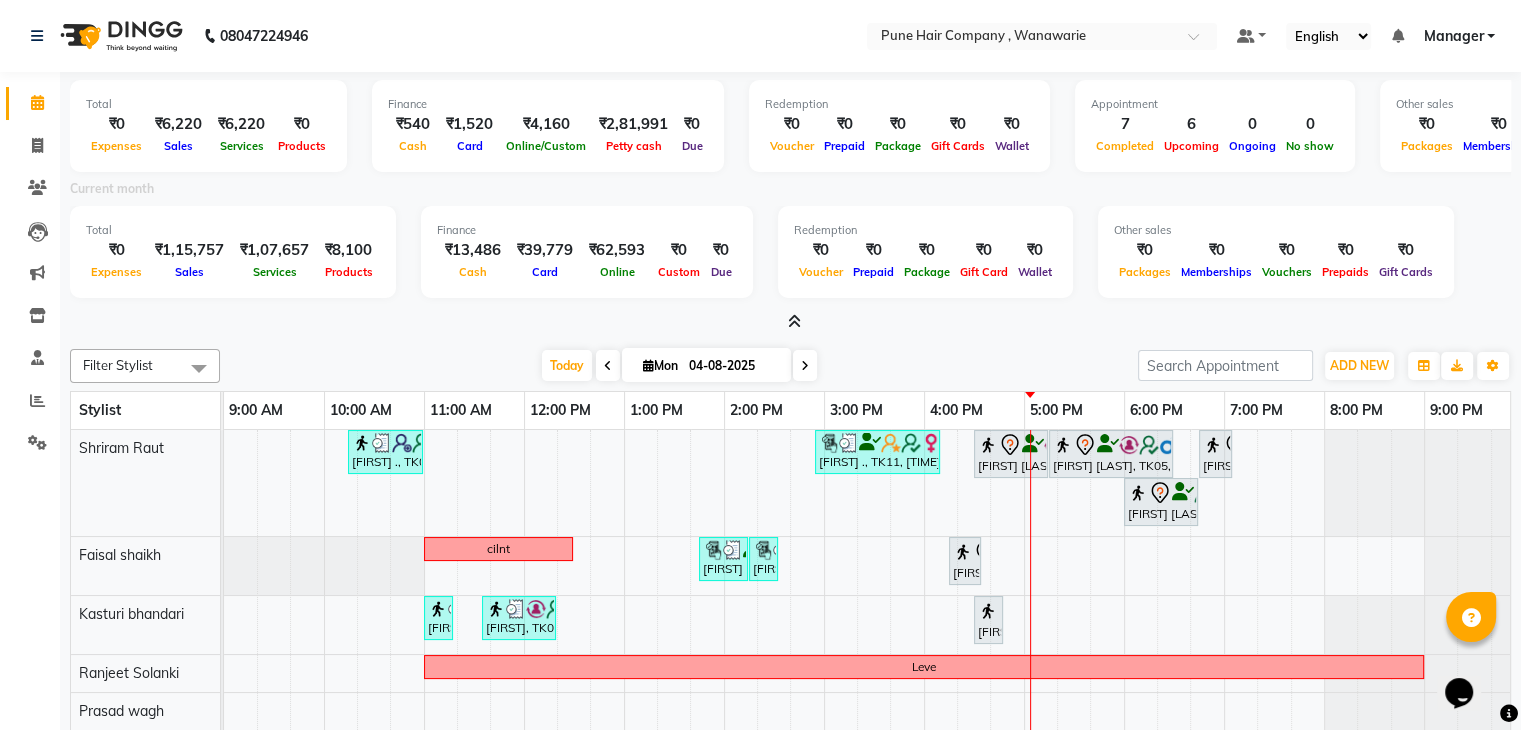 click at bounding box center (794, 321) 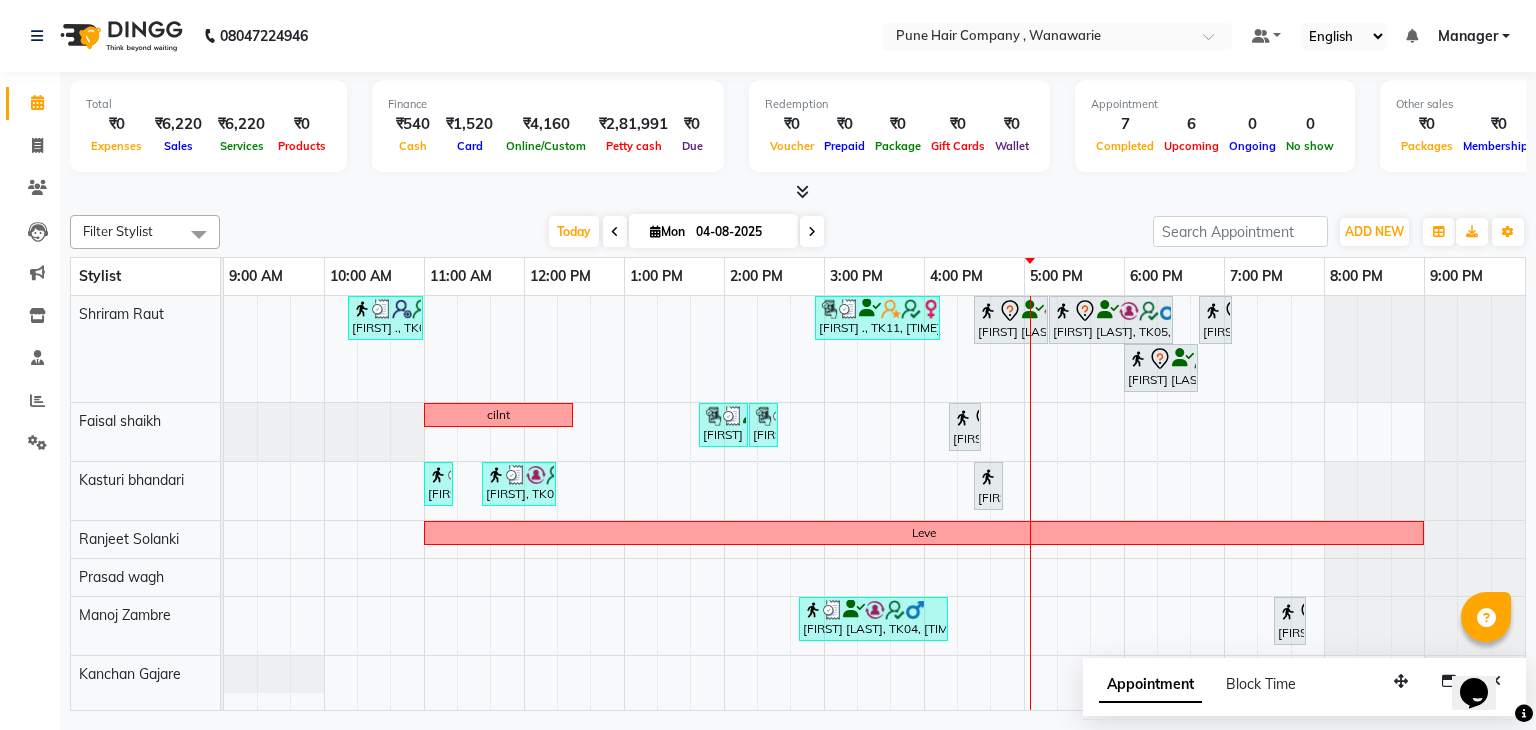 click at bounding box center (812, 232) 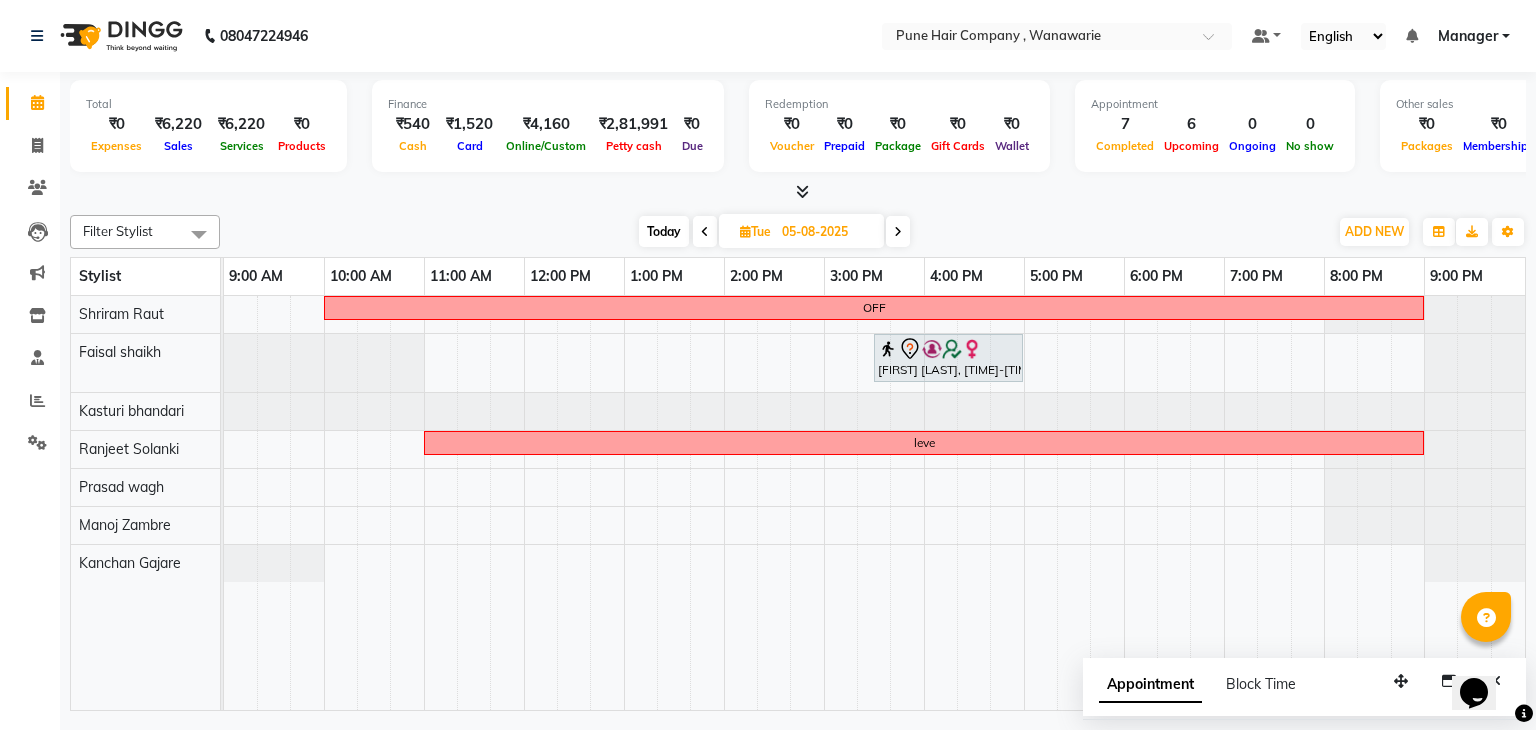 click at bounding box center [898, 232] 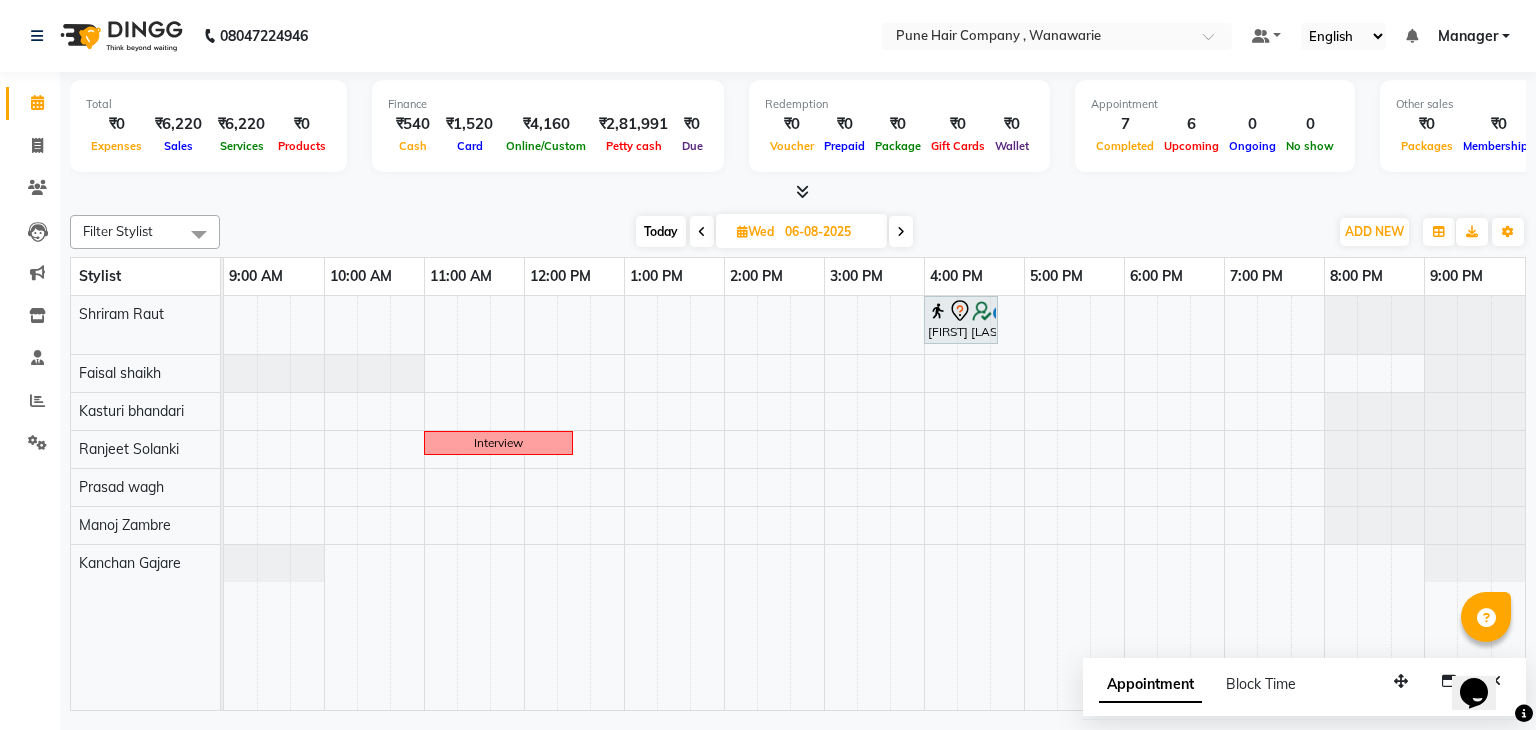 click on "Today" at bounding box center [661, 231] 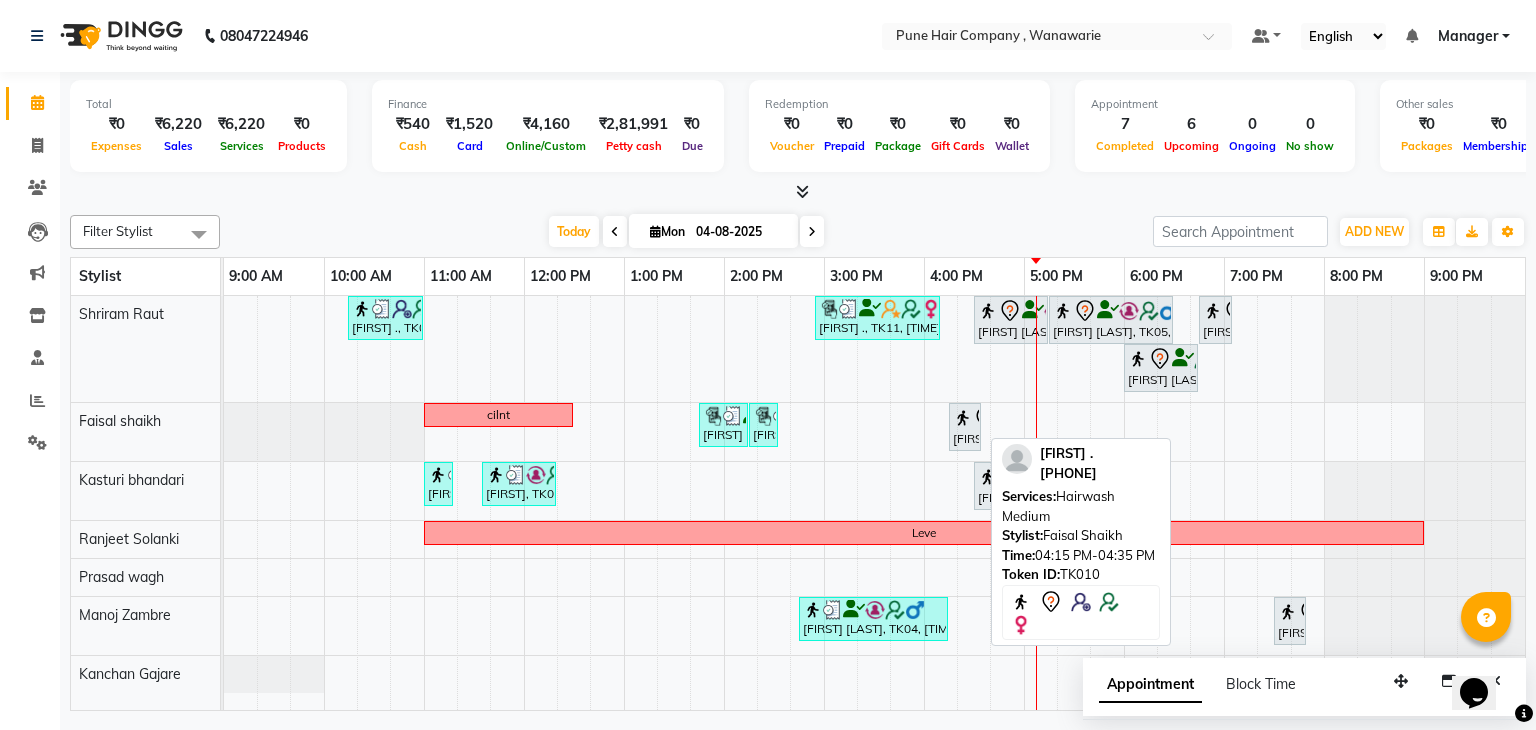 click on "[FIRST] ., TK10, [TIME]-[TIME], Hairwash Medium" at bounding box center (965, 427) 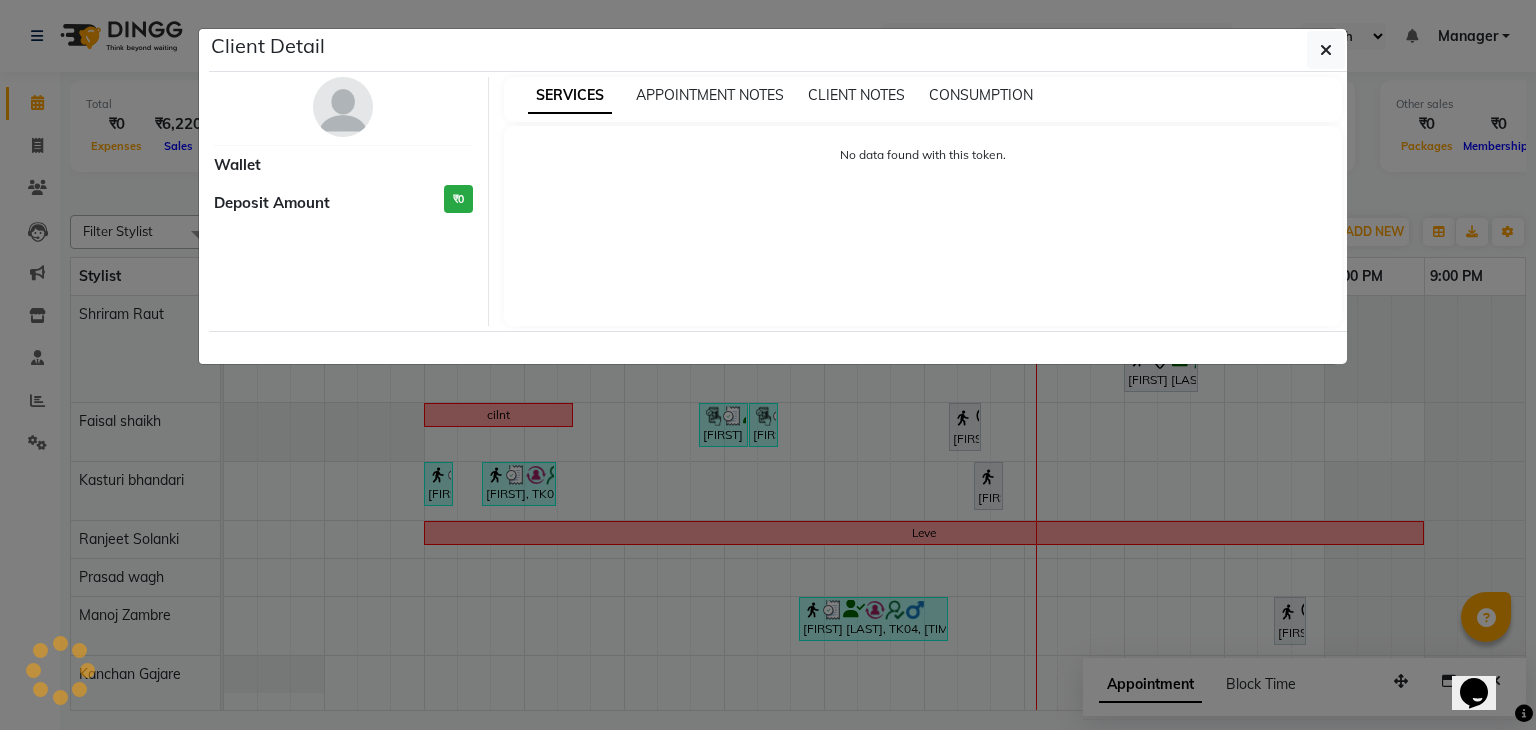 select on "7" 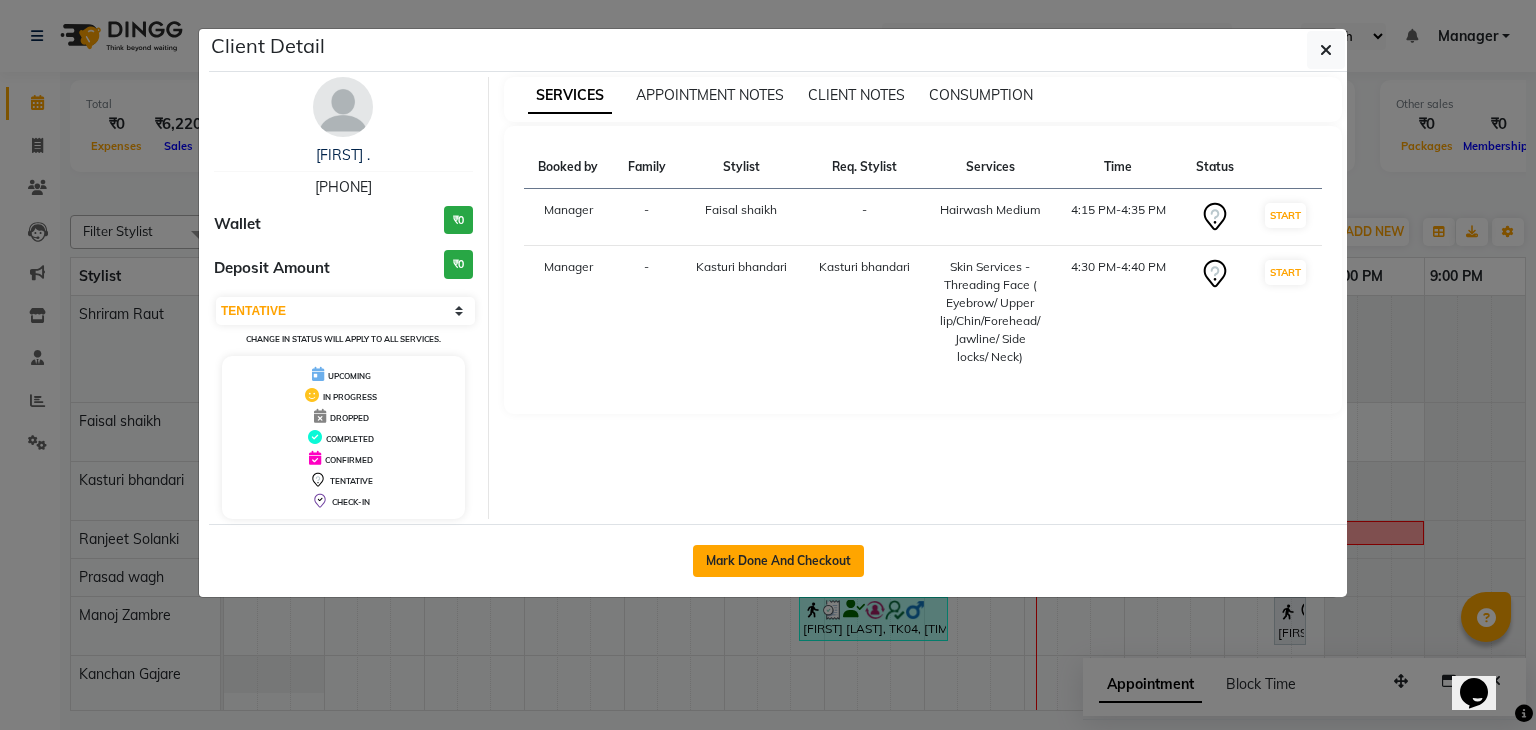 click on "Mark Done And Checkout" 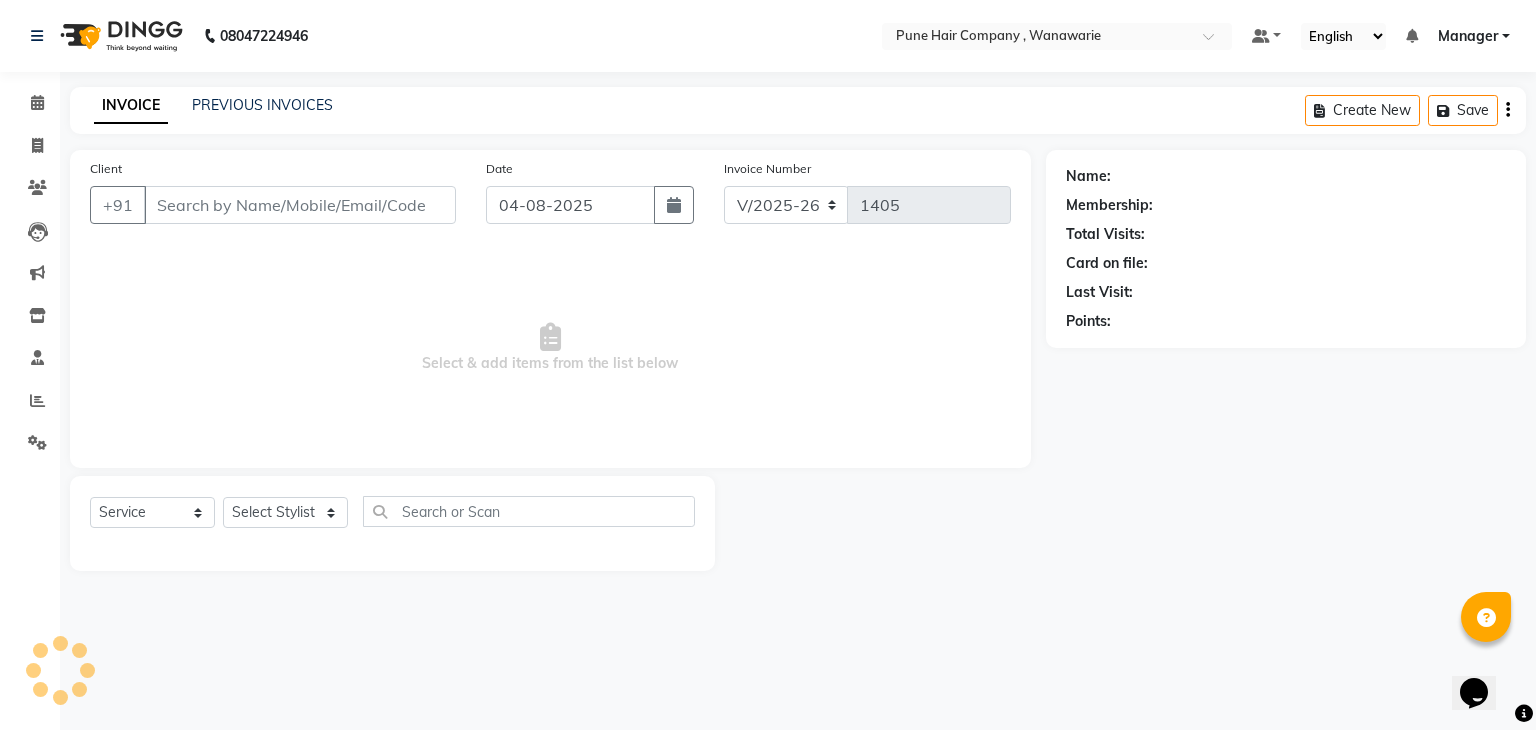 type on "[PHONE]" 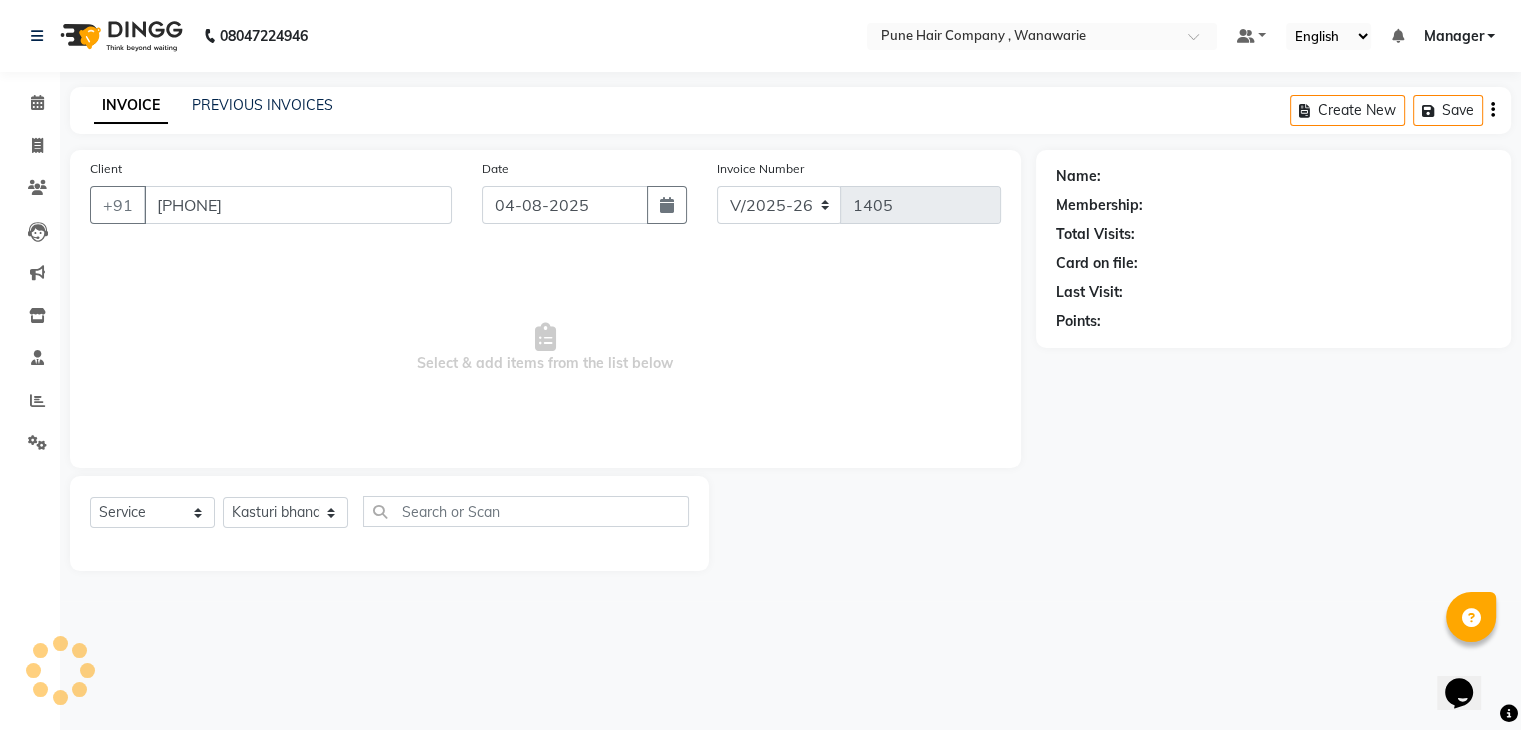 select on "1: Object" 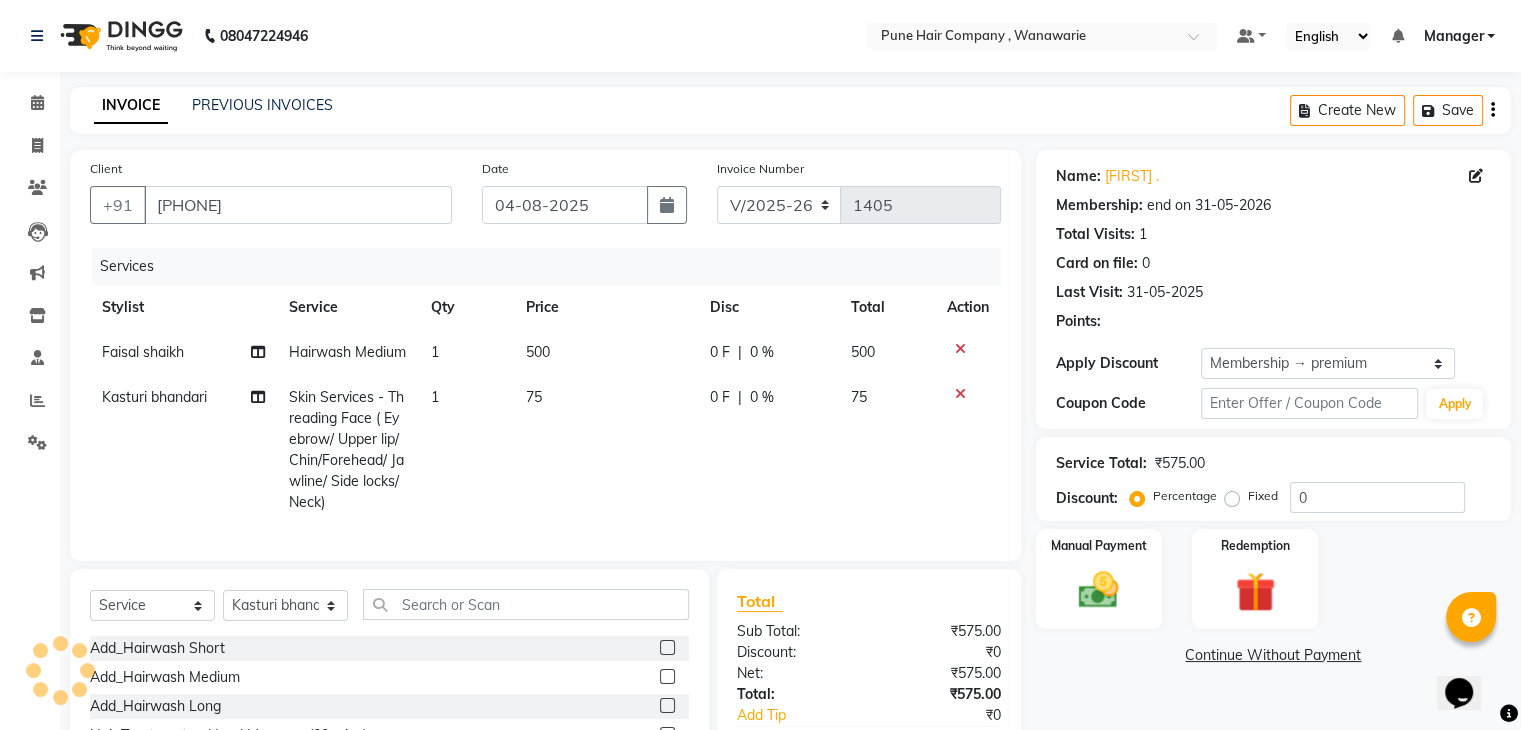 type on "20" 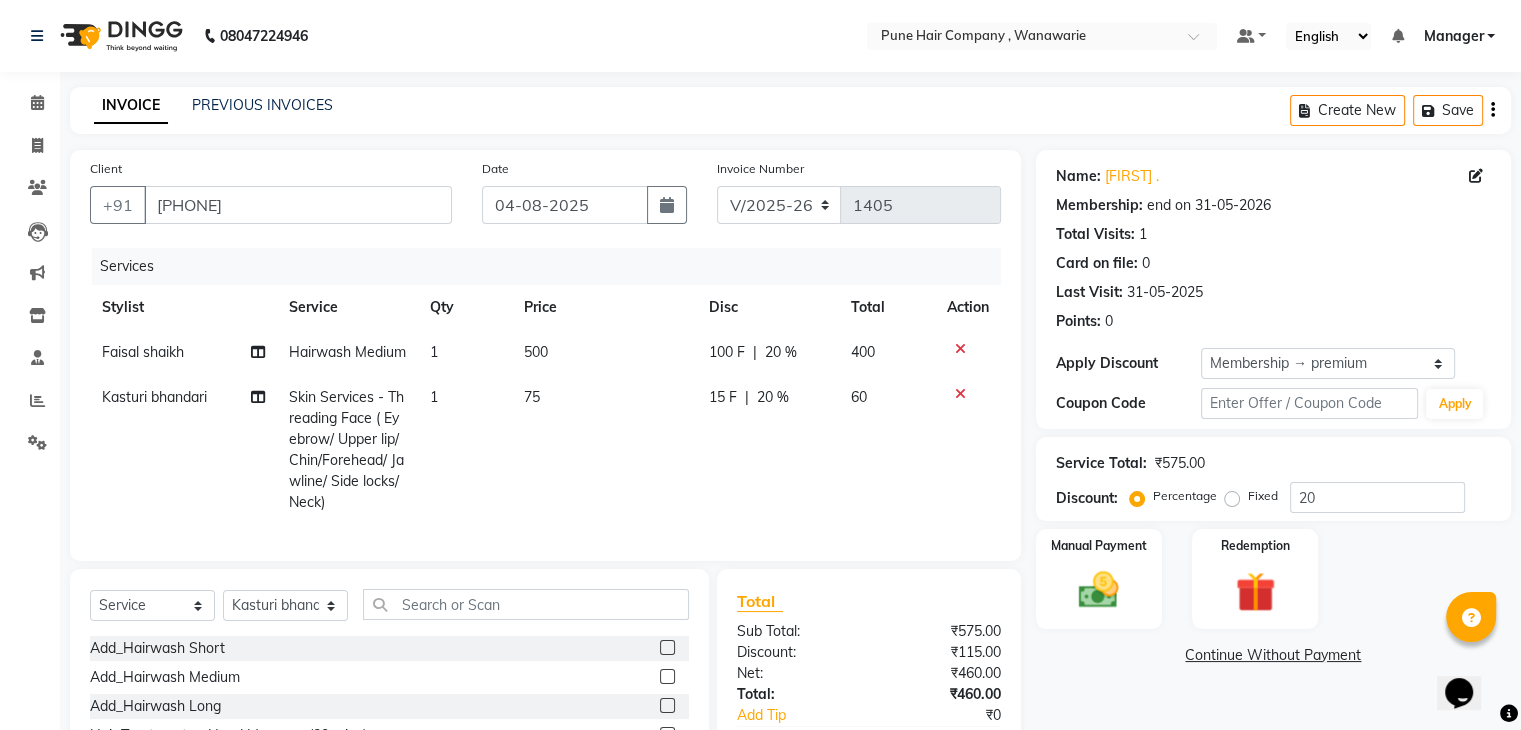 scroll, scrollTop: 201, scrollLeft: 0, axis: vertical 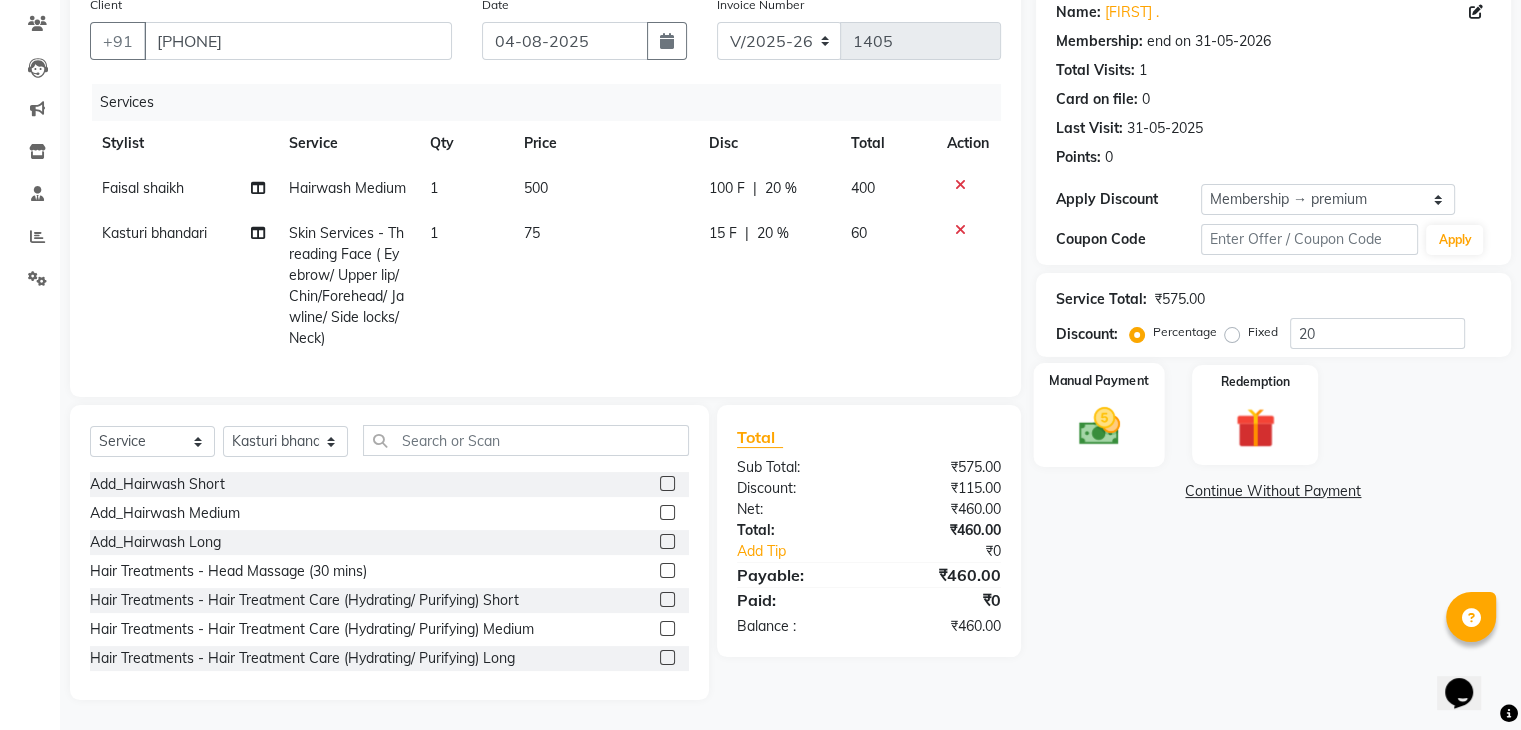 click 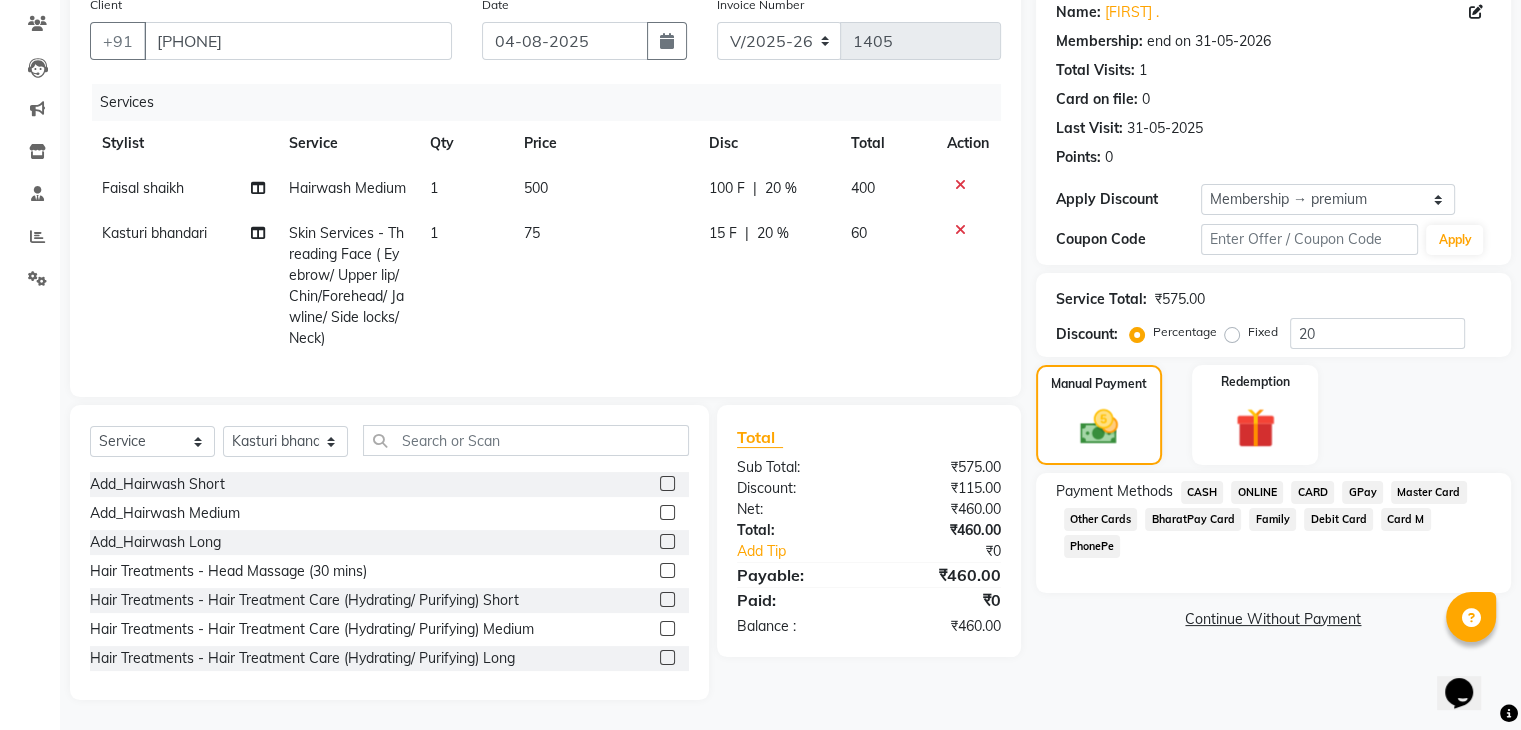 click on "GPay" 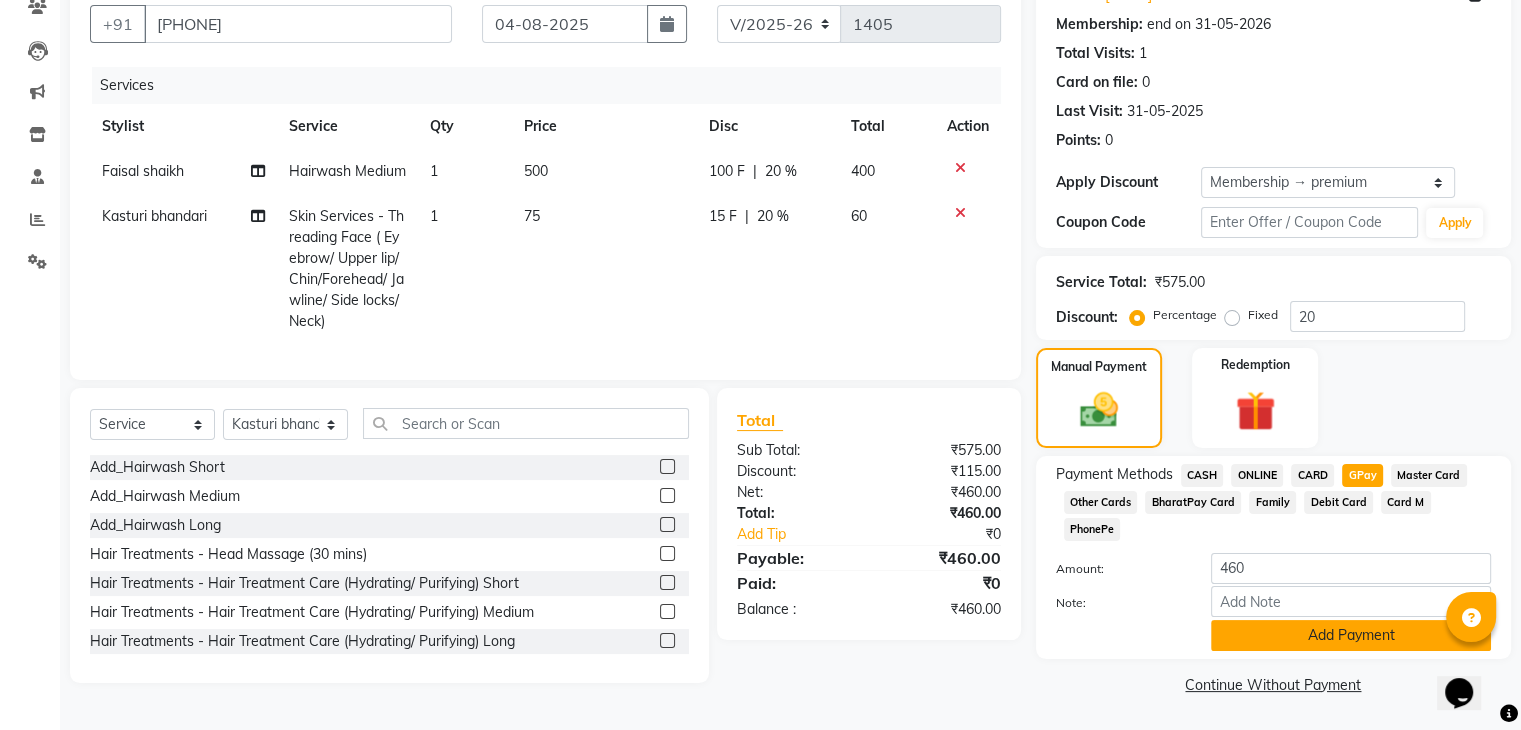 click on "Add Payment" 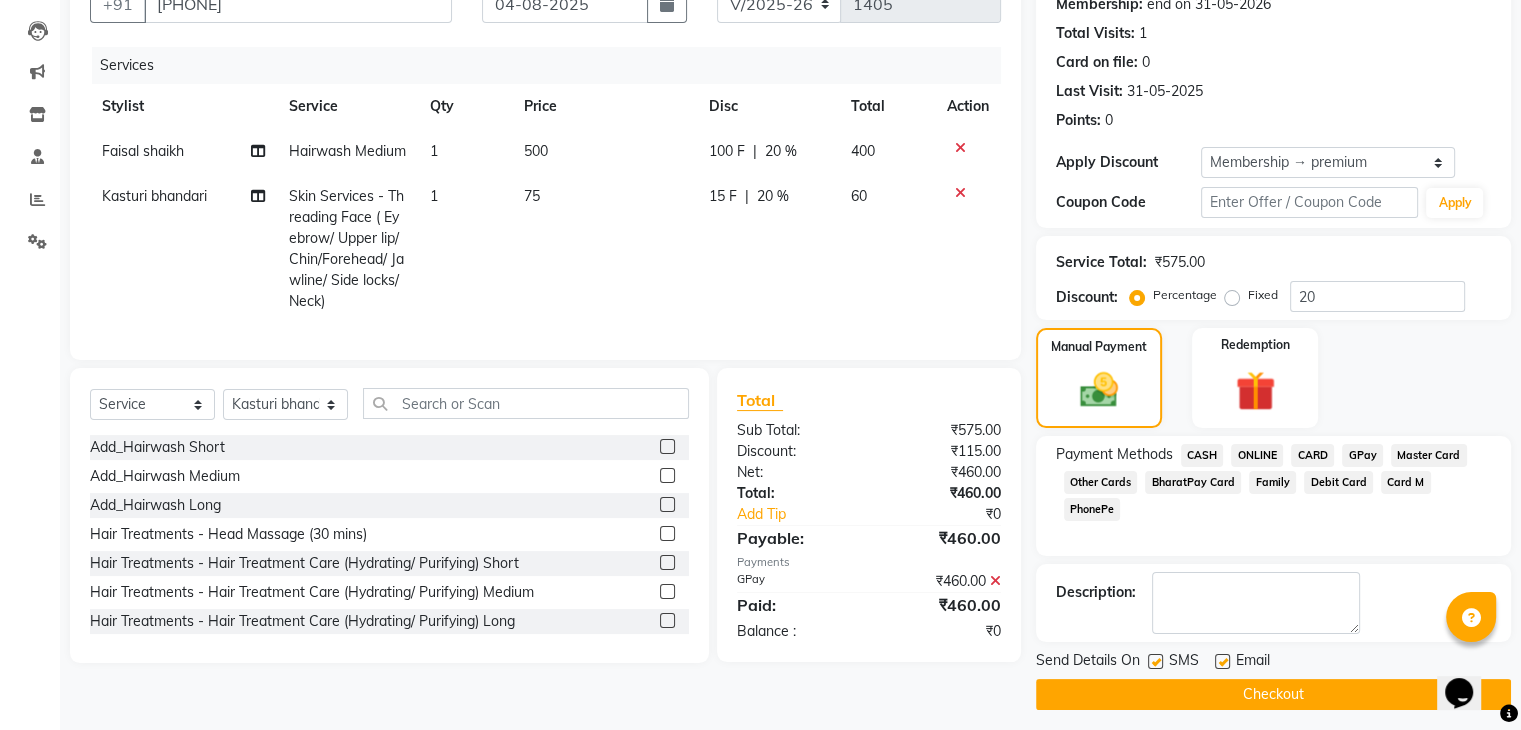 click on "Checkout" 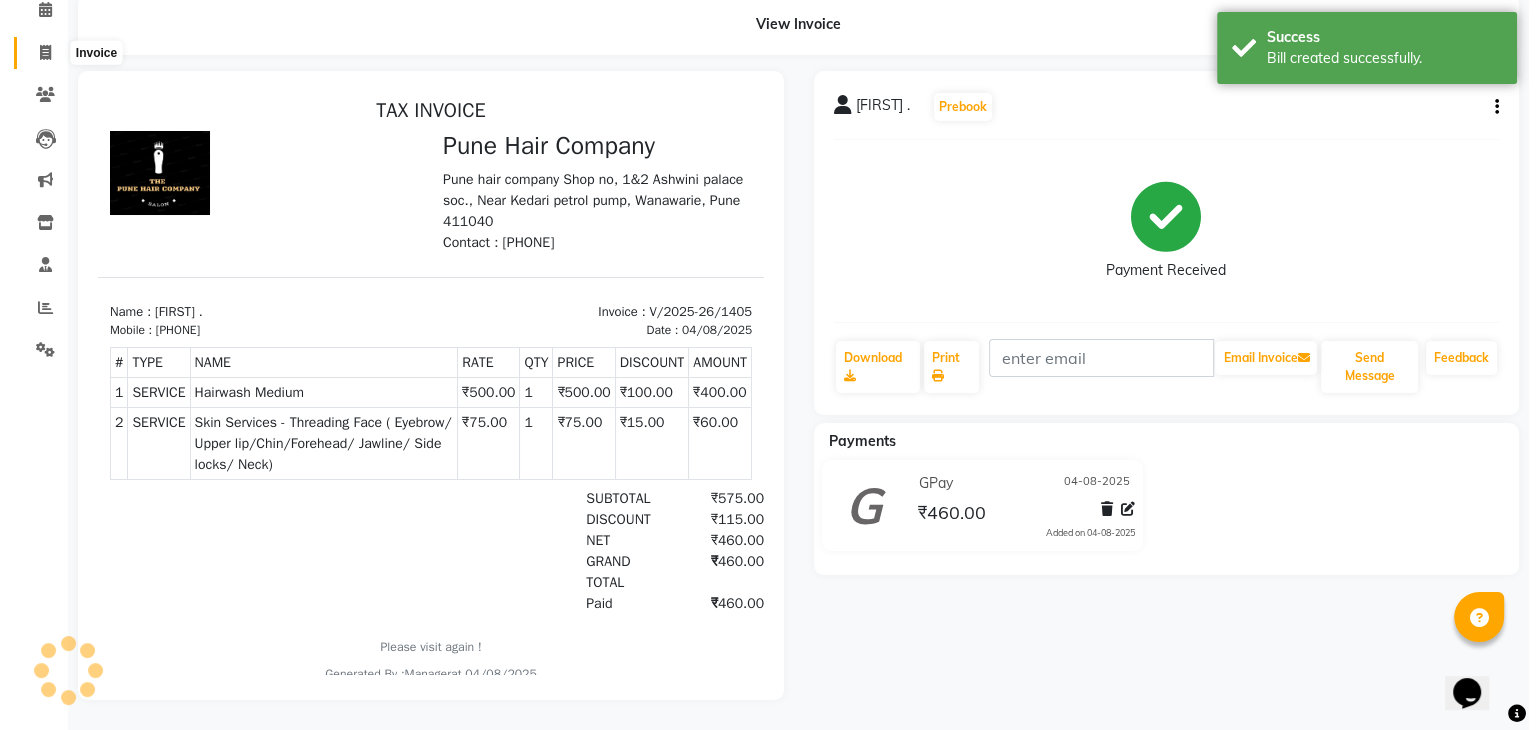 scroll, scrollTop: 0, scrollLeft: 0, axis: both 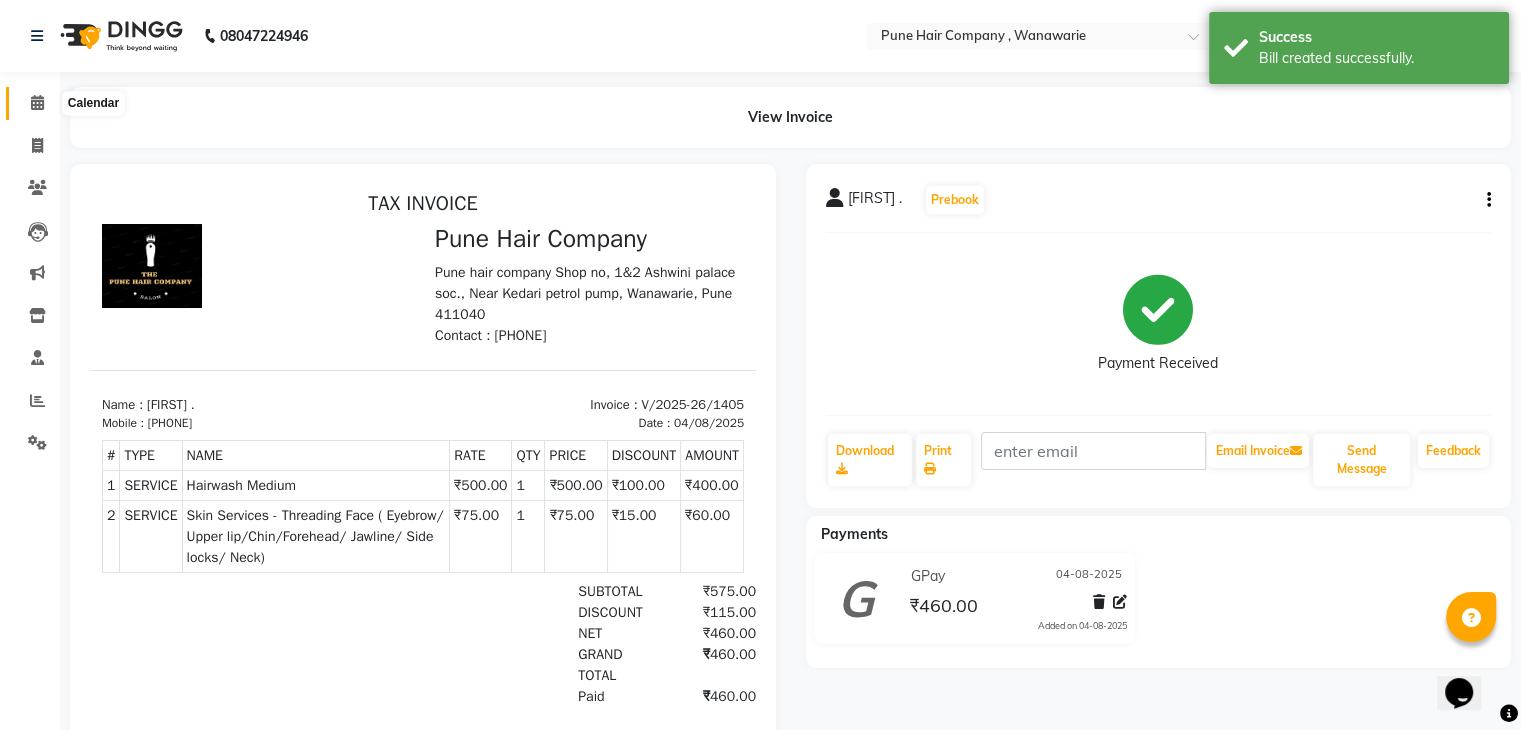 click 